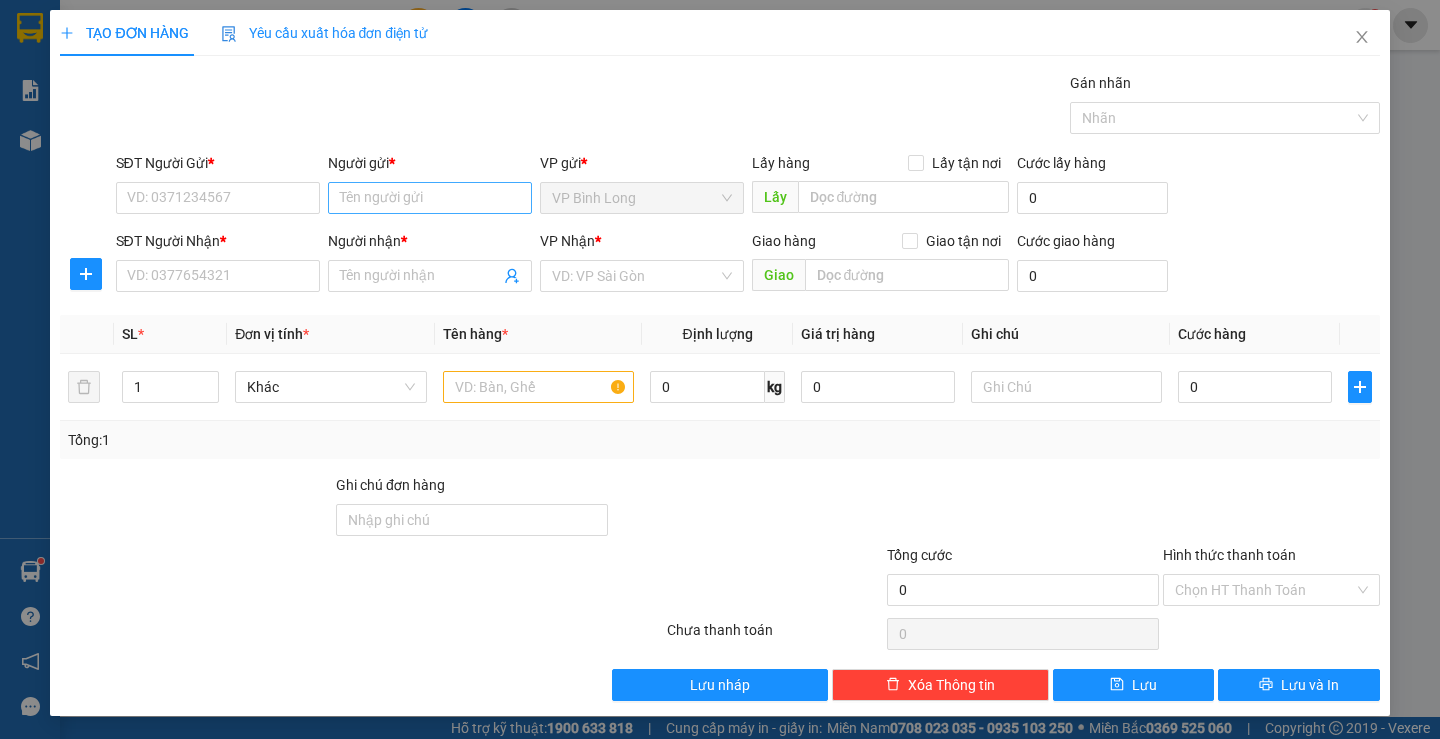 scroll, scrollTop: 0, scrollLeft: 0, axis: both 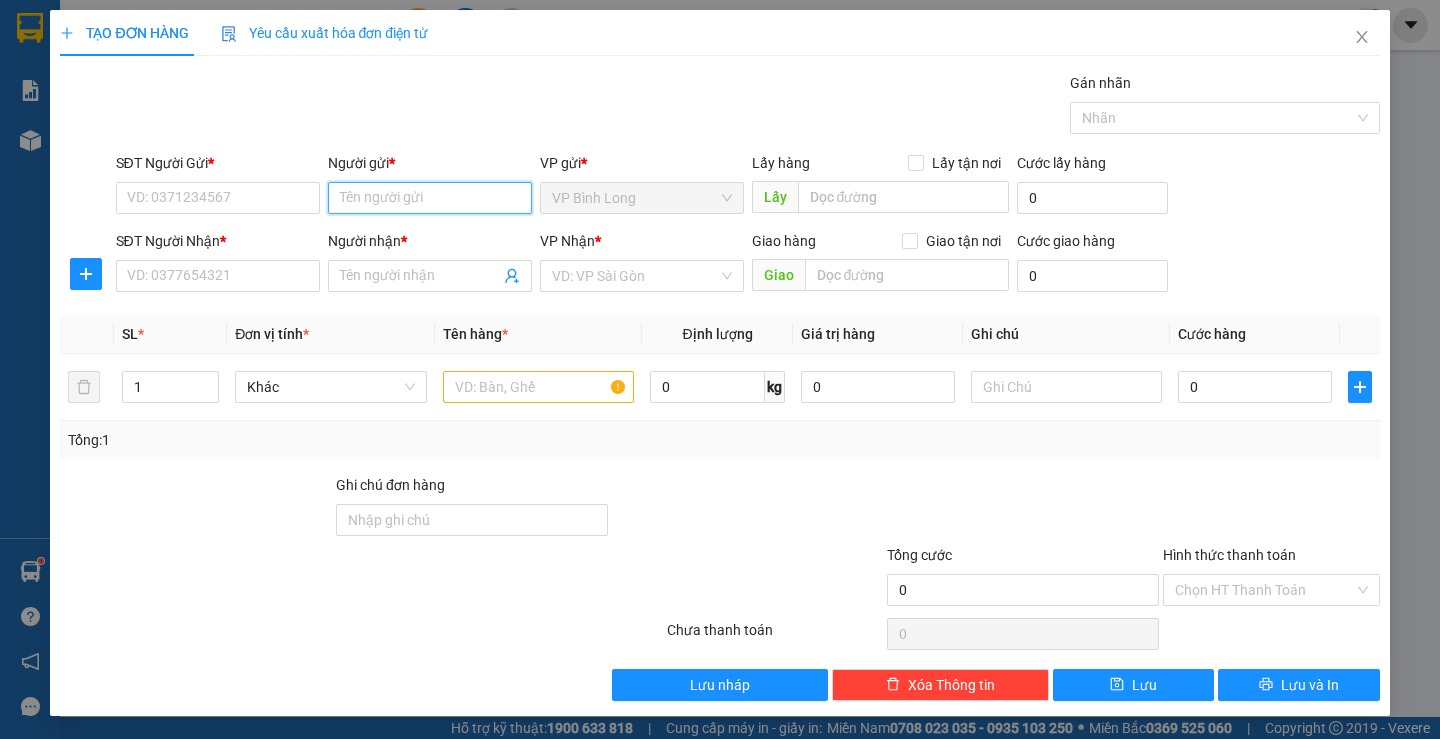 click on "Người gửi  *" at bounding box center (430, 198) 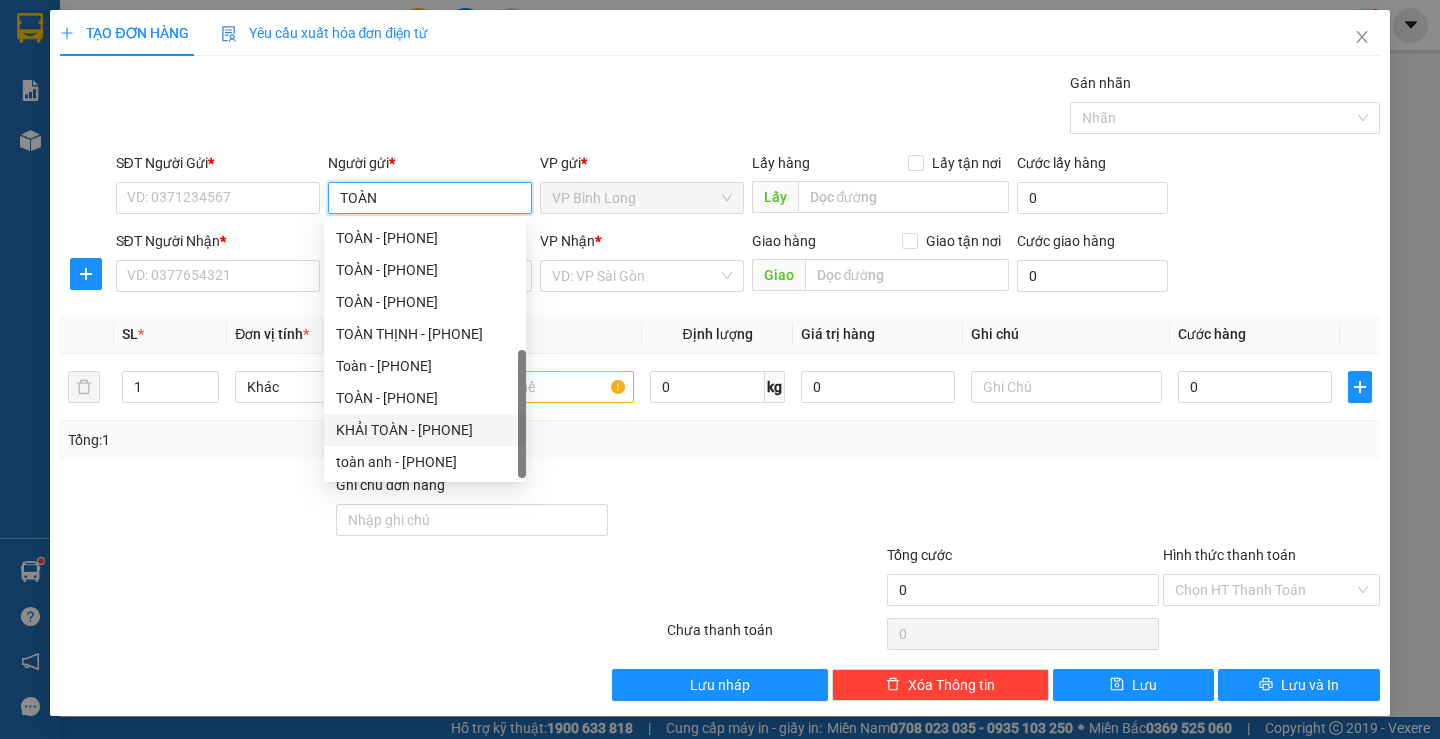 scroll, scrollTop: 0, scrollLeft: 0, axis: both 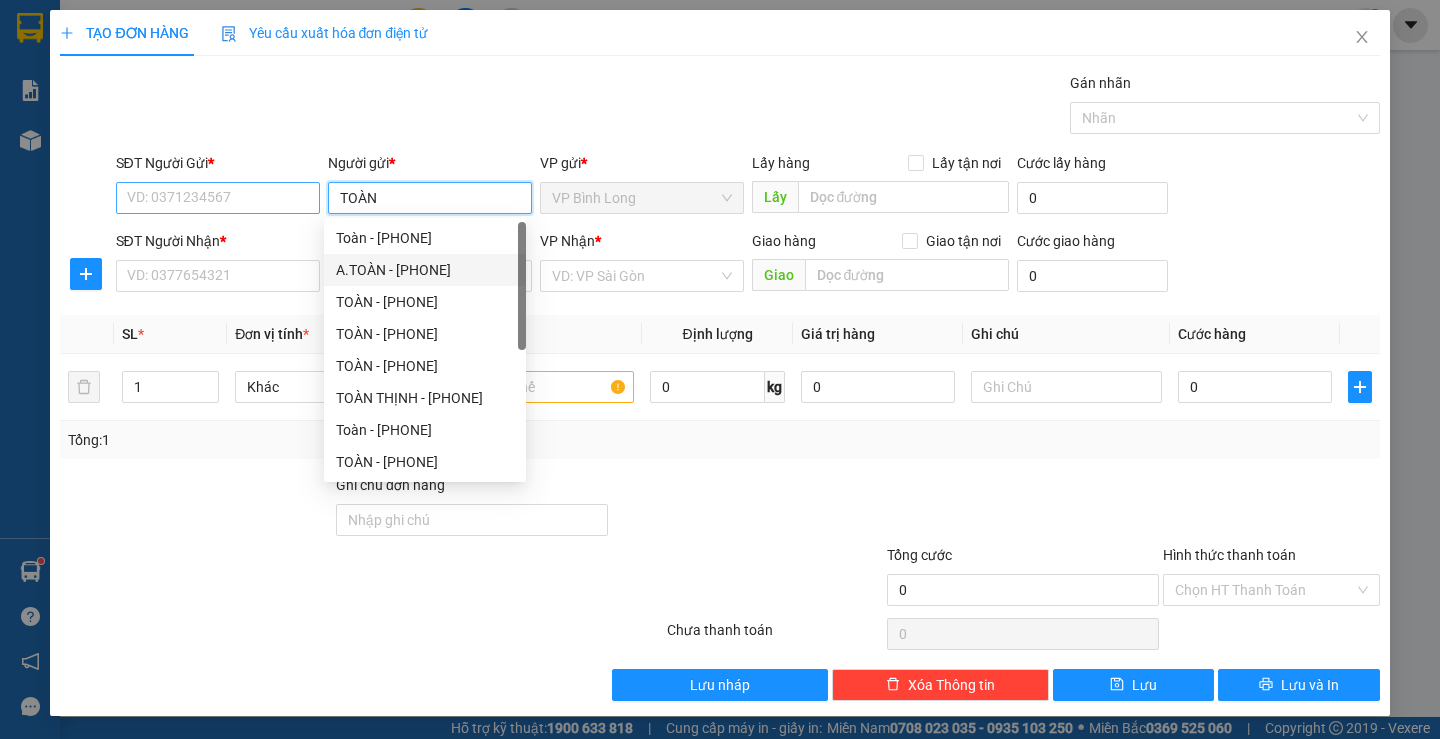 type on "TOÀN" 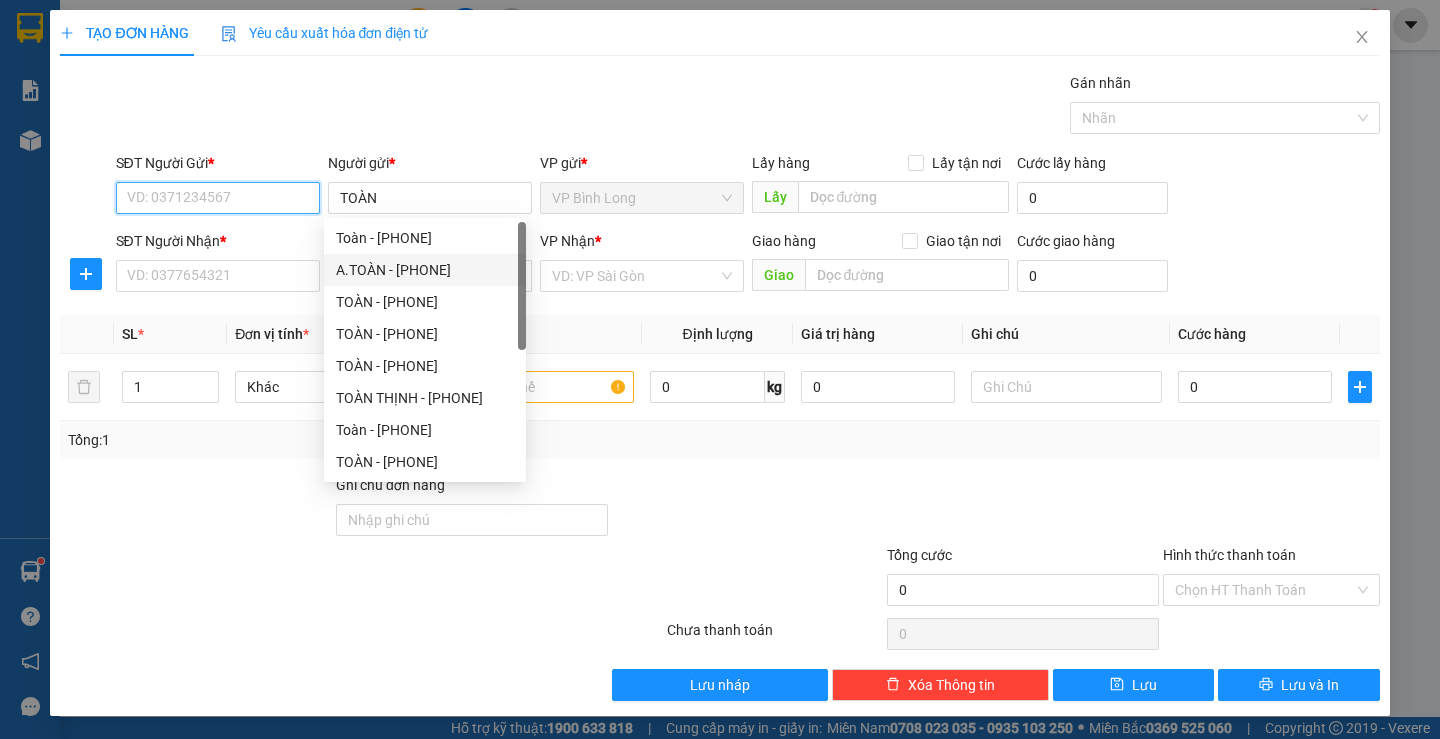 click on "SĐT Người Gửi  *" at bounding box center [218, 198] 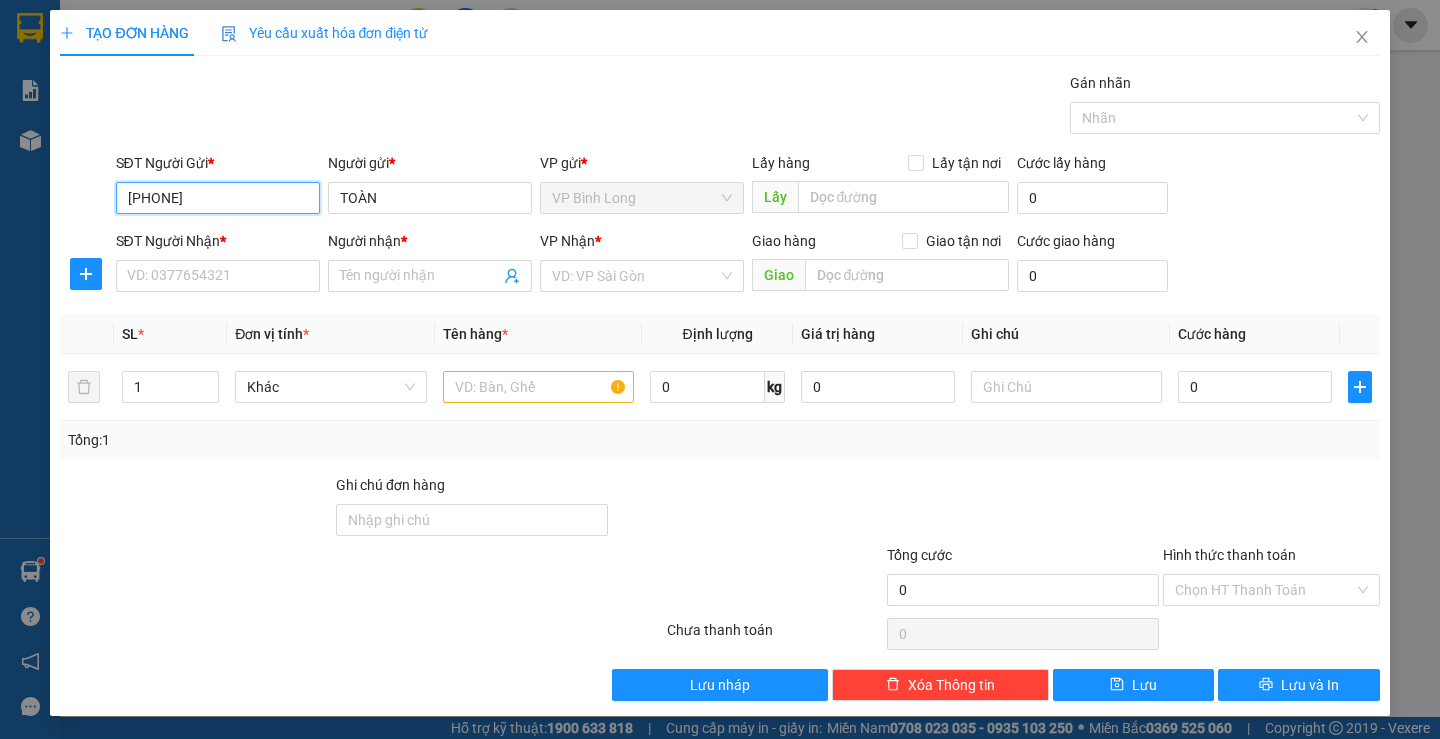 type on "0909765064" 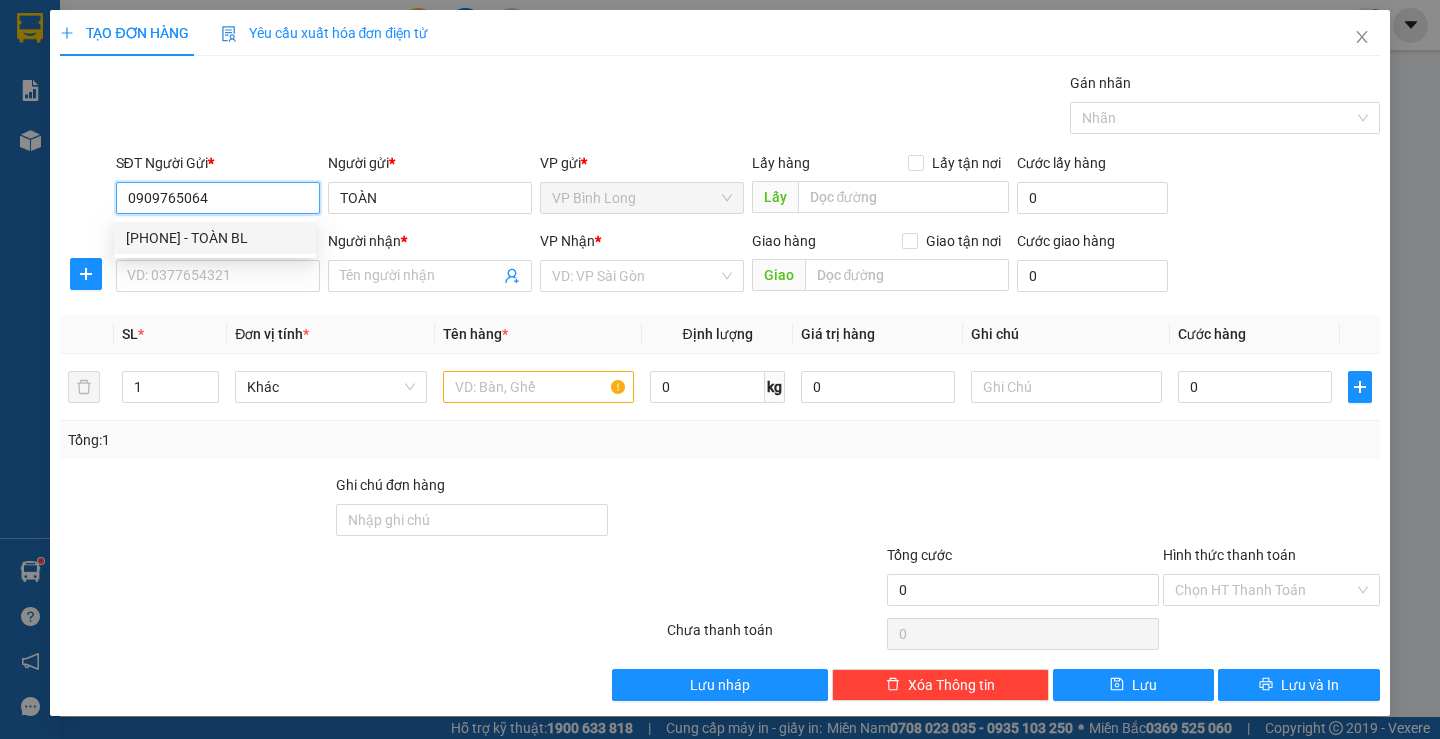 click on "[PHONE] - TOÀN BL" at bounding box center [215, 238] 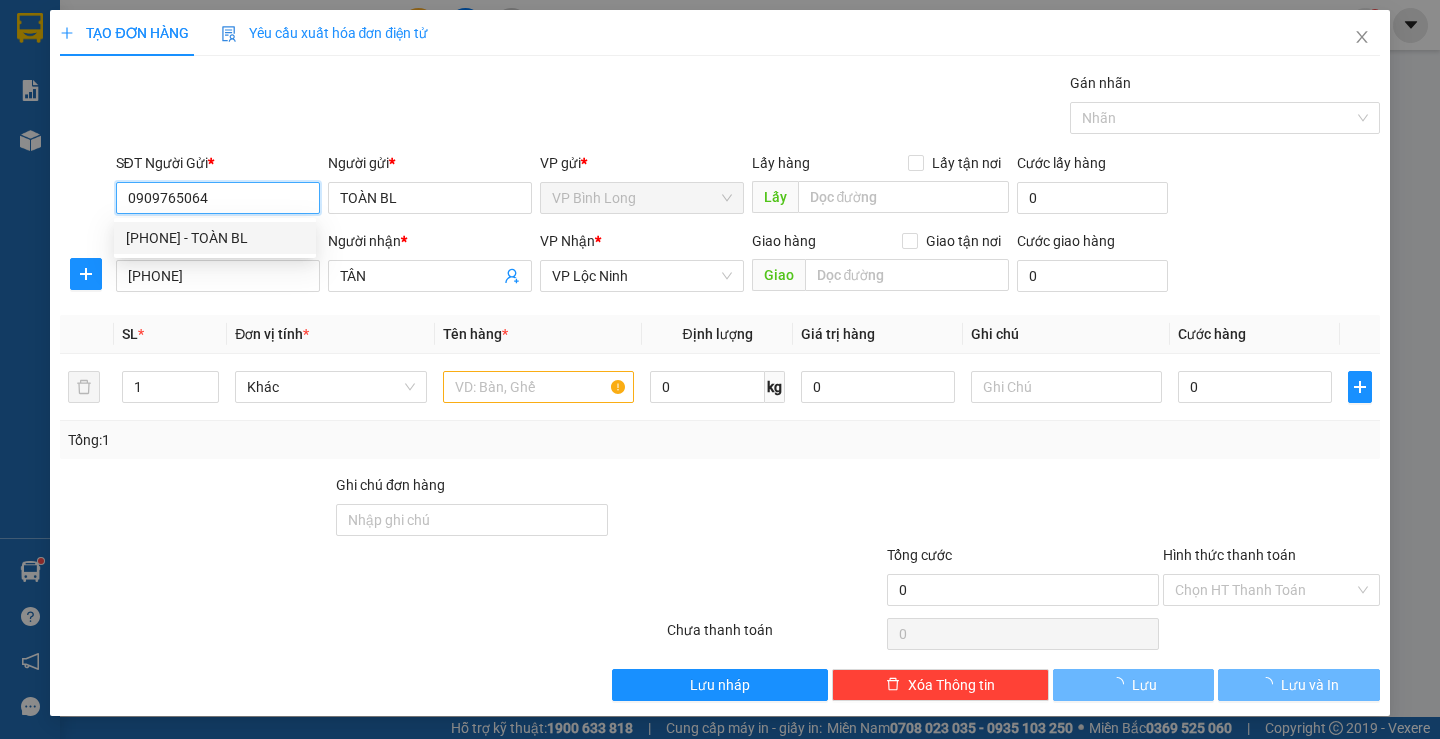type on "40.000" 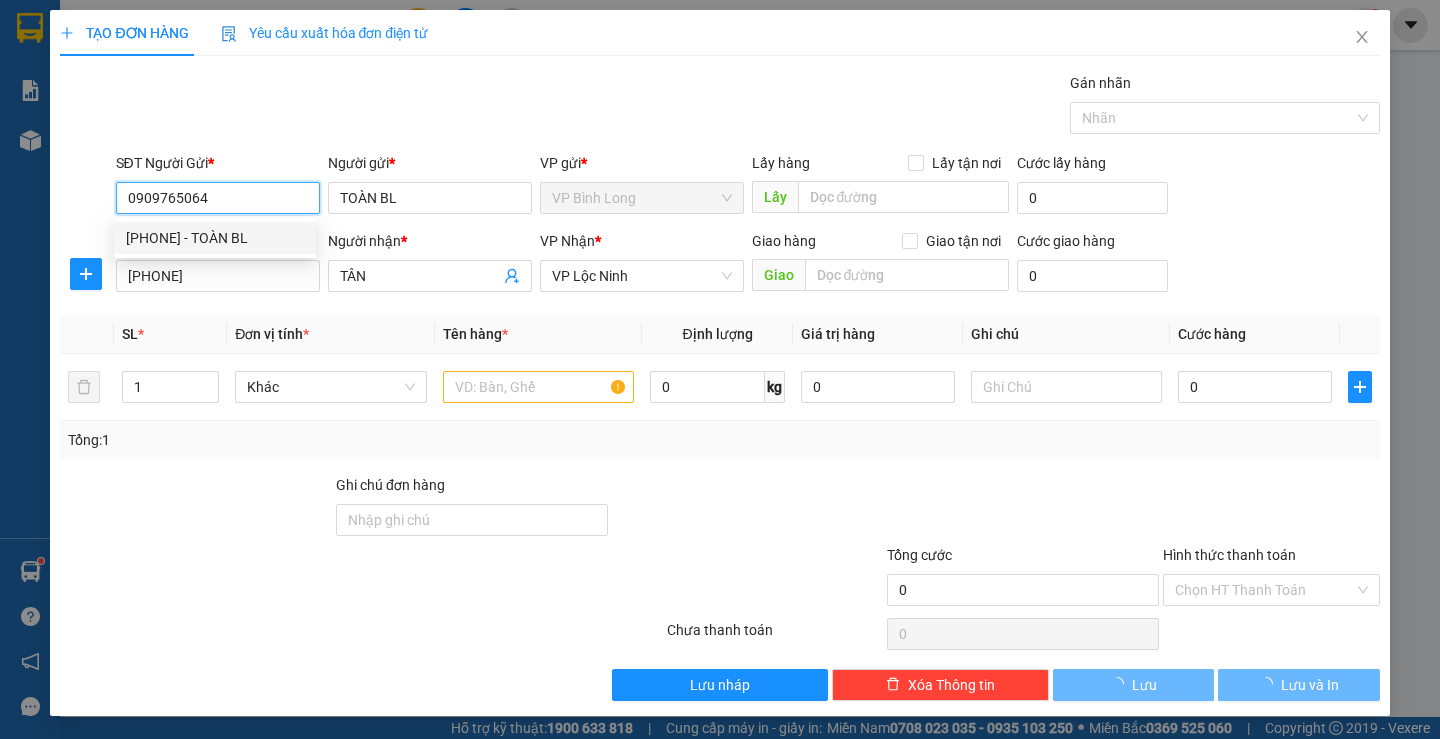 type on "40.000" 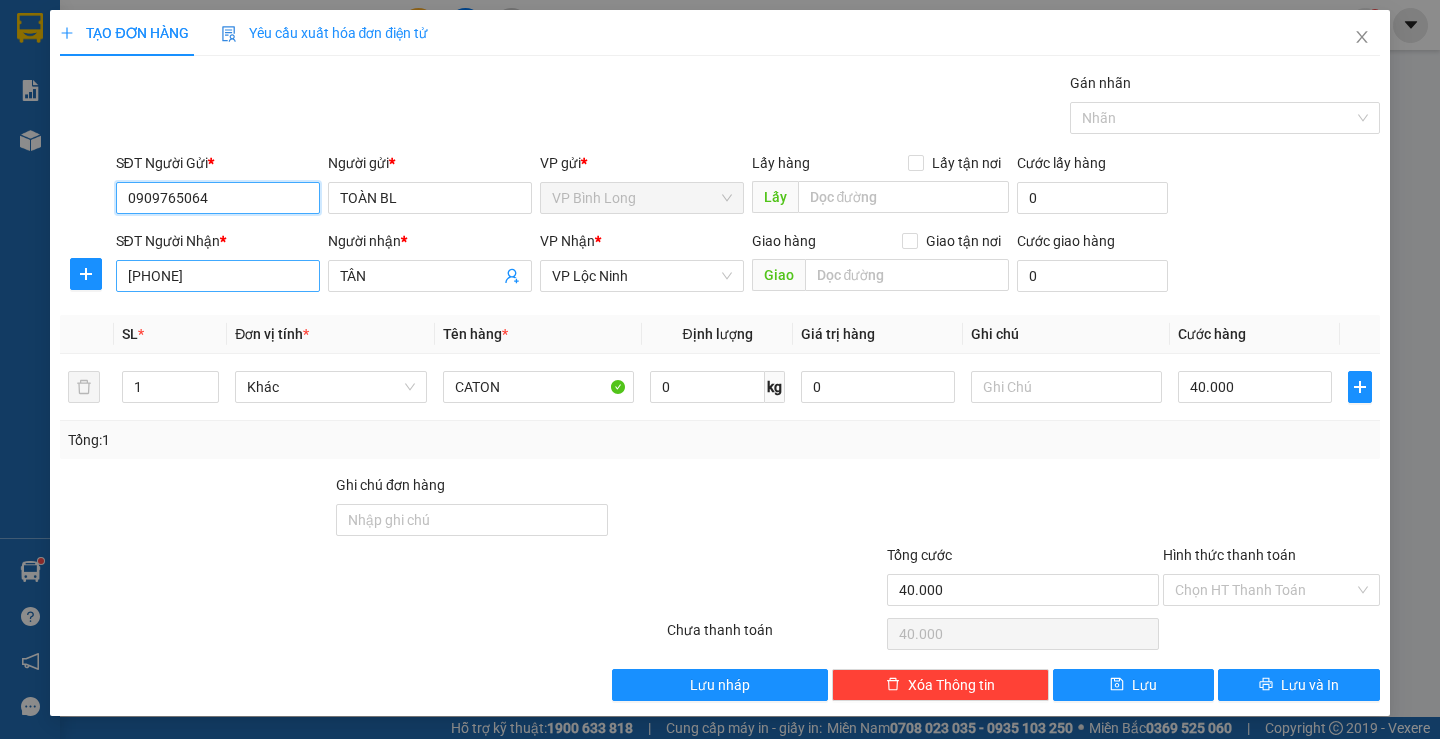 type on "0909765064" 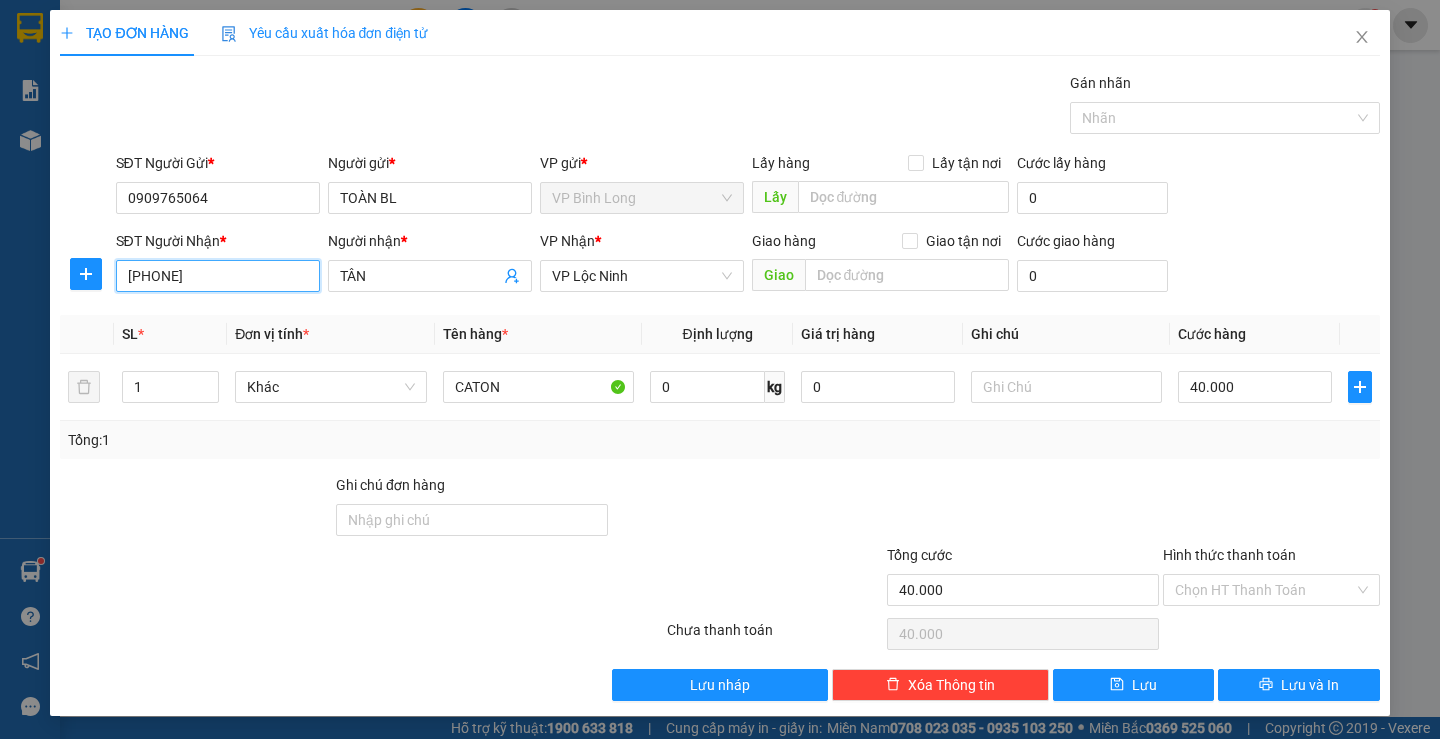click on "[PHONE]" at bounding box center (218, 276) 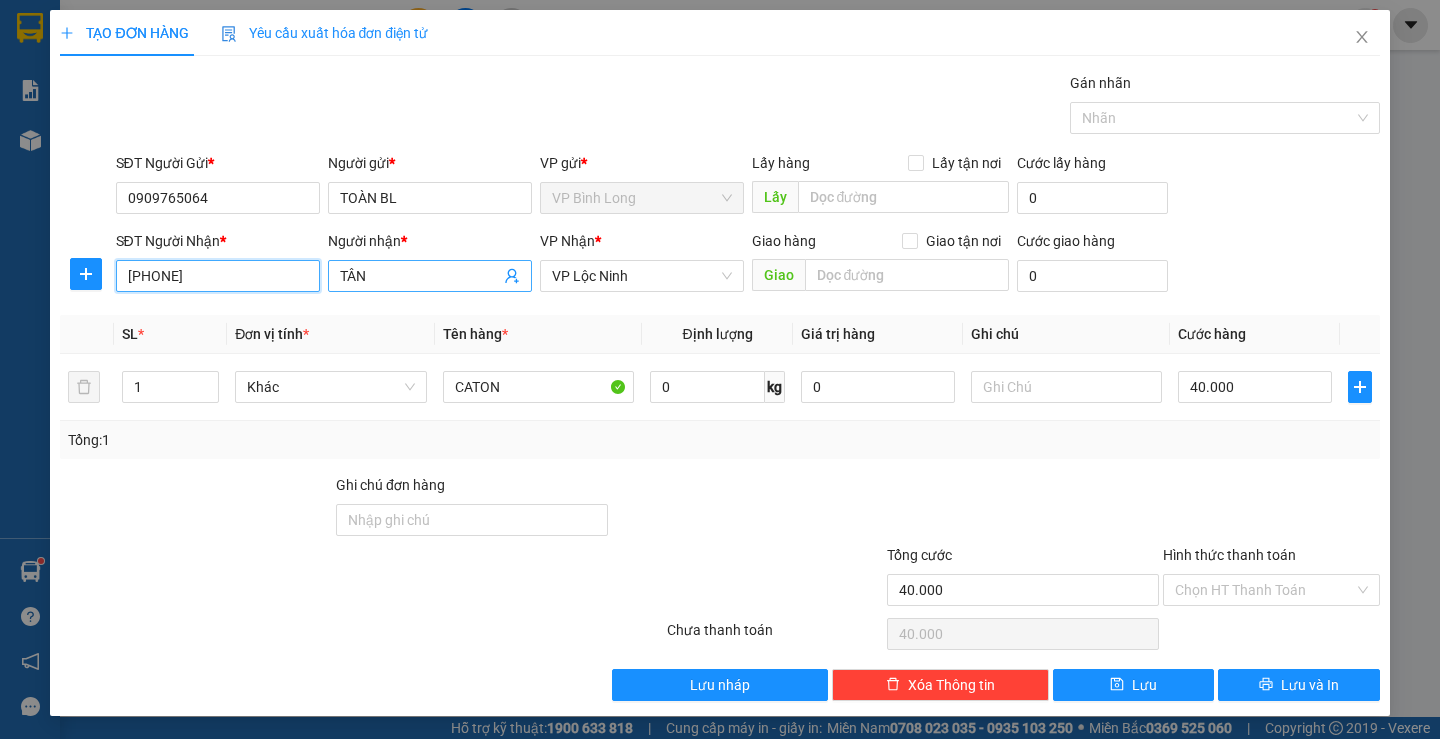 type on "[PHONE]" 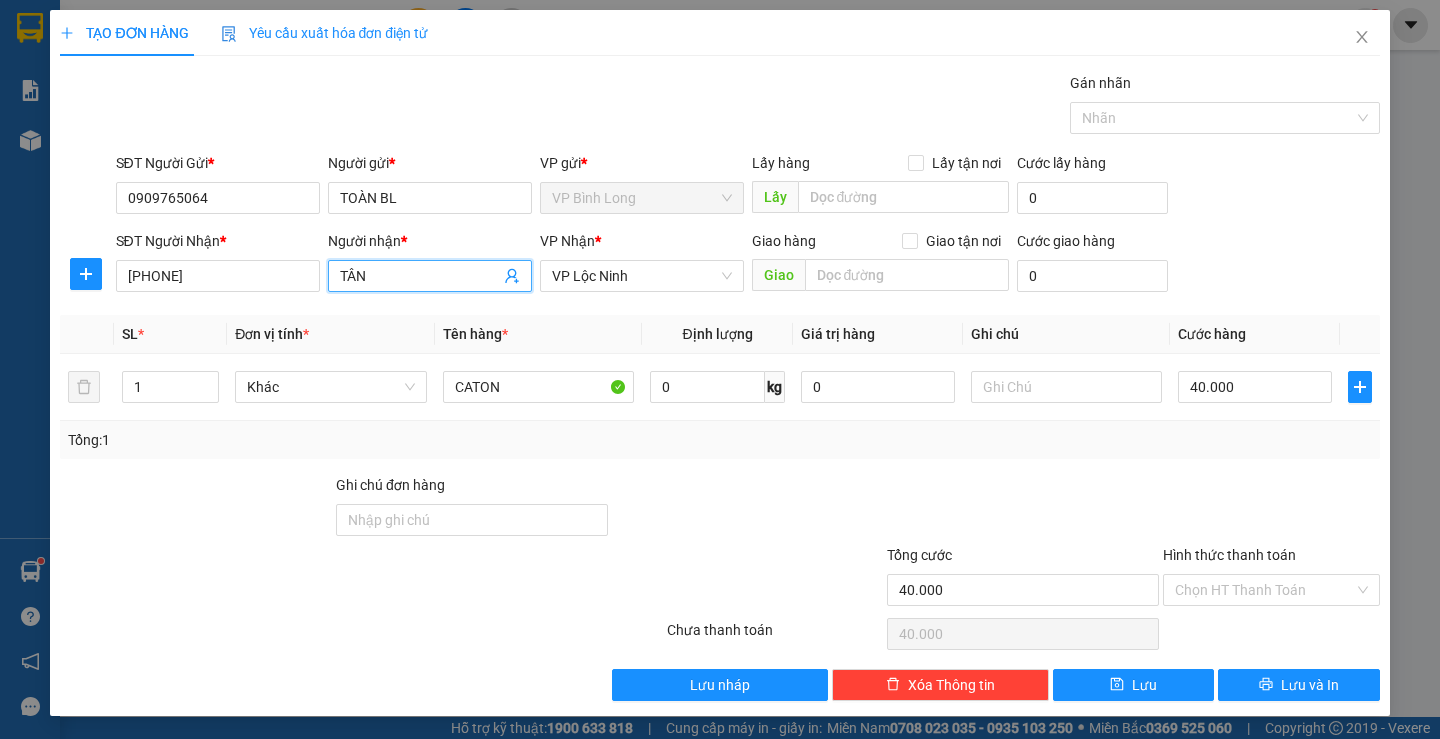 click on "TÂN" at bounding box center (420, 276) 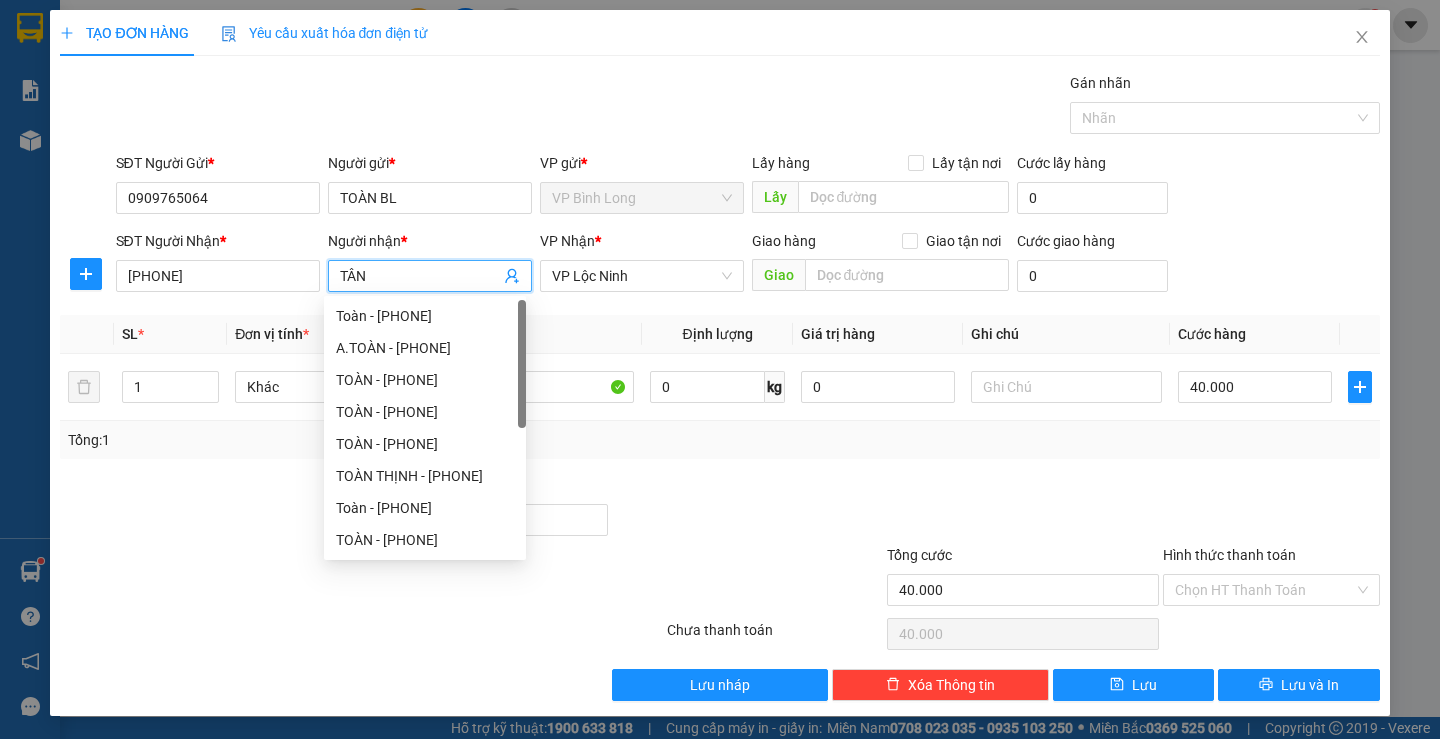 click on "TÂN" at bounding box center (420, 276) 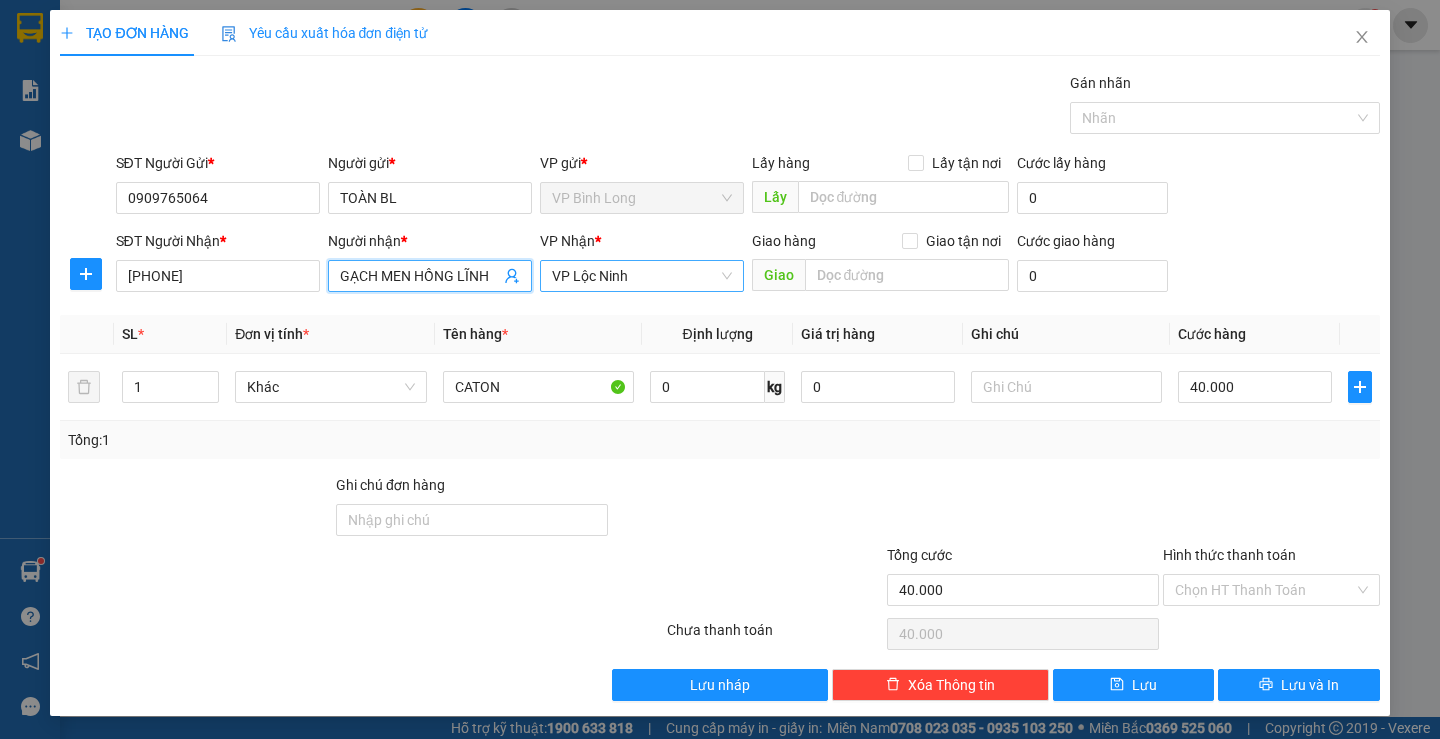 click on "VP Lộc Ninh" at bounding box center [642, 276] 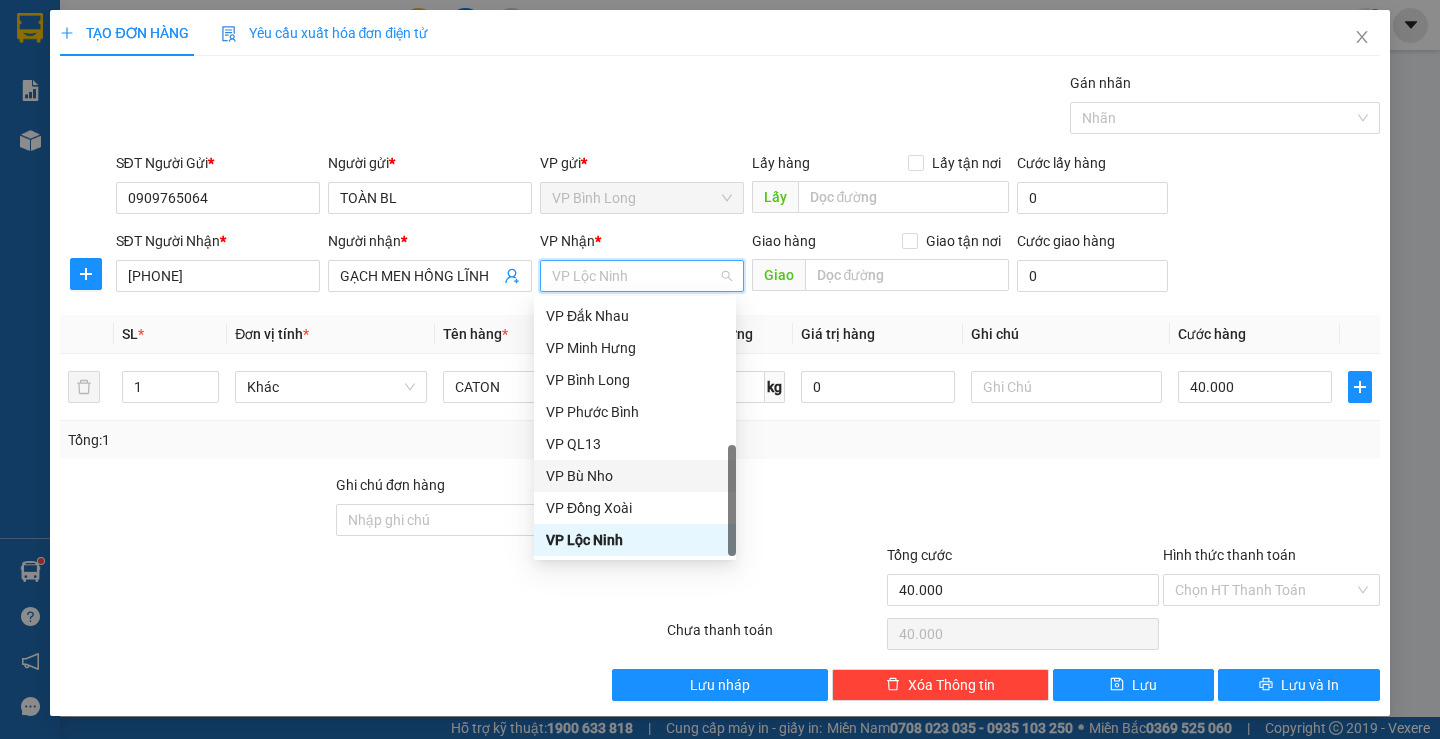 scroll, scrollTop: 480, scrollLeft: 0, axis: vertical 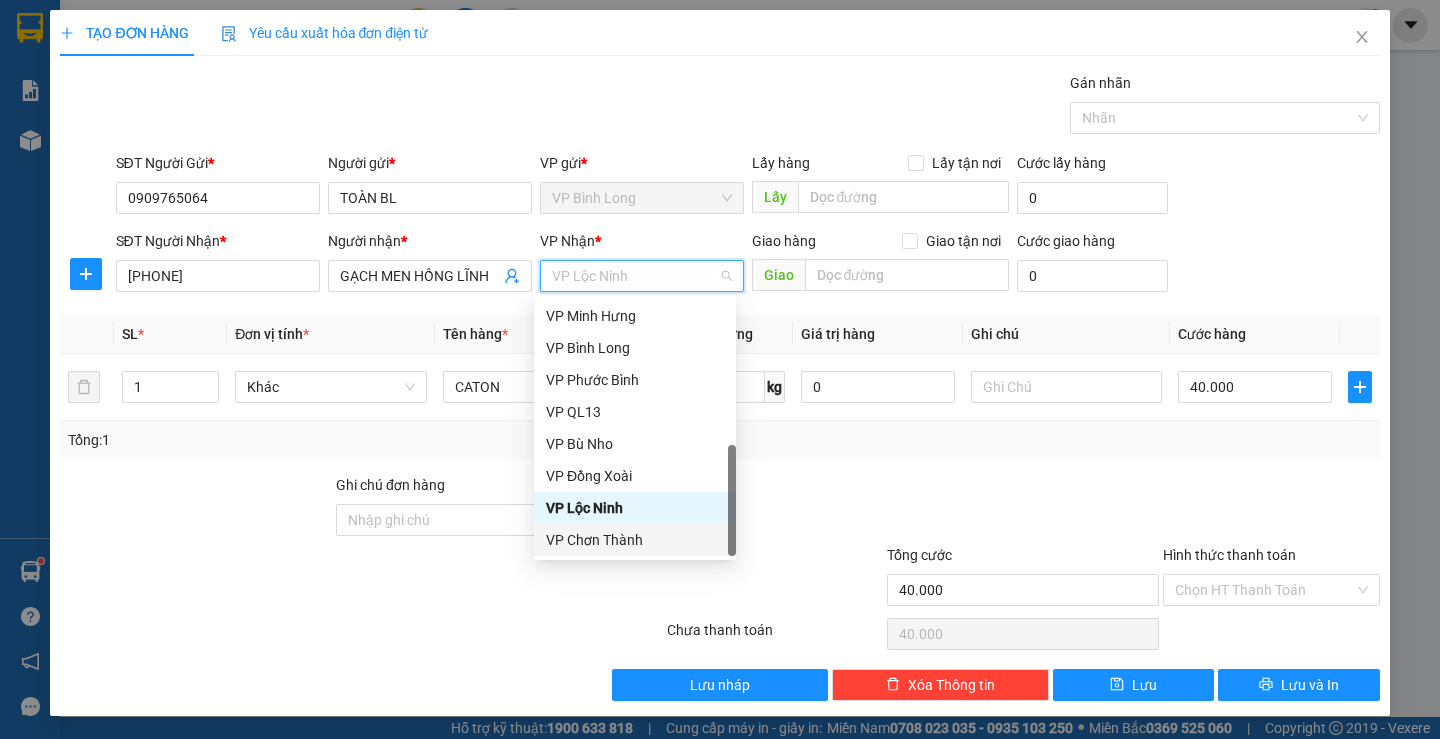 click on "VP Chơn Thành" at bounding box center [635, 540] 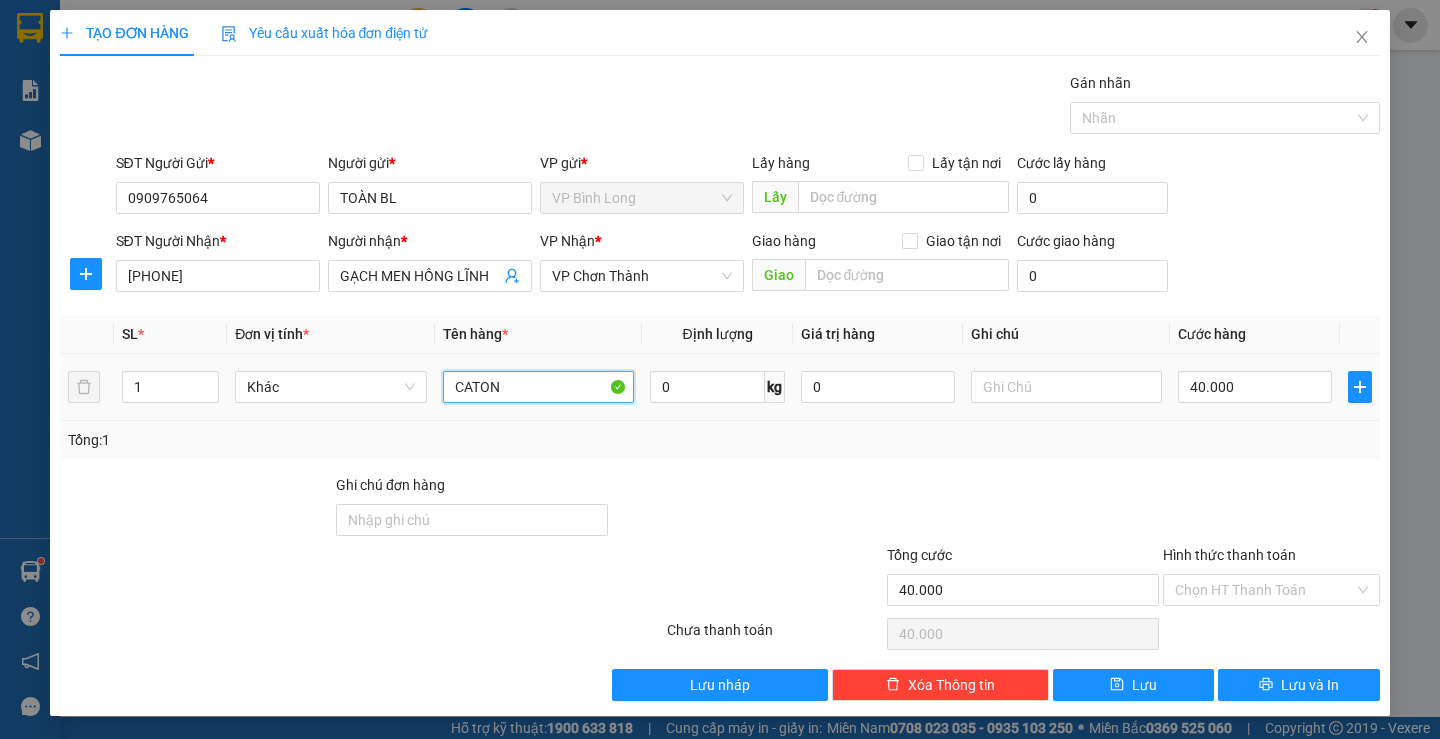 click on "CATON" at bounding box center (538, 387) 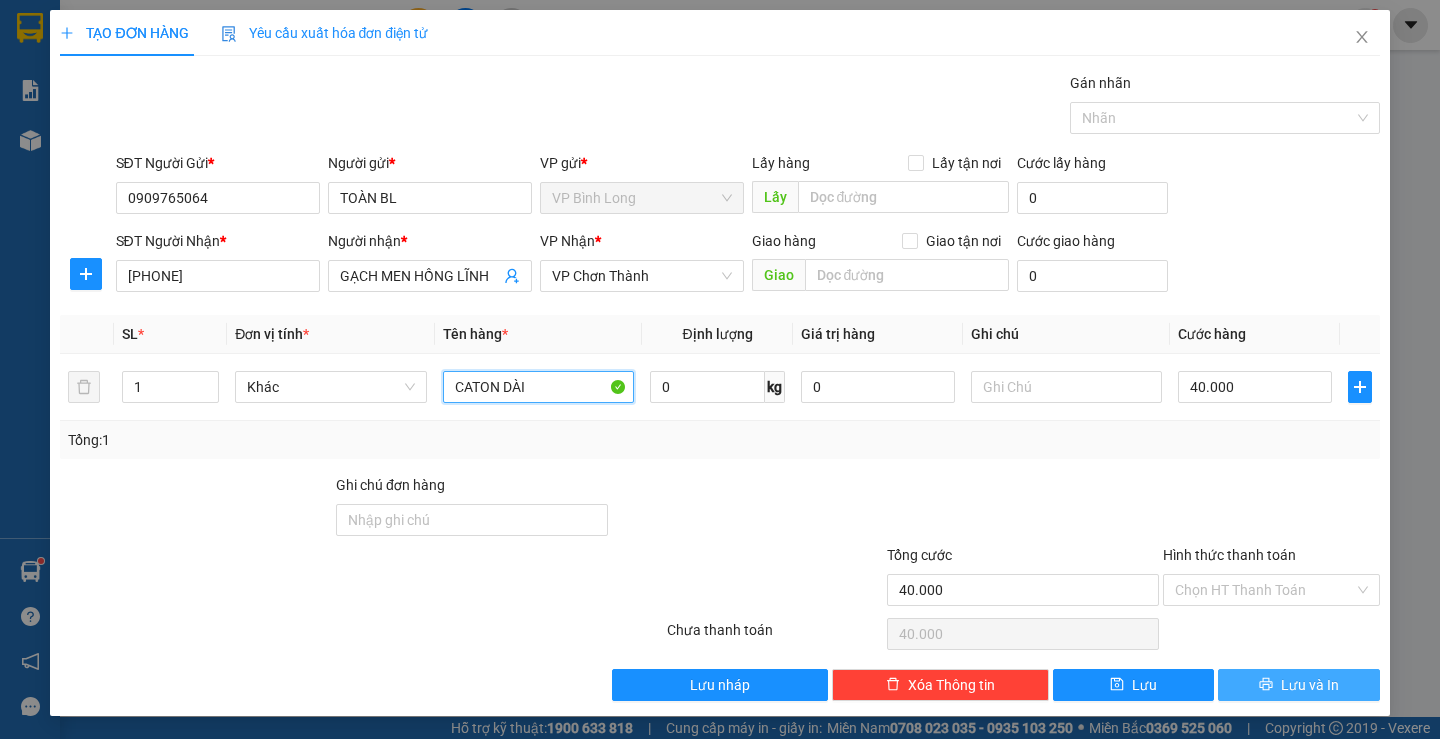 type on "CATON DÀI" 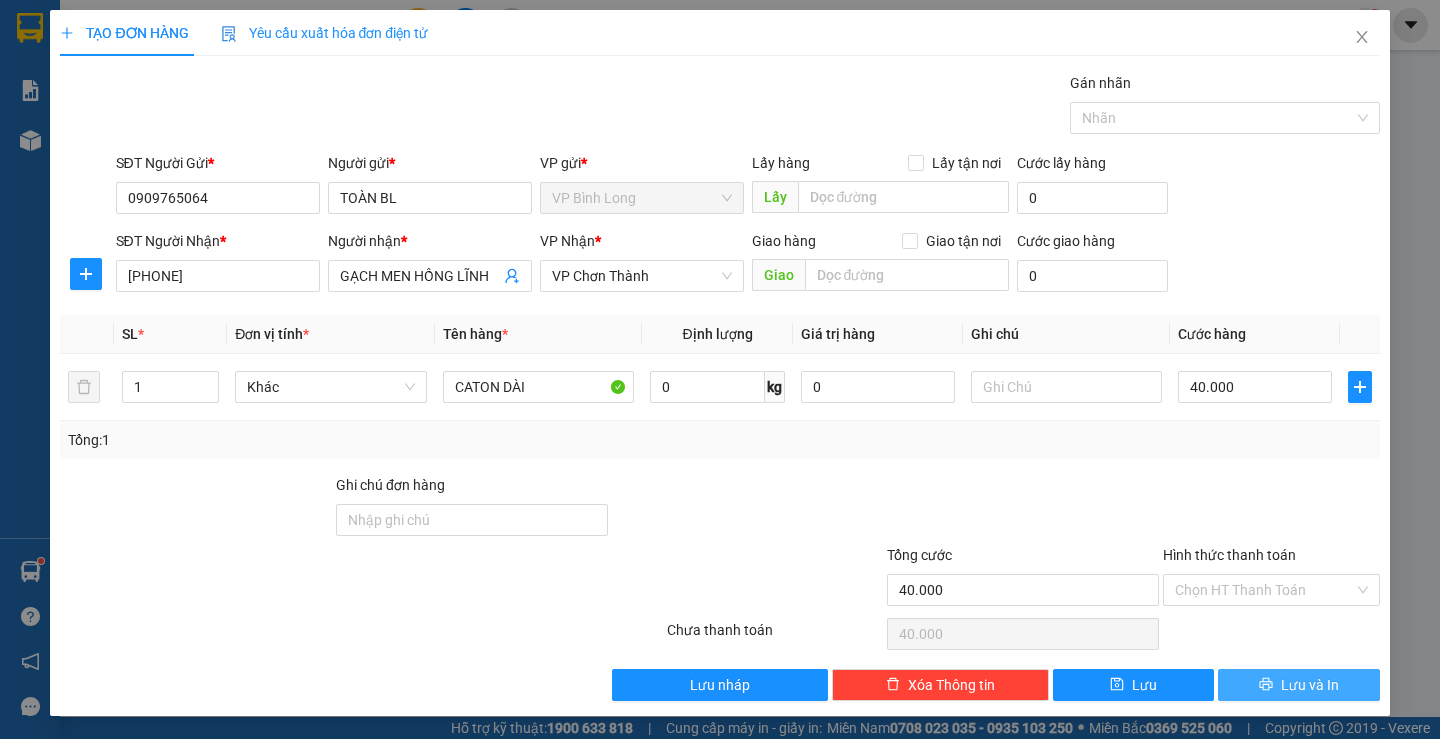click on "Lưu và In" at bounding box center (1310, 685) 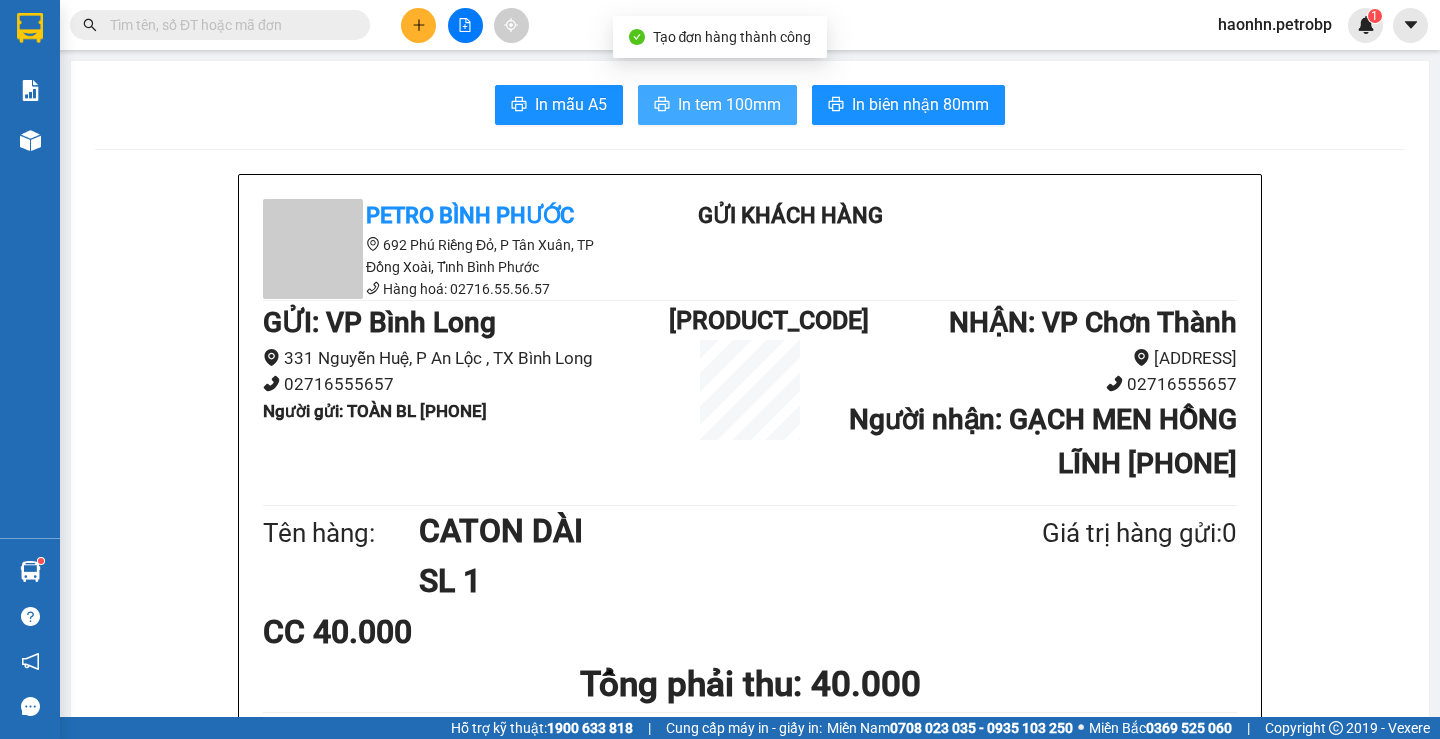 click on "In tem 100mm" at bounding box center (729, 104) 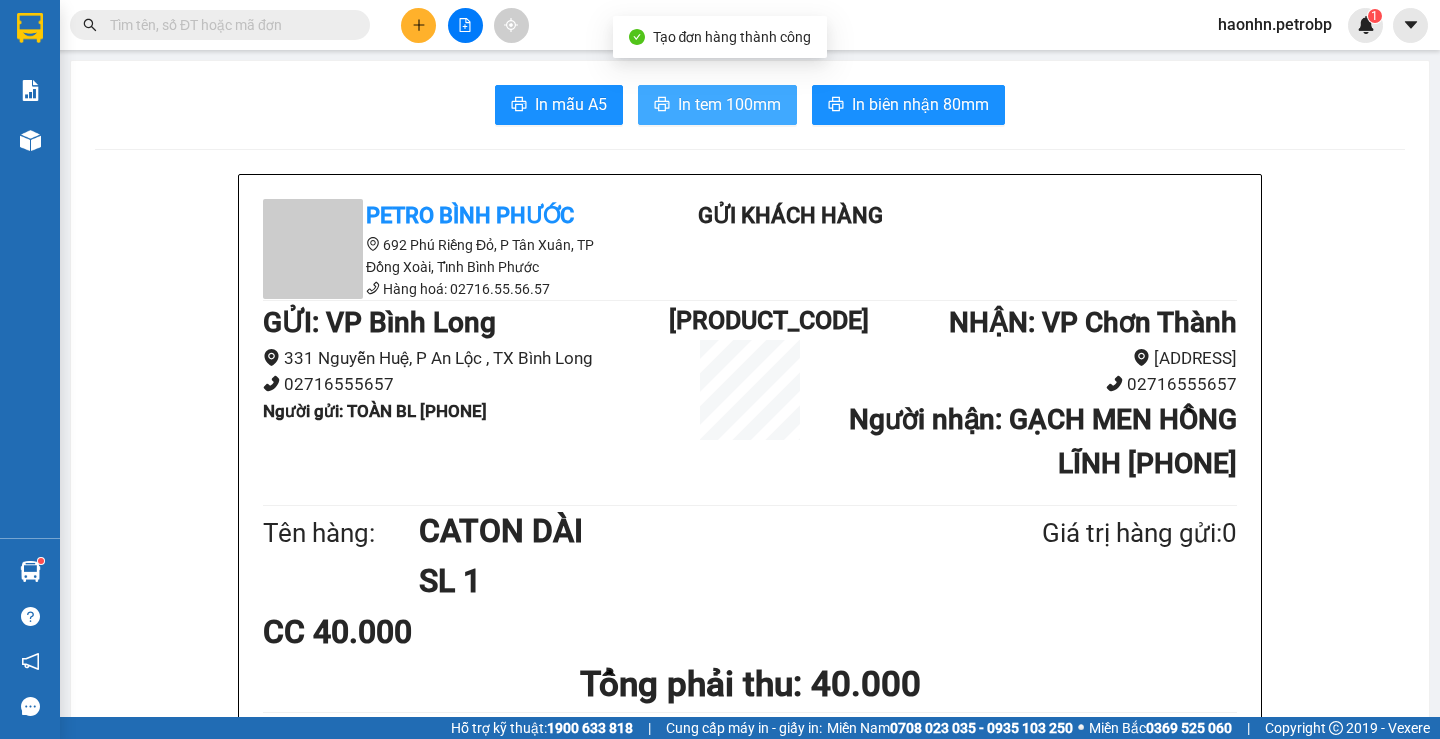 scroll, scrollTop: 0, scrollLeft: 0, axis: both 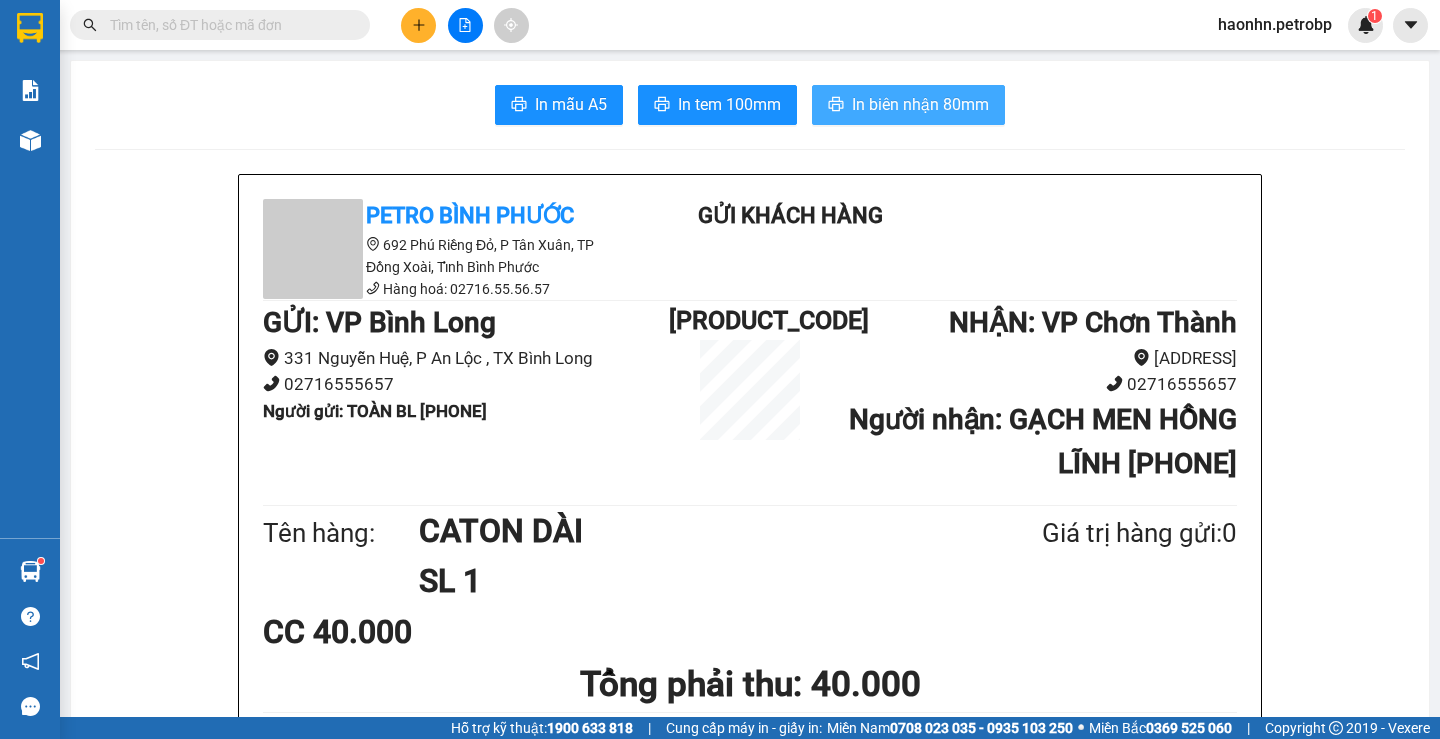 click on "In biên nhận 80mm" at bounding box center [920, 104] 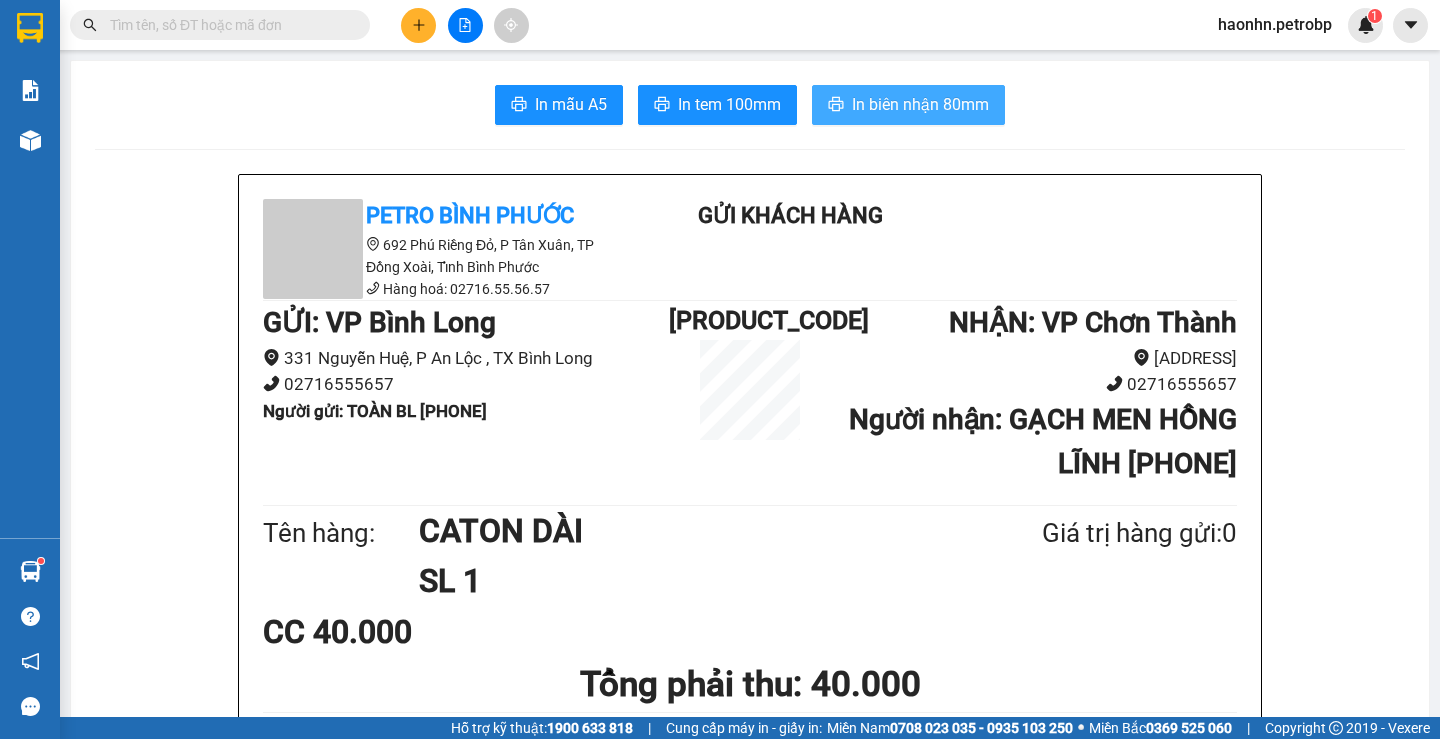 scroll, scrollTop: 0, scrollLeft: 0, axis: both 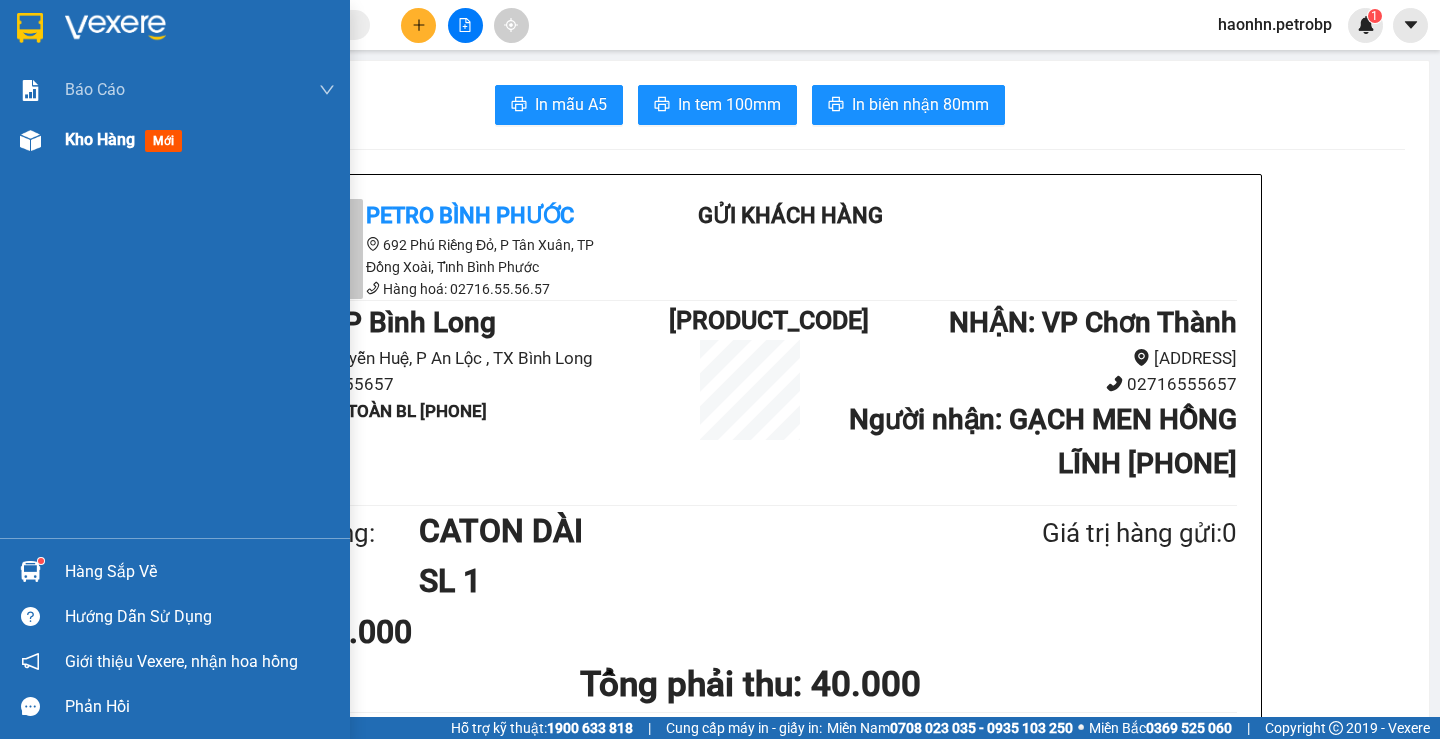 click at bounding box center [30, 140] 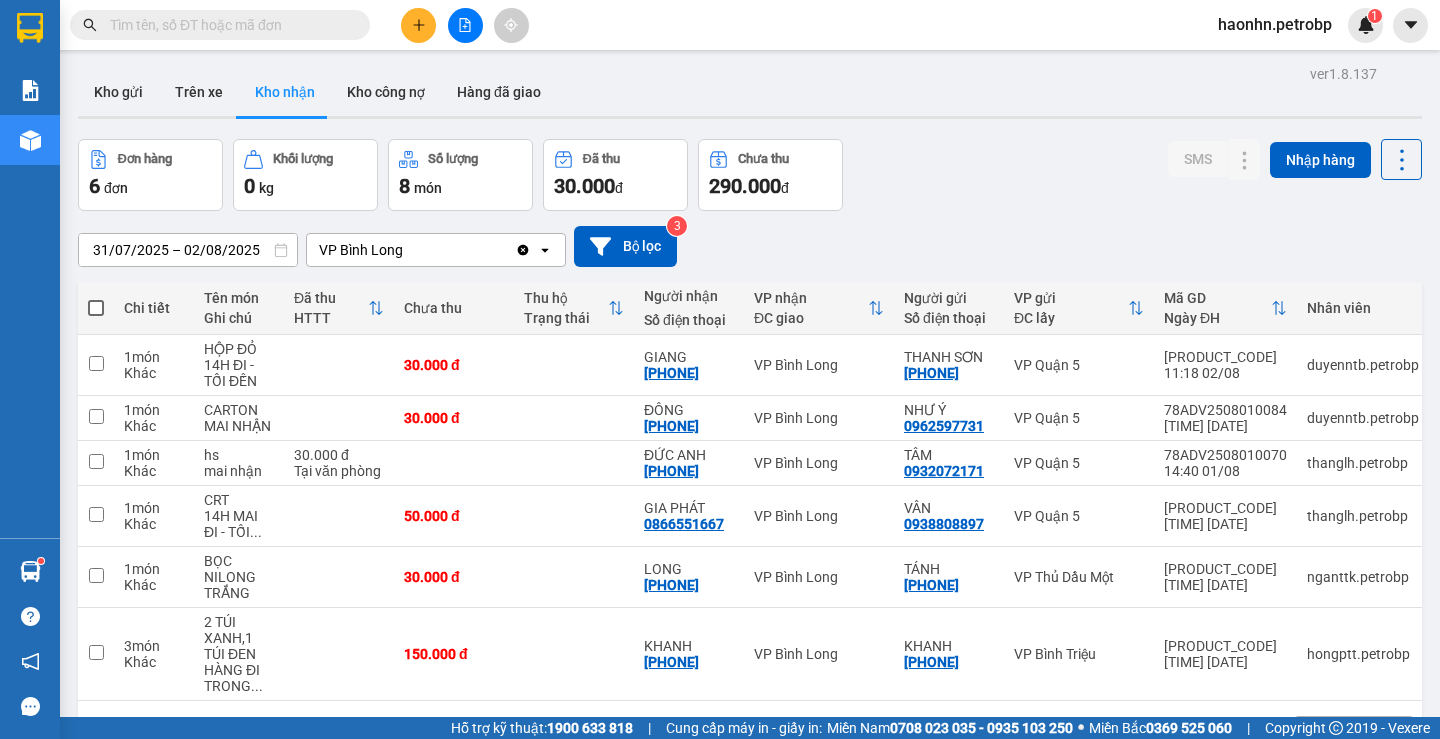 click at bounding box center (228, 25) 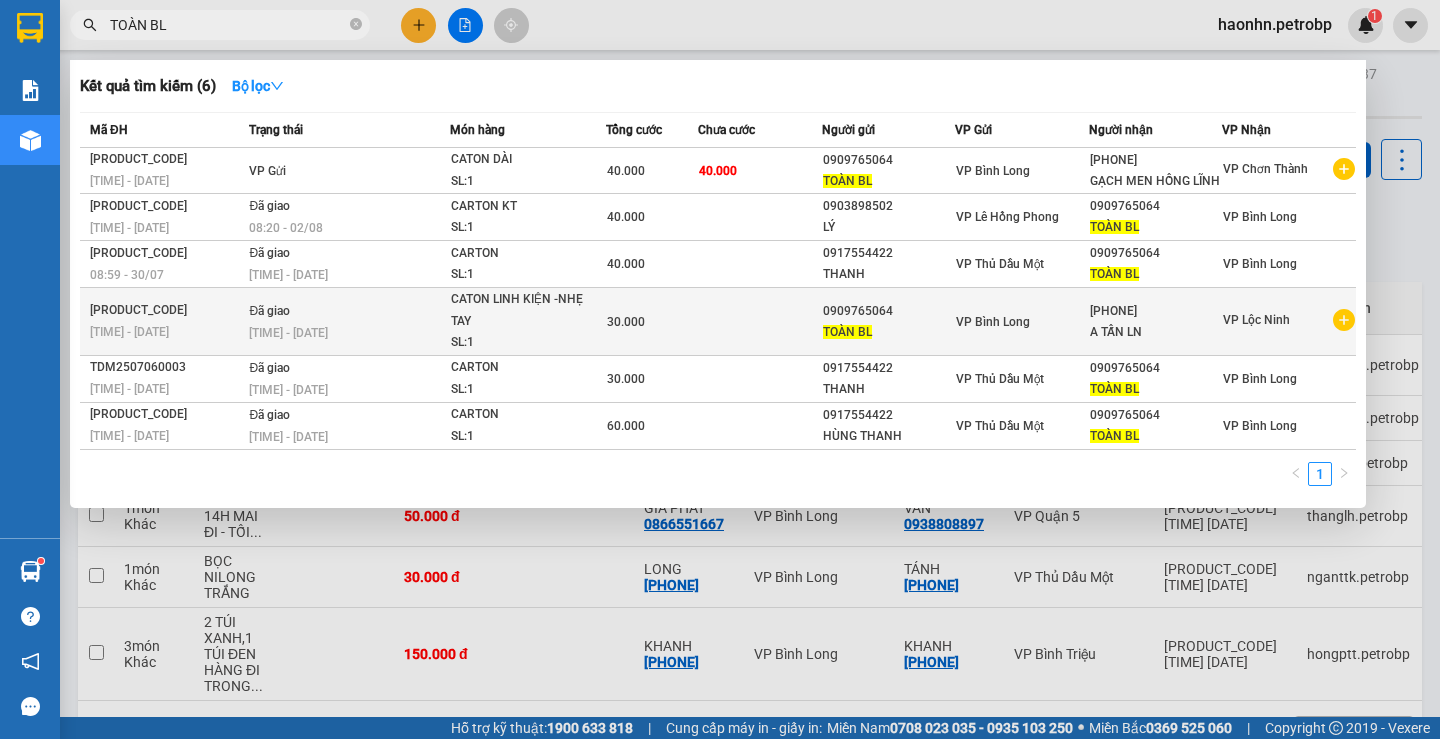 type on "TOÀN BL" 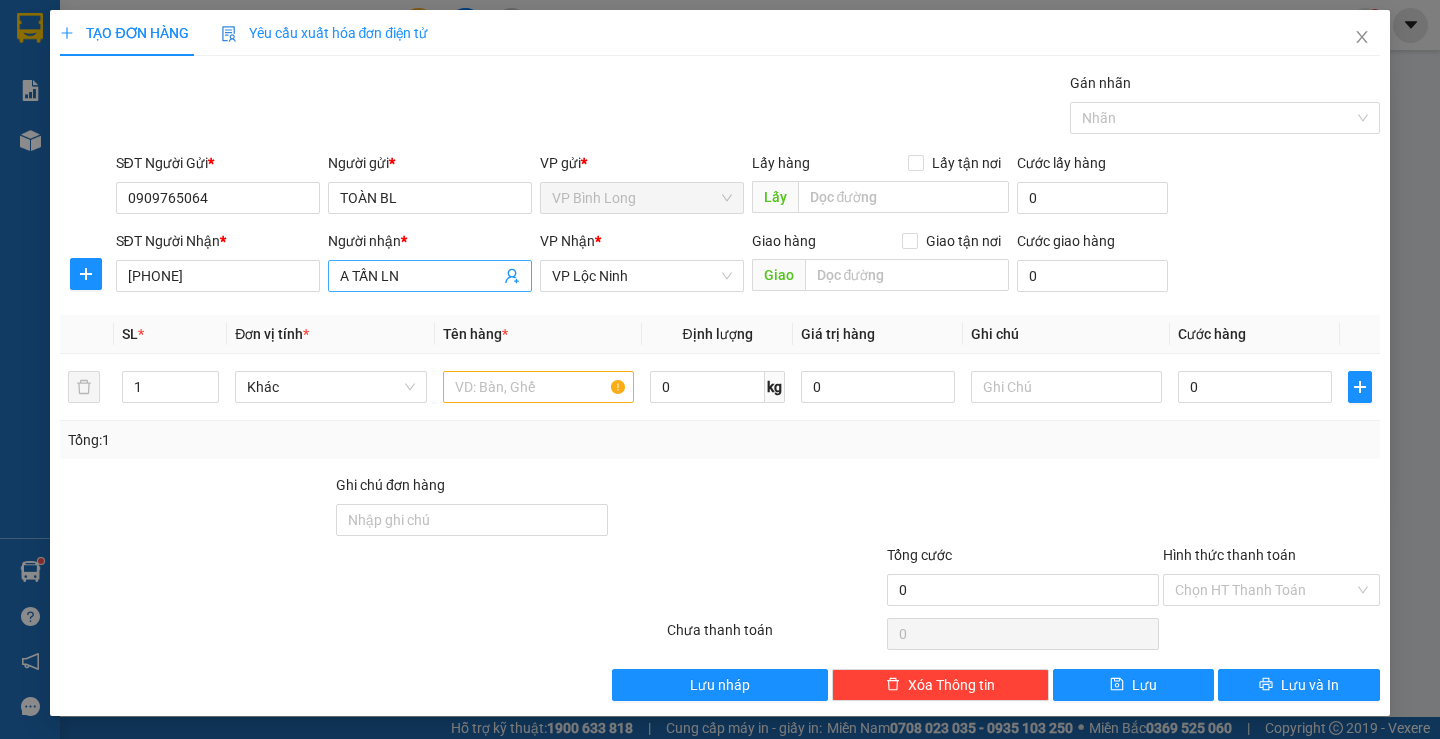 click on "A TẤN LN" at bounding box center (420, 276) 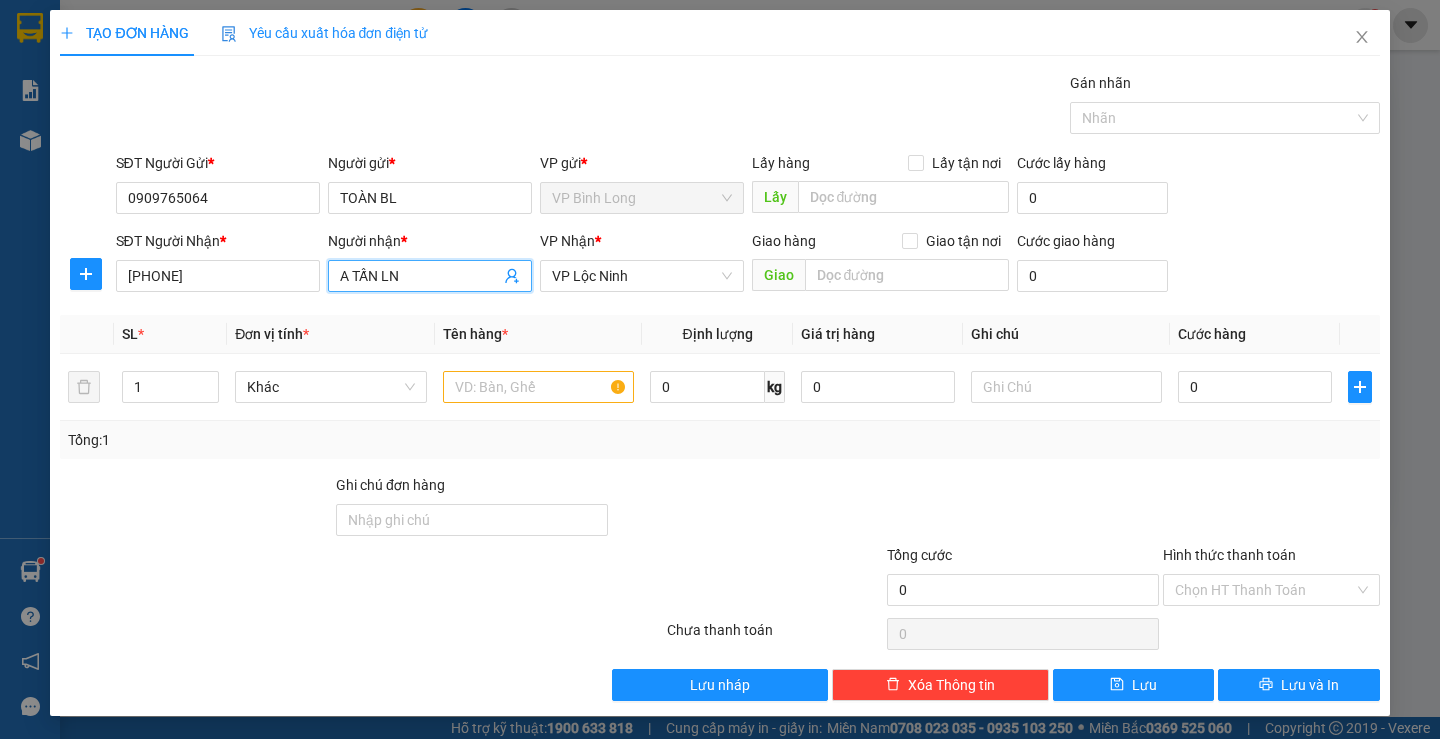 click on "A TẤN LN" at bounding box center [420, 276] 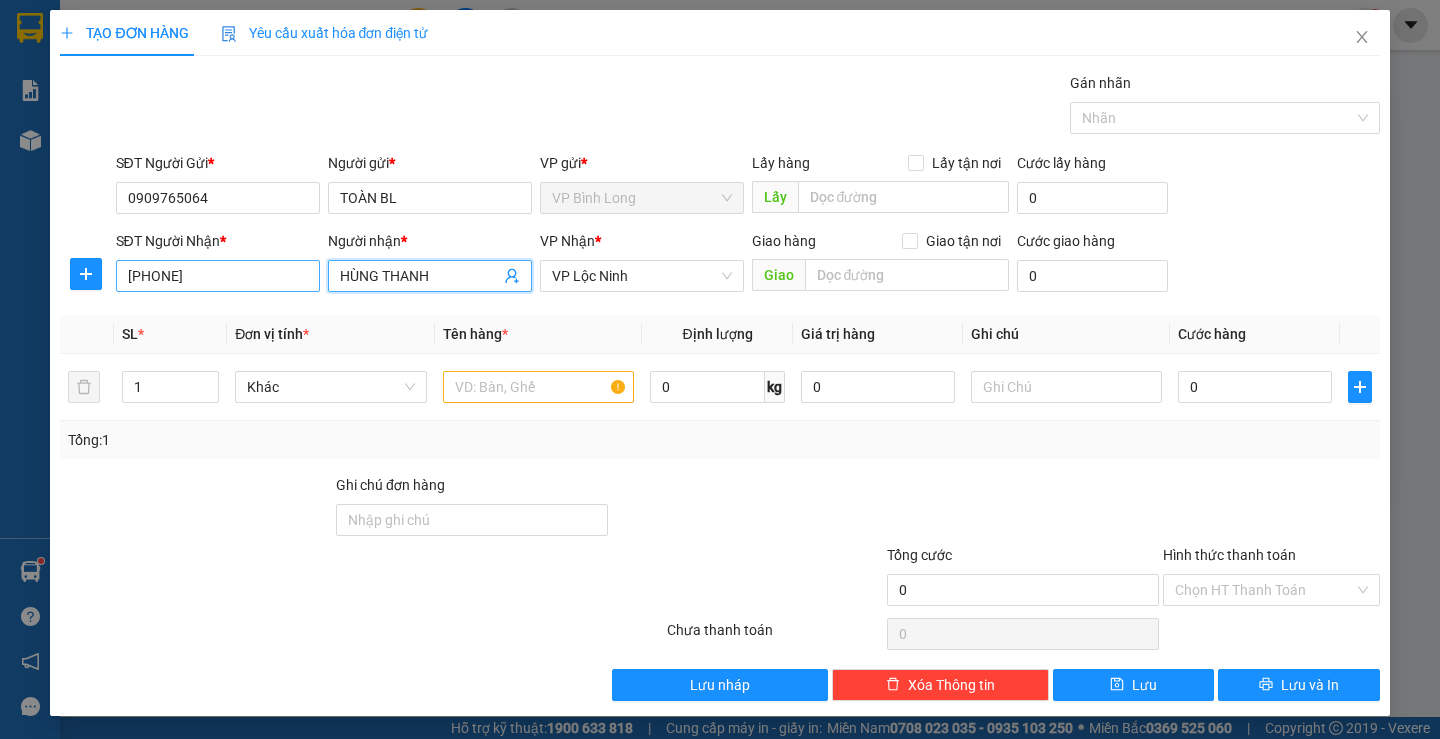 type on "HÙNG THANH" 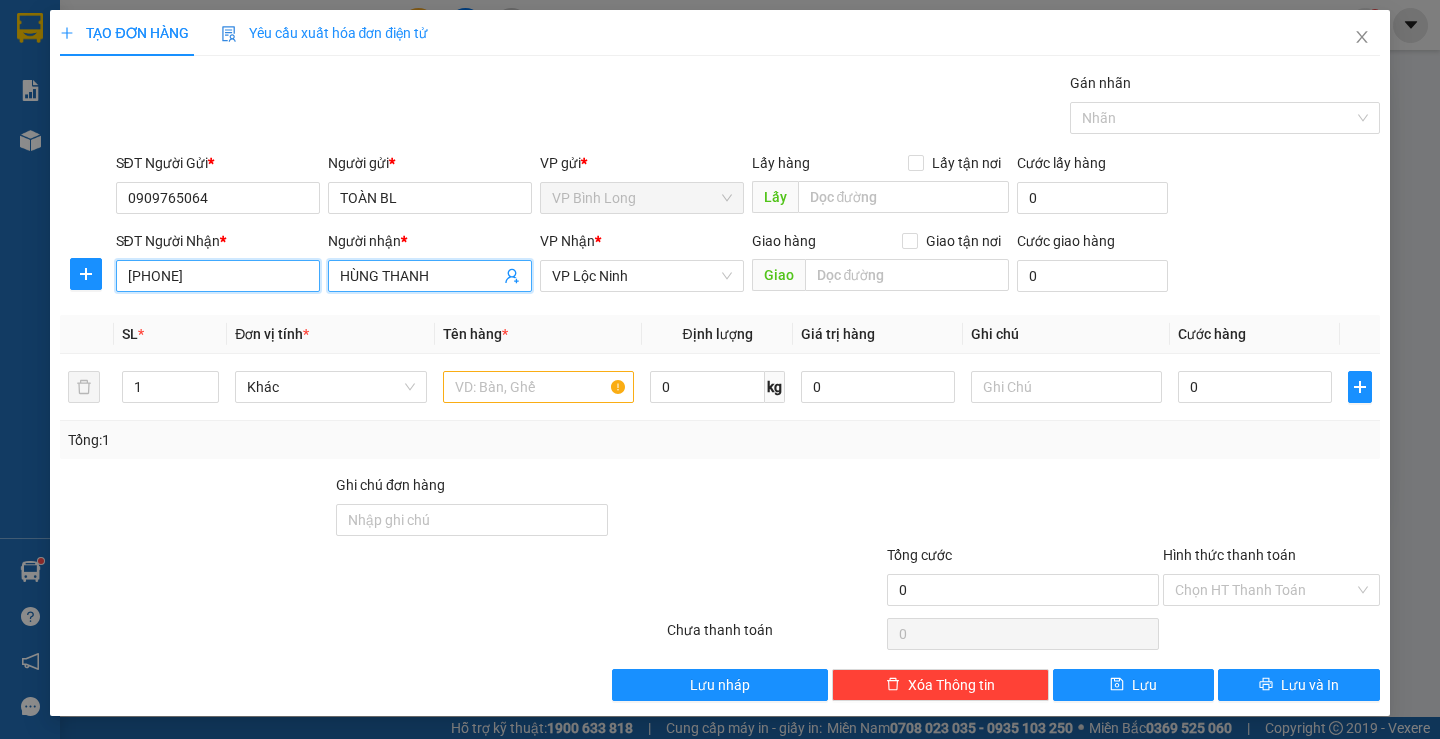 click on "[PHONE]" at bounding box center (218, 276) 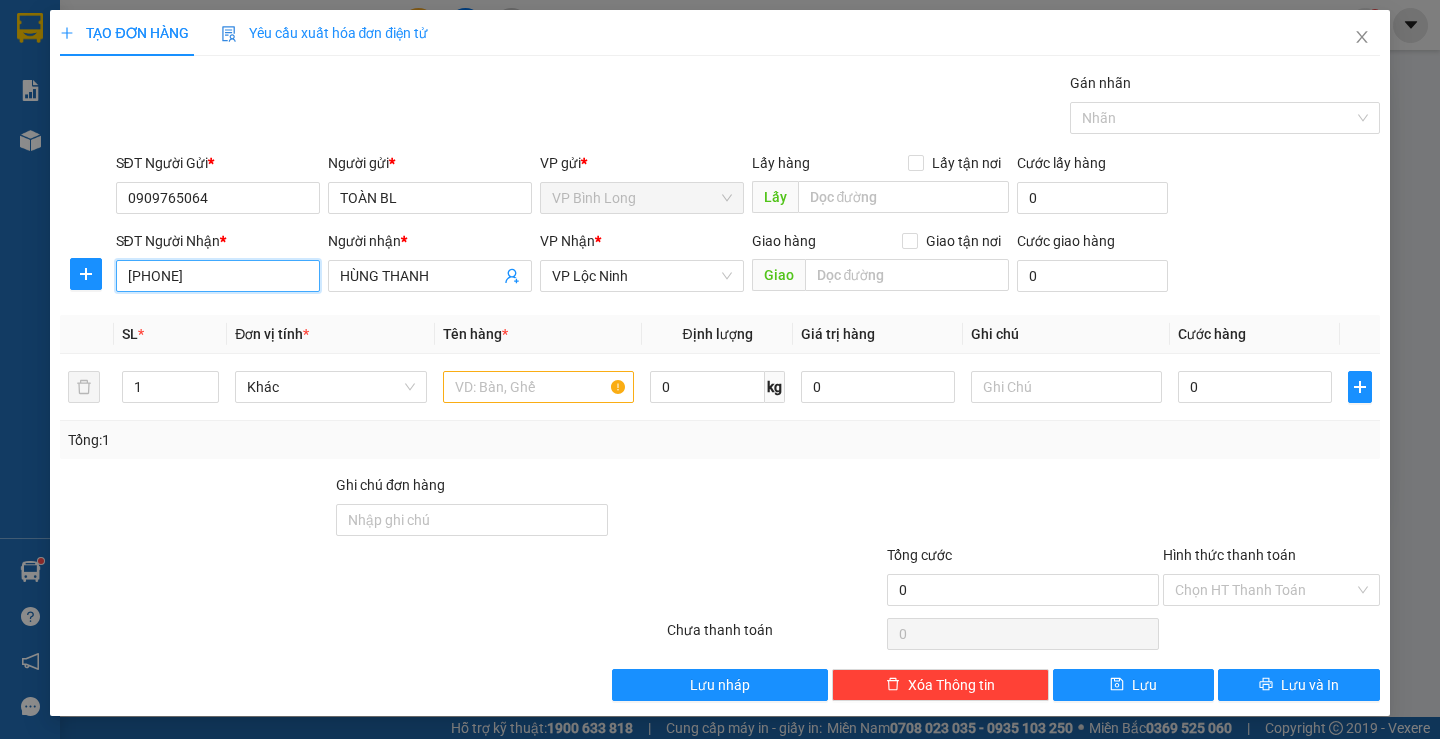 click on "[PHONE]" at bounding box center (218, 276) 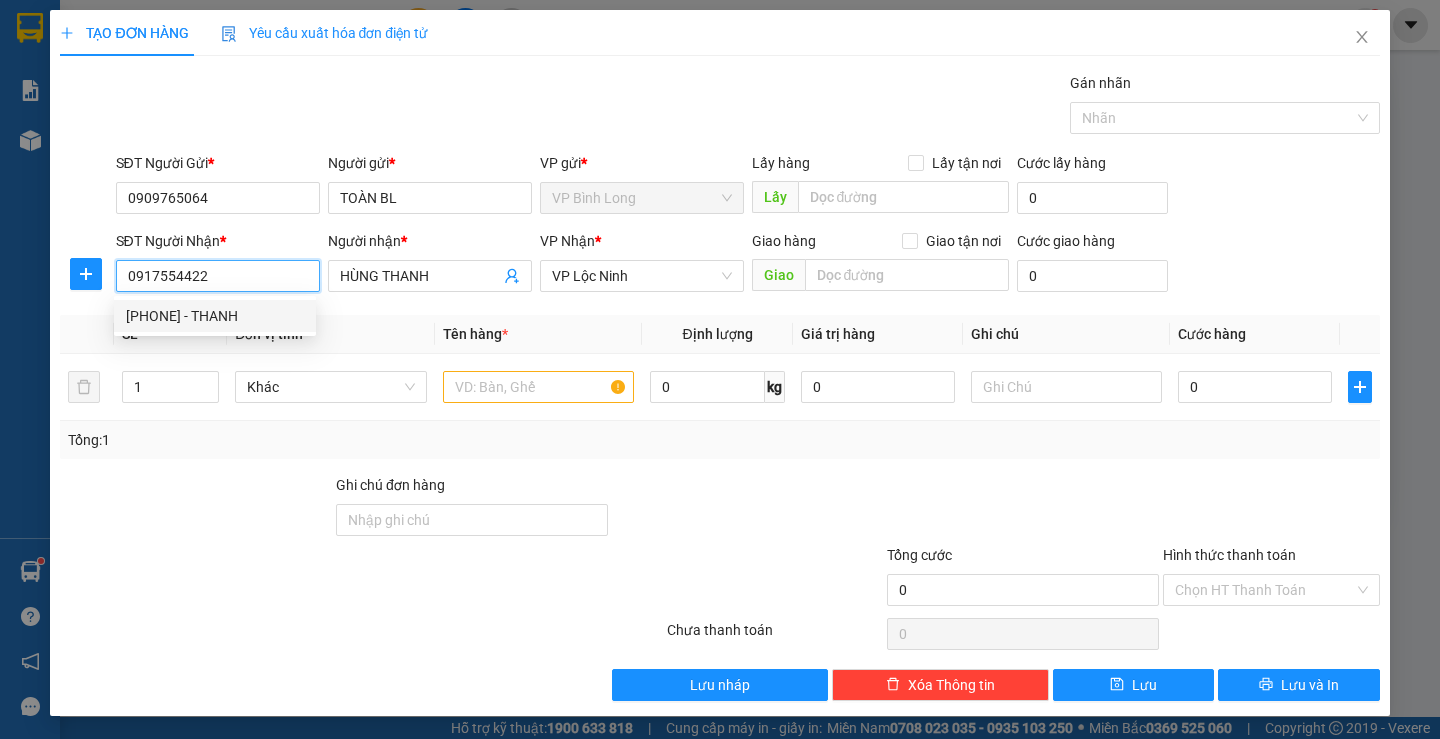 click on "[PHONE] - THANH" at bounding box center [215, 316] 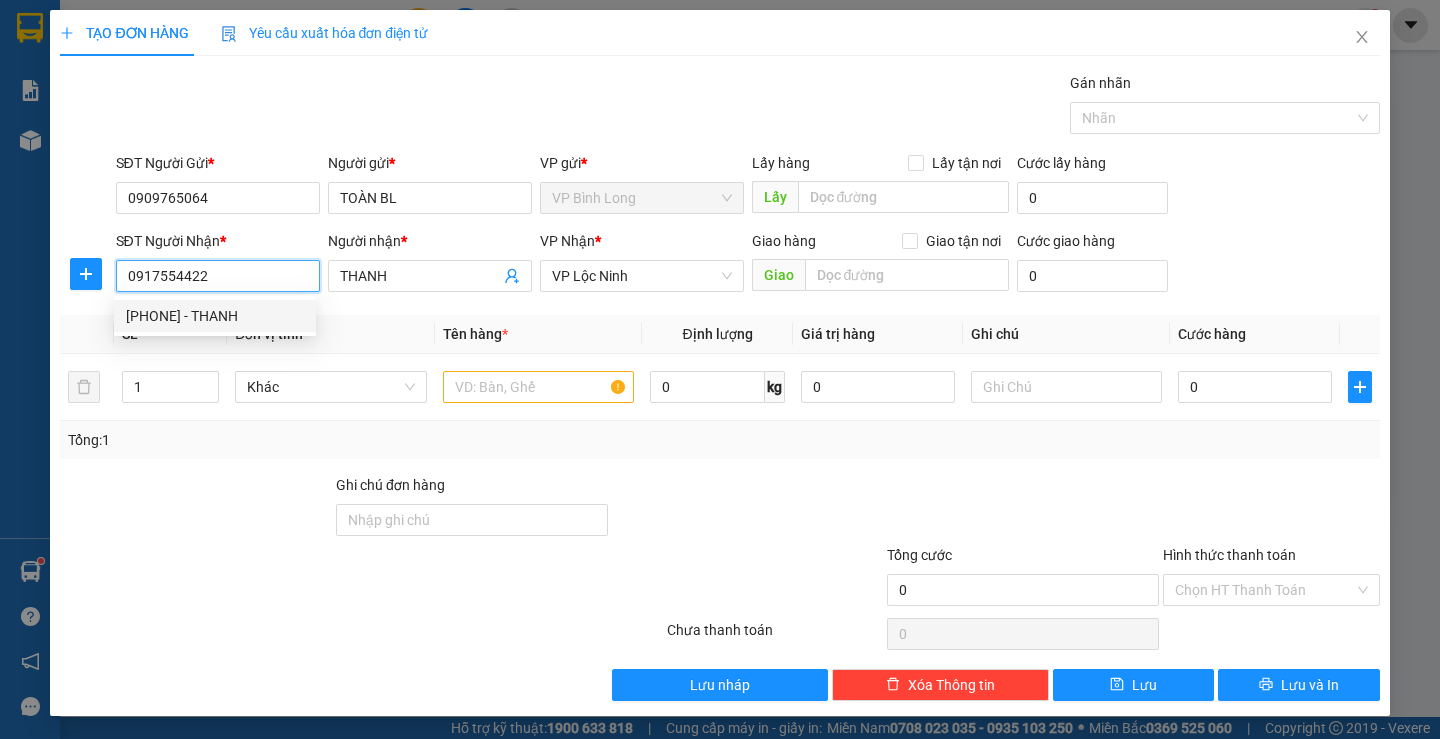 type on "40.000" 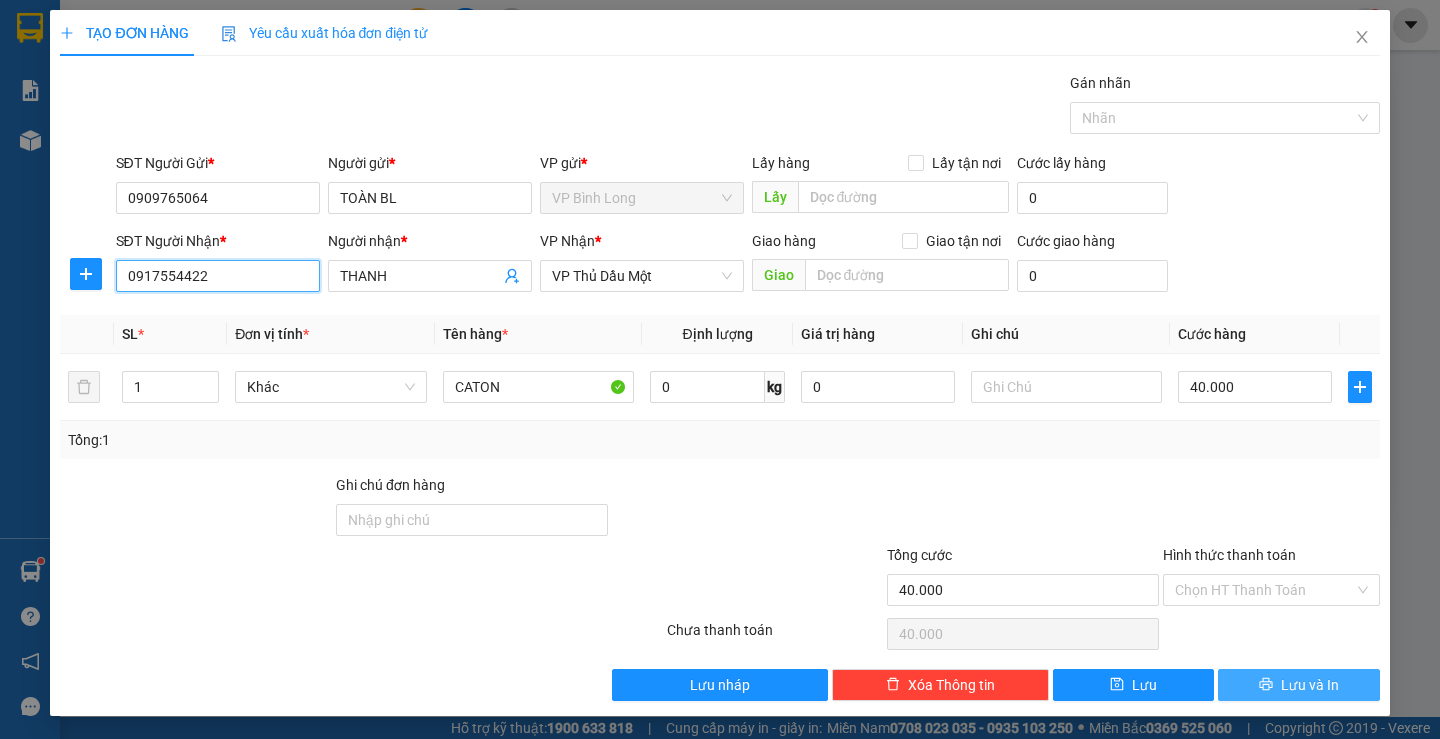 type on "0917554422" 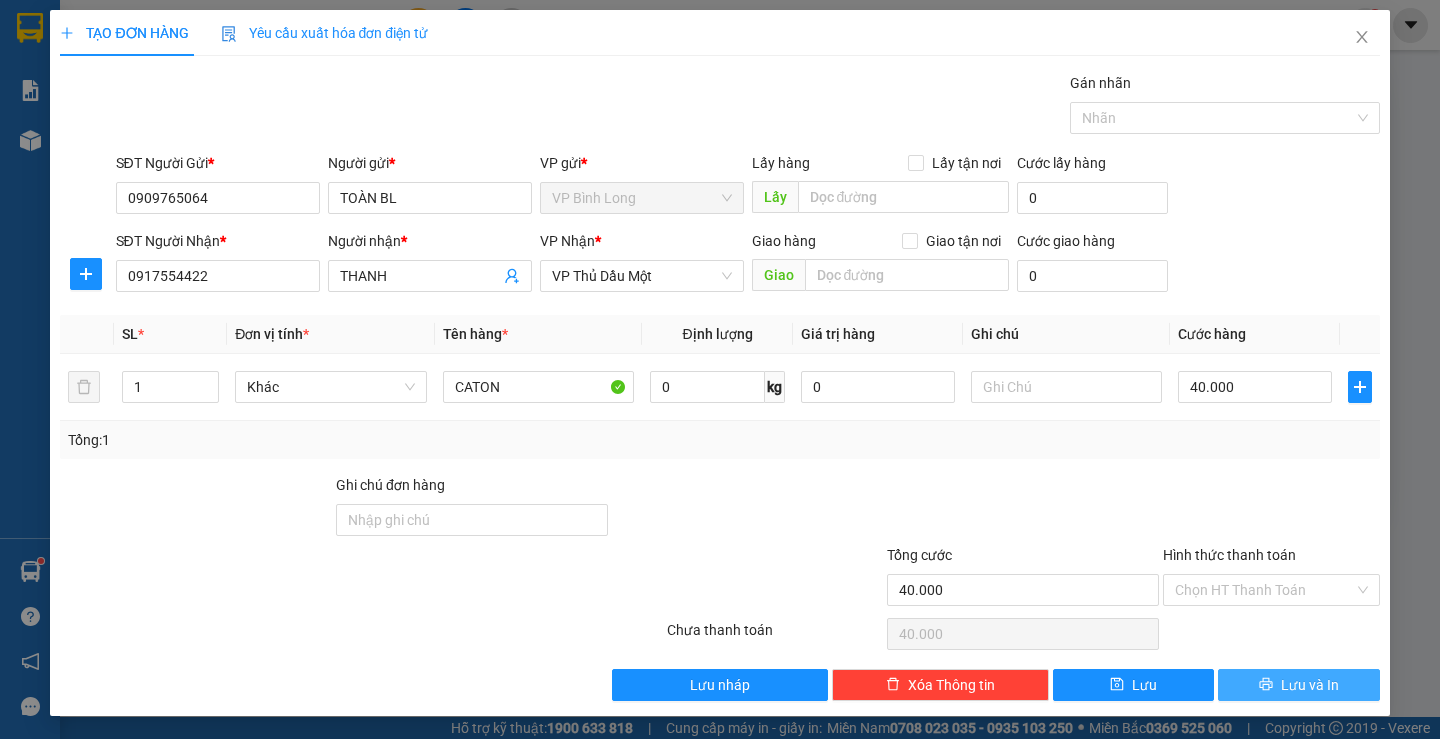 click on "Lưu và In" at bounding box center [1310, 685] 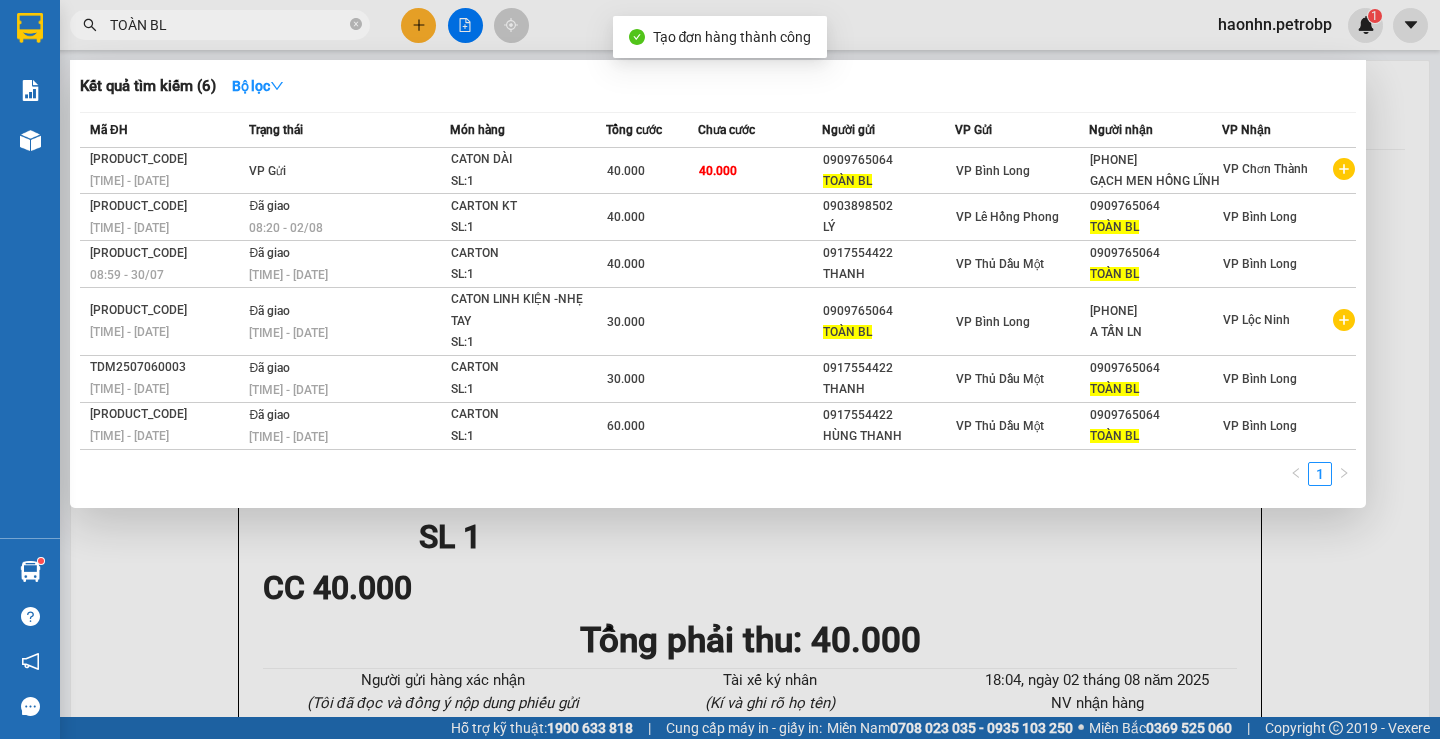 click at bounding box center (720, 369) 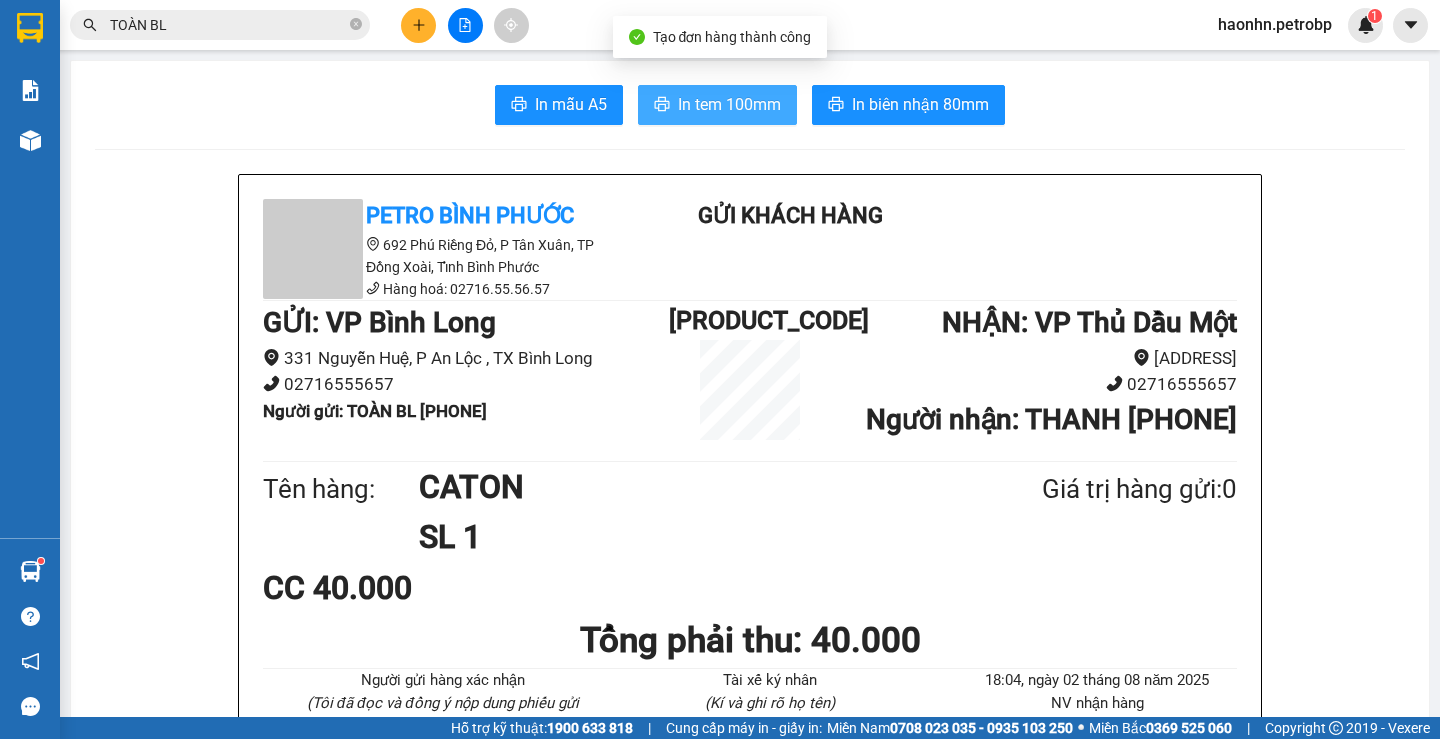 click on "In tem 100mm" at bounding box center (729, 104) 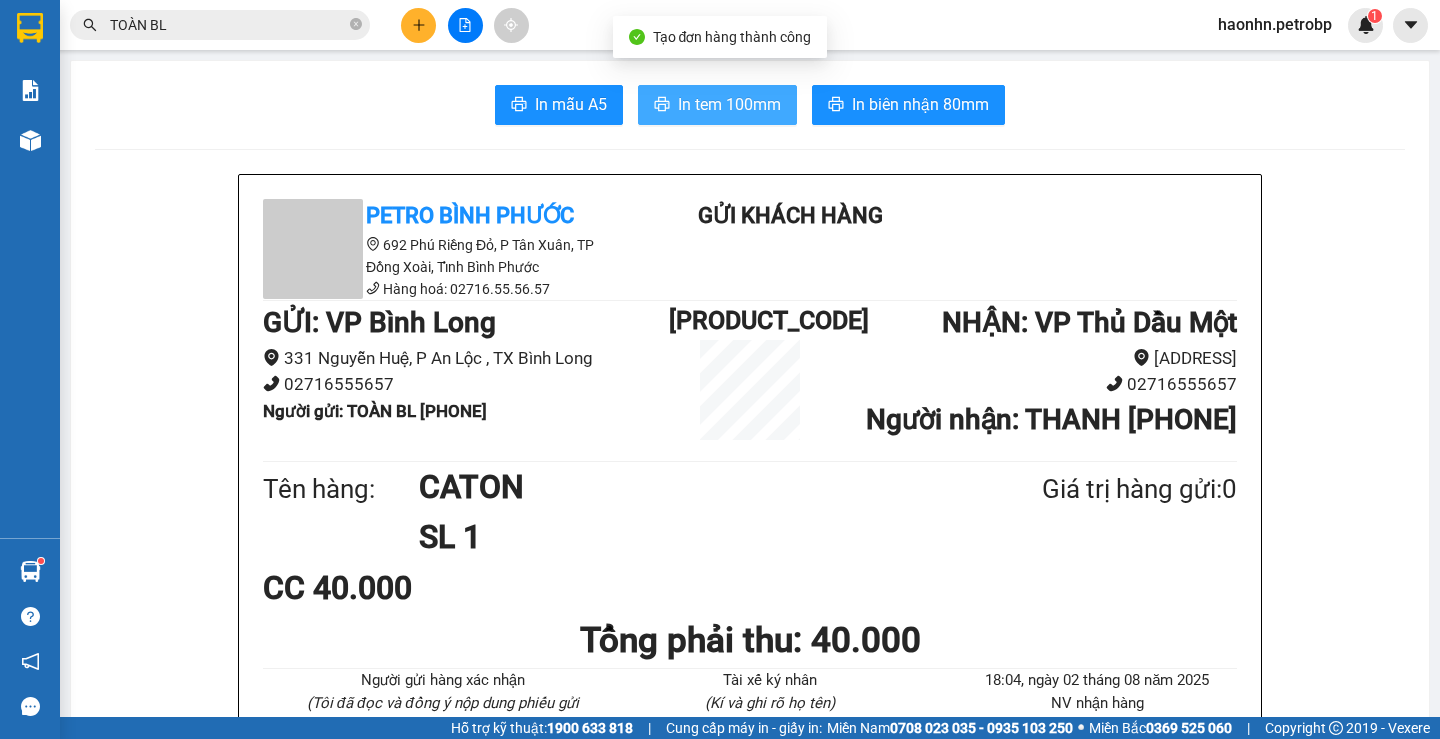 scroll, scrollTop: 0, scrollLeft: 0, axis: both 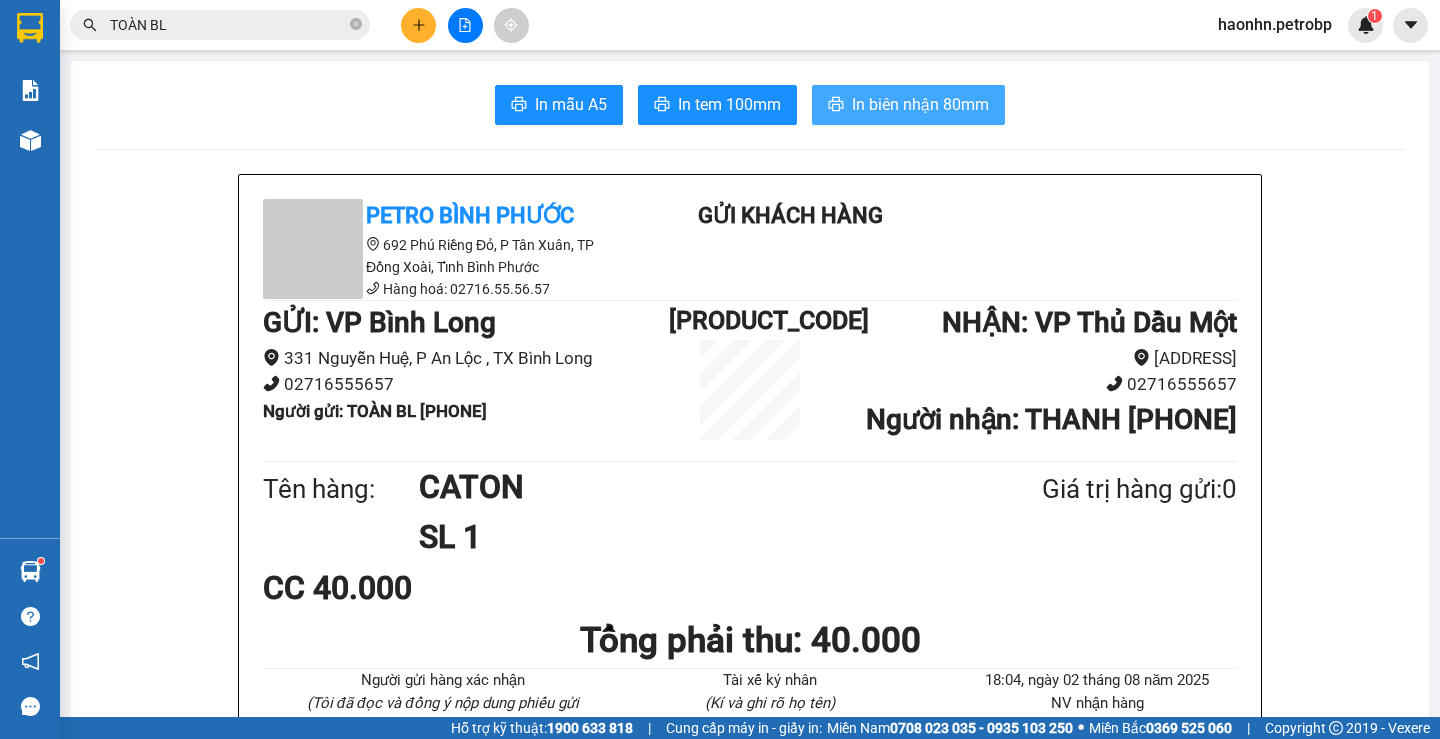 click on "In biên nhận 80mm" at bounding box center [908, 105] 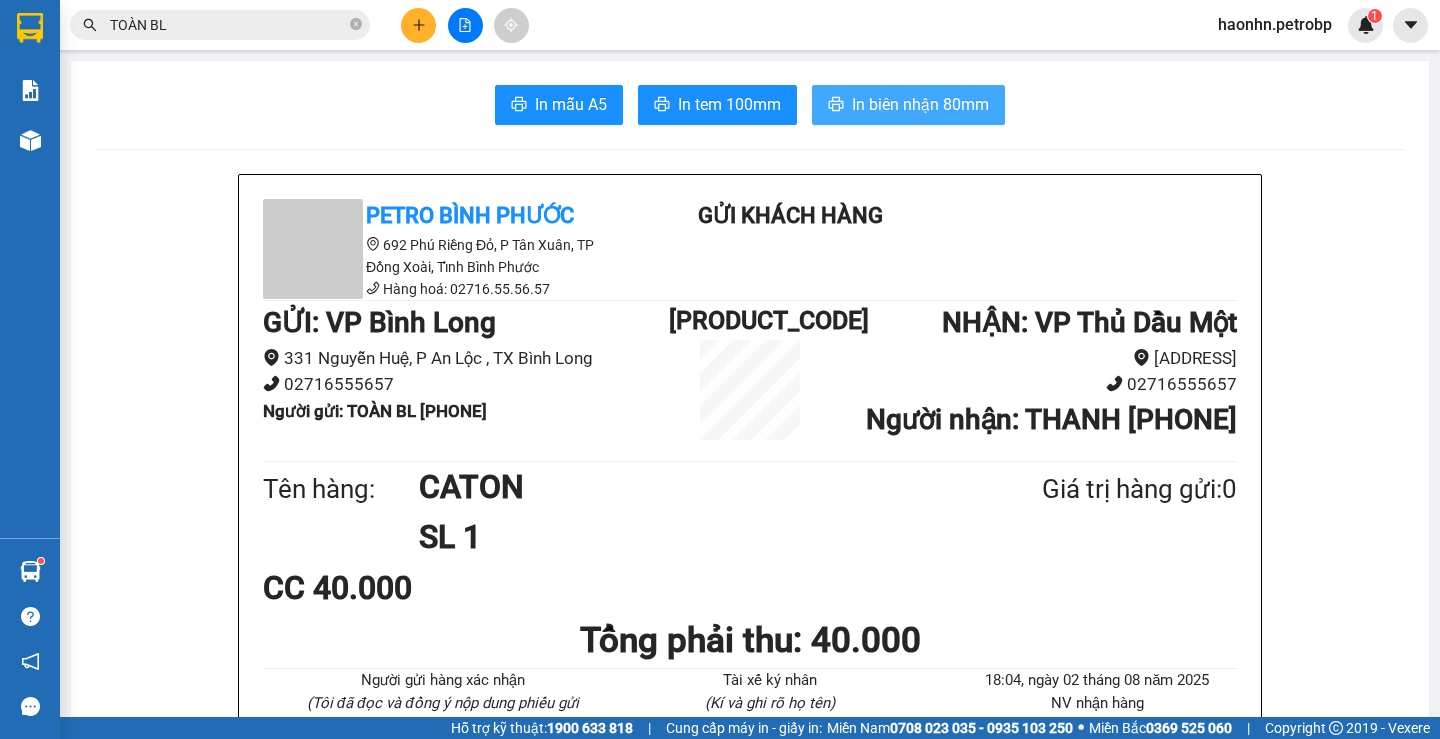 scroll, scrollTop: 0, scrollLeft: 0, axis: both 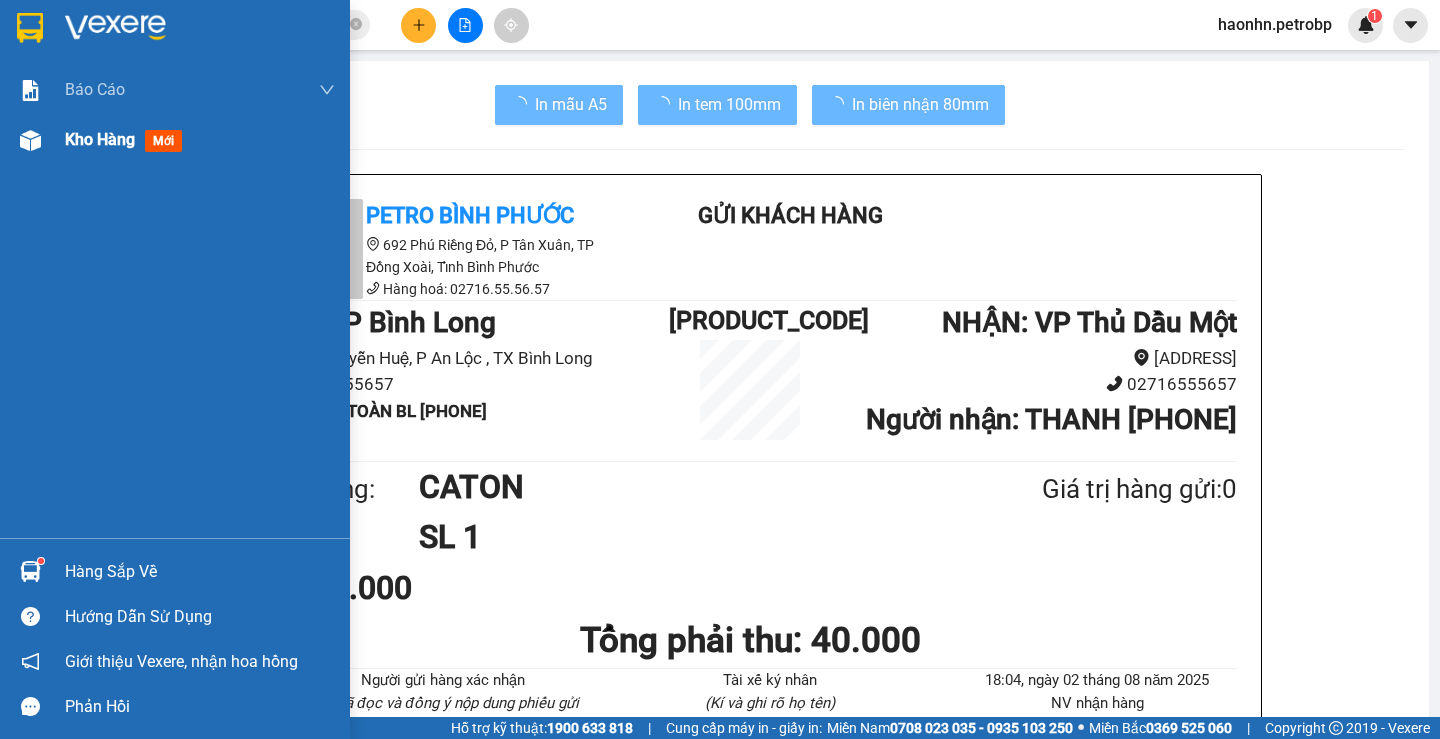 click at bounding box center [30, 140] 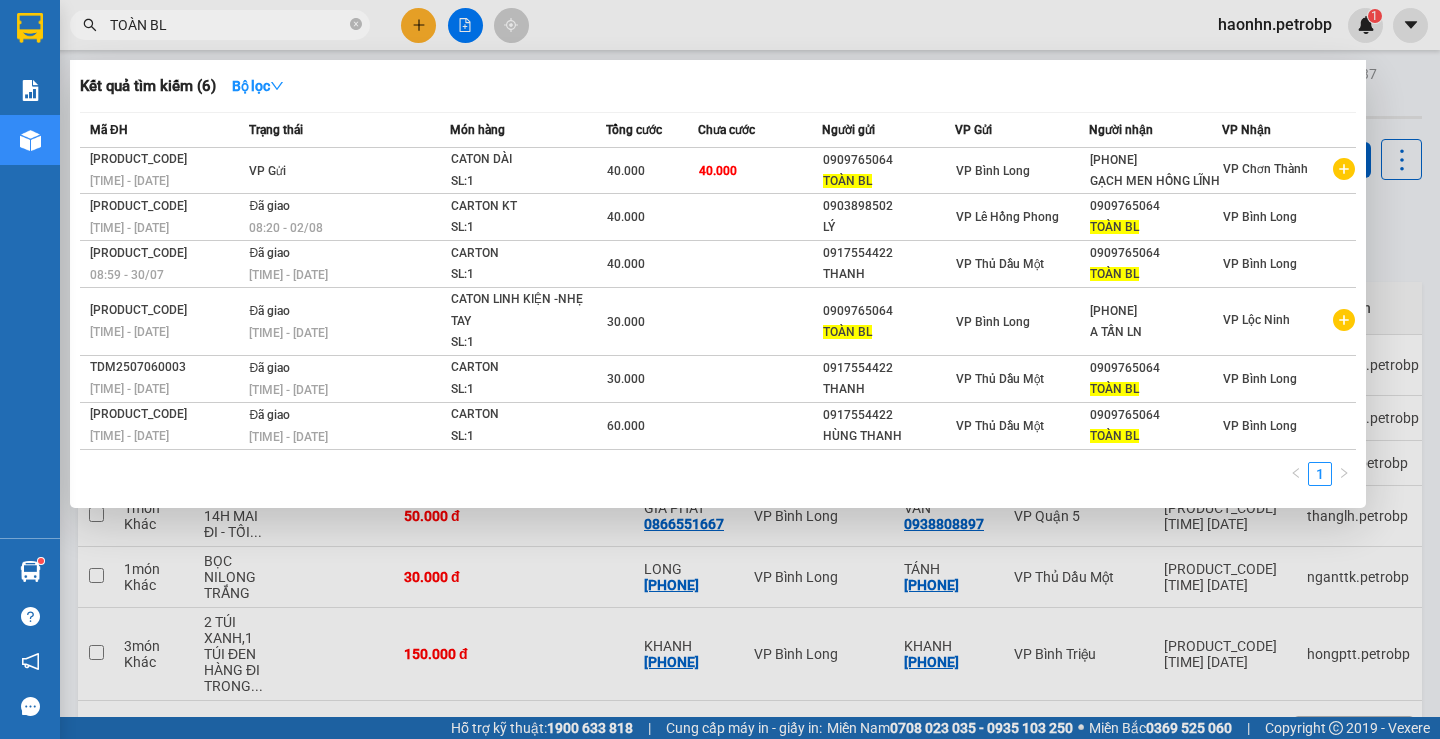 click on "TOÀN BL" at bounding box center [220, 25] 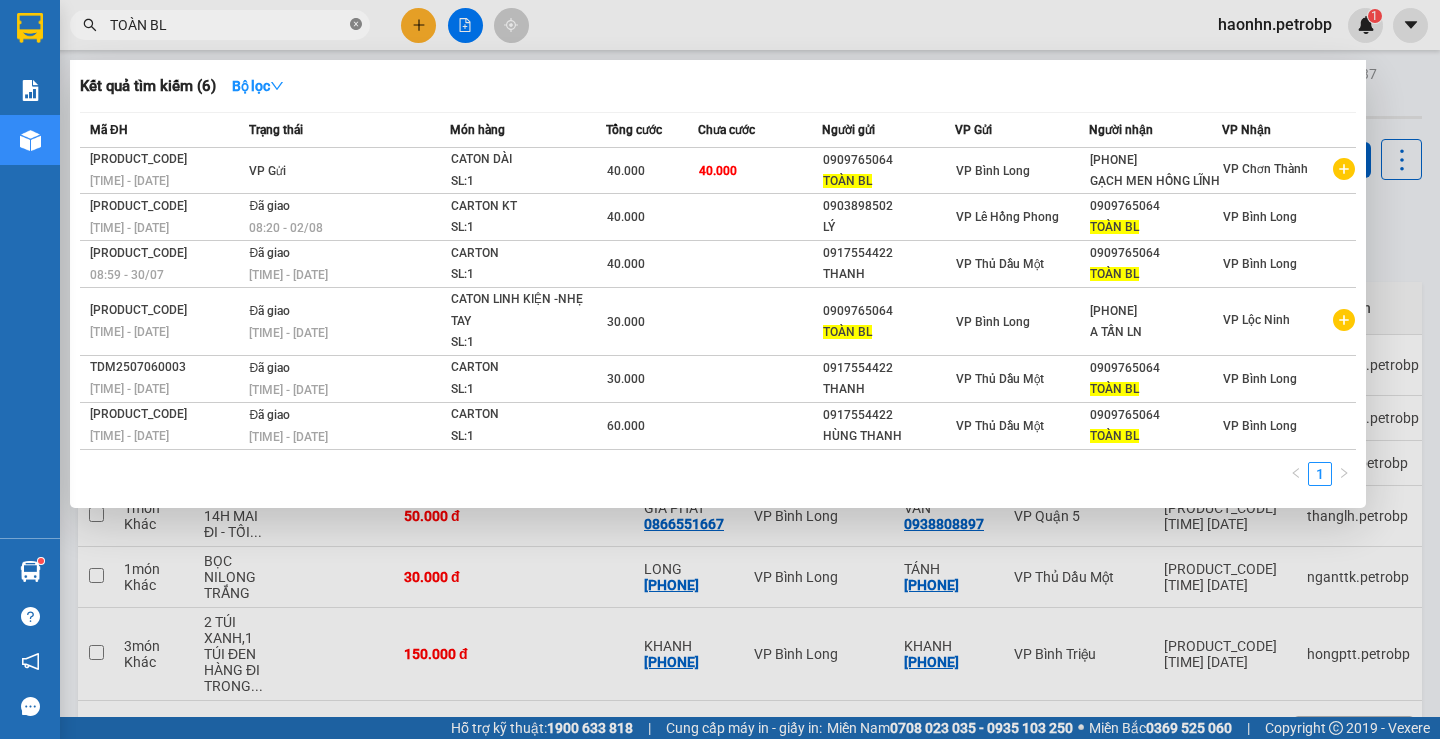 click 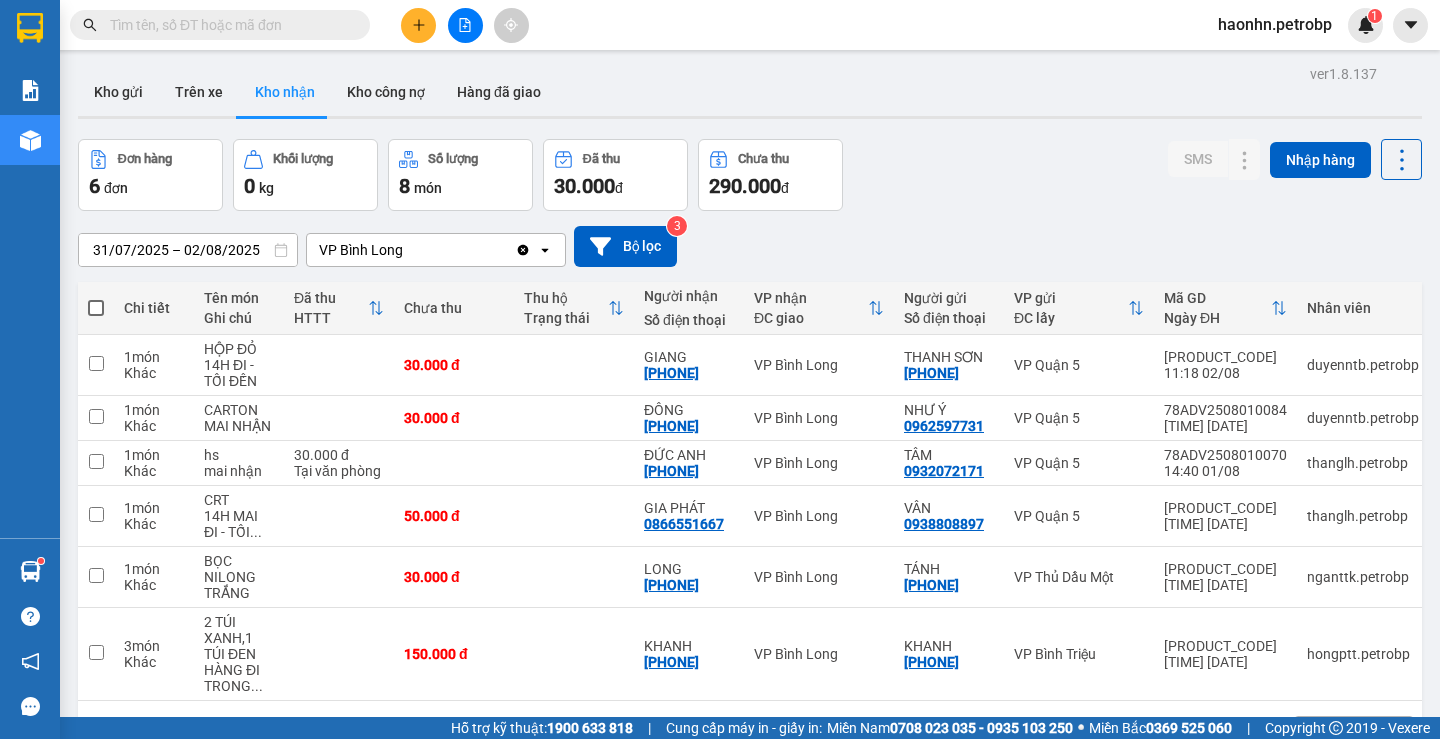 click on "ver  1.8.137 Kho gửi Trên xe Kho nhận Kho công nợ Hàng đã giao Đơn hàng 6 đơn Khối lượng 0 kg Số lượng 8 món Đã thu 30.000  đchưa thu 290.000  đ SMS Nhập hàng [DATE] – [DATE] Press the down arrow key to interact with the calendar and select a date. Press the escape button to close the calendar. Selected date range is from [DATE] to [DATE]. VP Bình Long Clear value open Bộ lọc 3 Chi tiết Tên món Ghi chú Đã thu HTTT Chưa thu Thu hộ Trạng thái Người nhận Số điện thoại VP nhận ĐC giao Người gửi Số điện thoại VP gửi ĐC lấy Mã GD Ngày ĐH Nhân viên Biển số xe 1  món Khác HỘP ĐỎ  14H ĐI - TỐI ĐẾN  30.000 đ GIANG [PHONE] VP Bình Long THANH SƠN  [PHONE] VP Quận 5 [PRODUCT_CODE] [TIME] [EMAIL] 29H-909.68 1  món Khác CARTON MAI NHẬN  30.000 đ ĐÔNG [PHONE] VP Bình Long NHƯ Ý [PHONE] VP Quận 5 [PRODUCT_CODE] [TIME] [EMAIL] 93E-001.77 1  món" at bounding box center [750, 429] 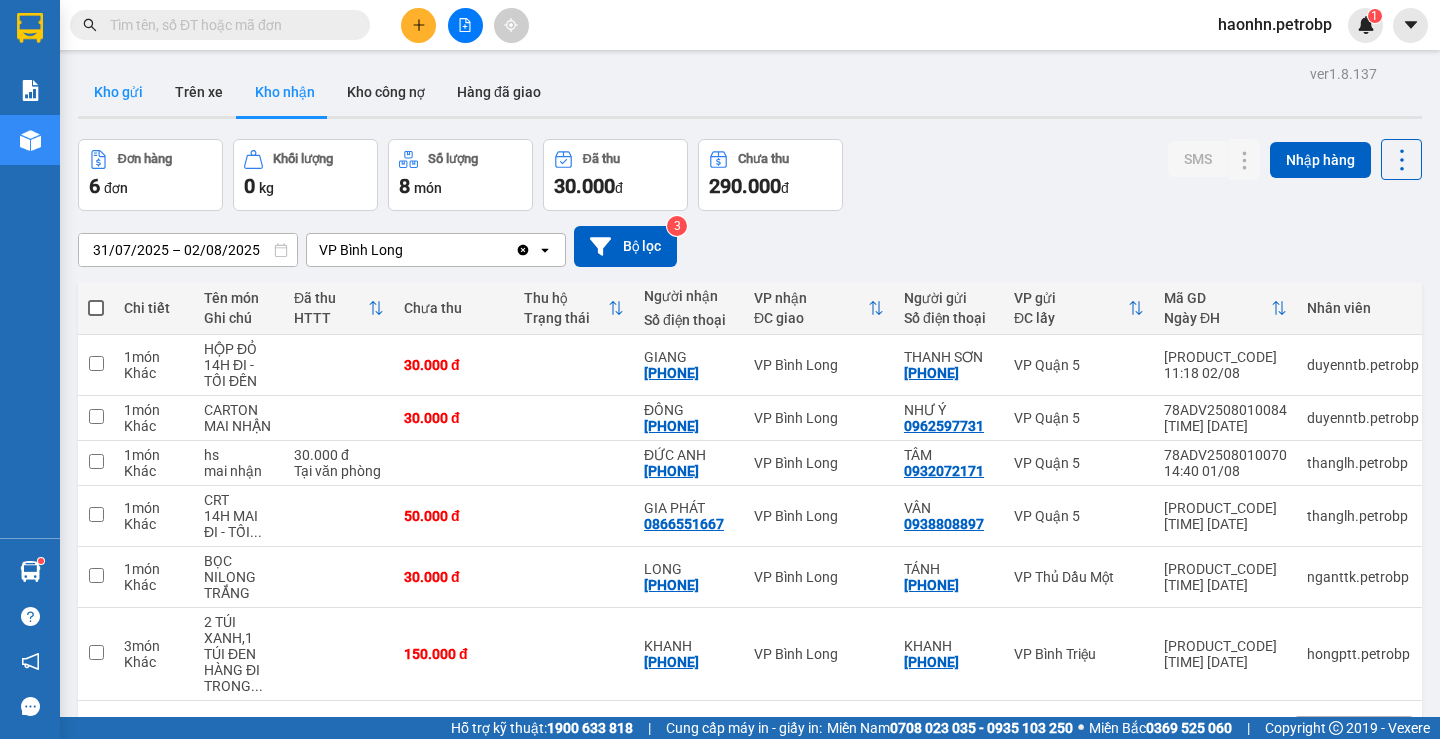 click on "Kho gửi" at bounding box center (118, 92) 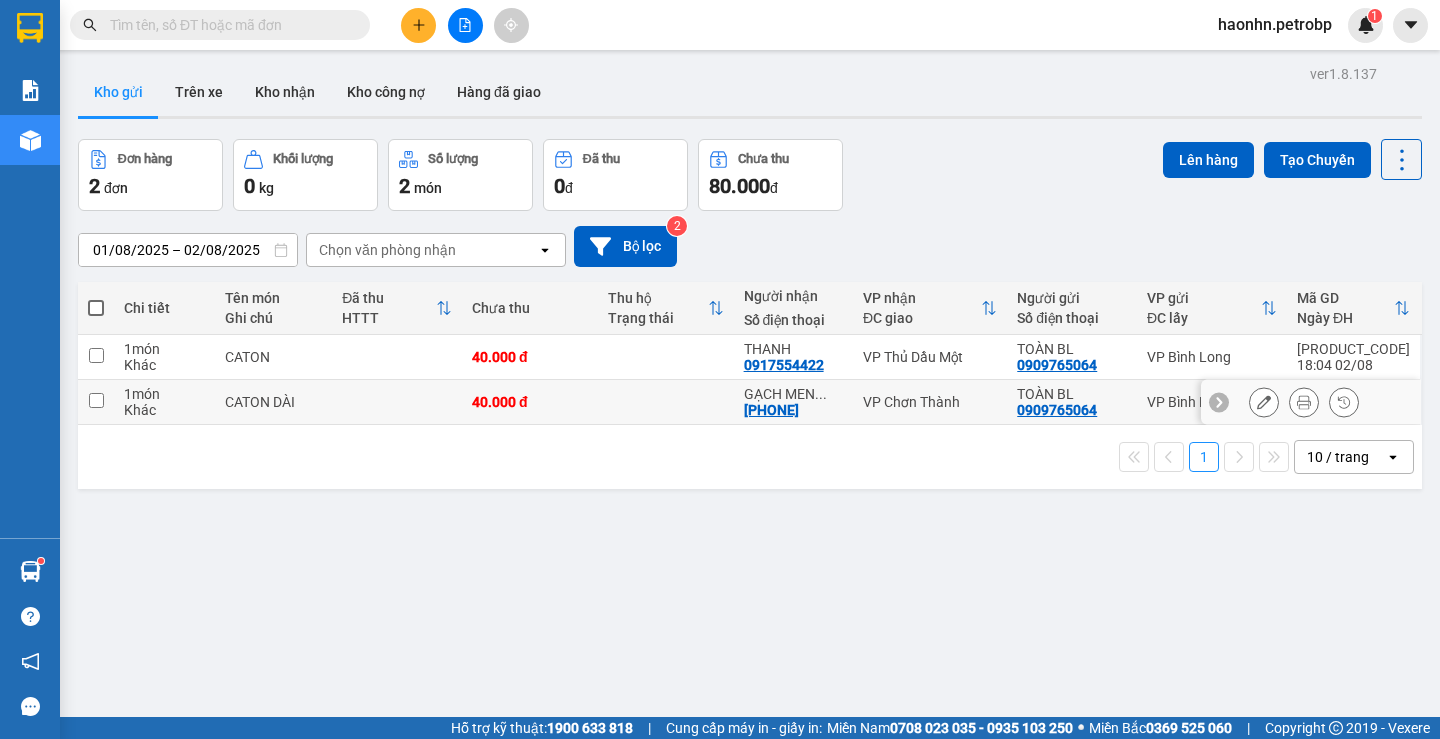 click at bounding box center (666, 402) 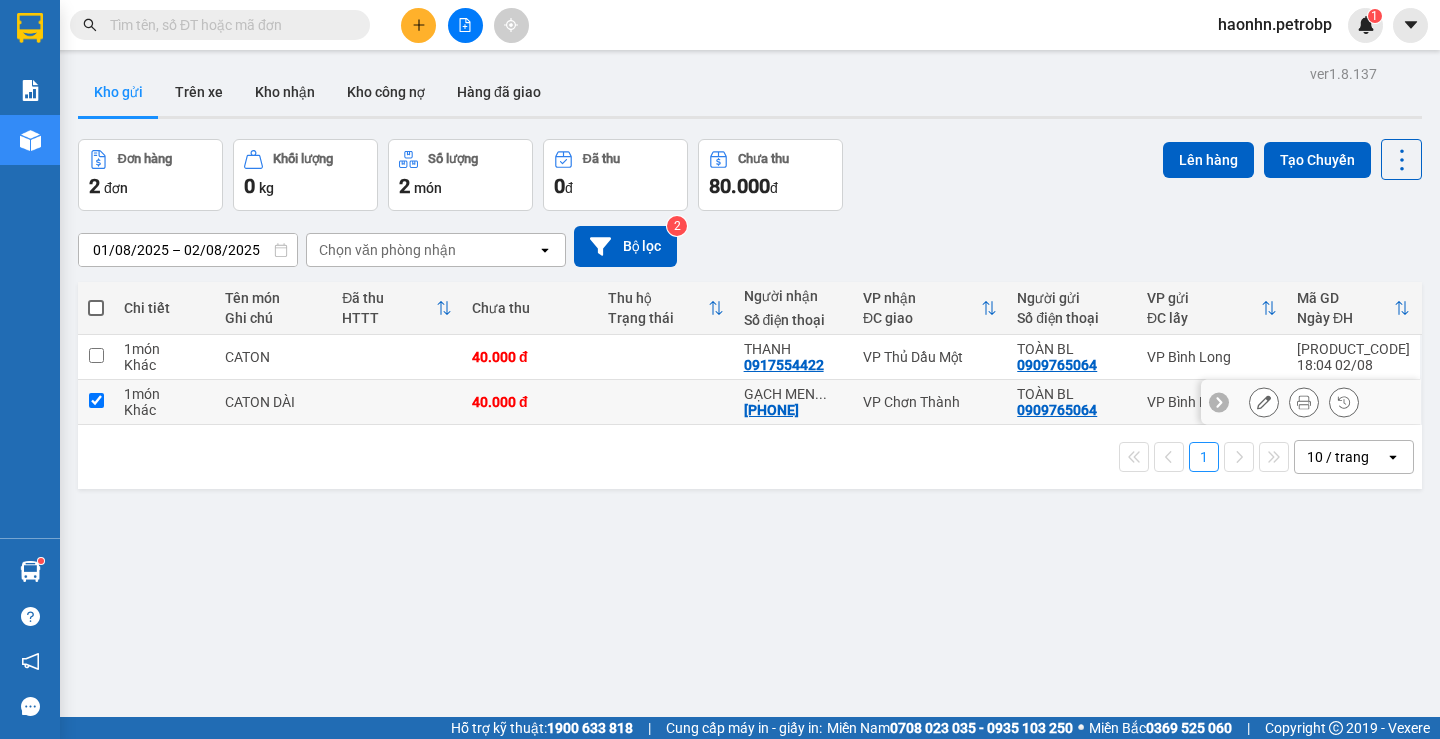 checkbox on "true" 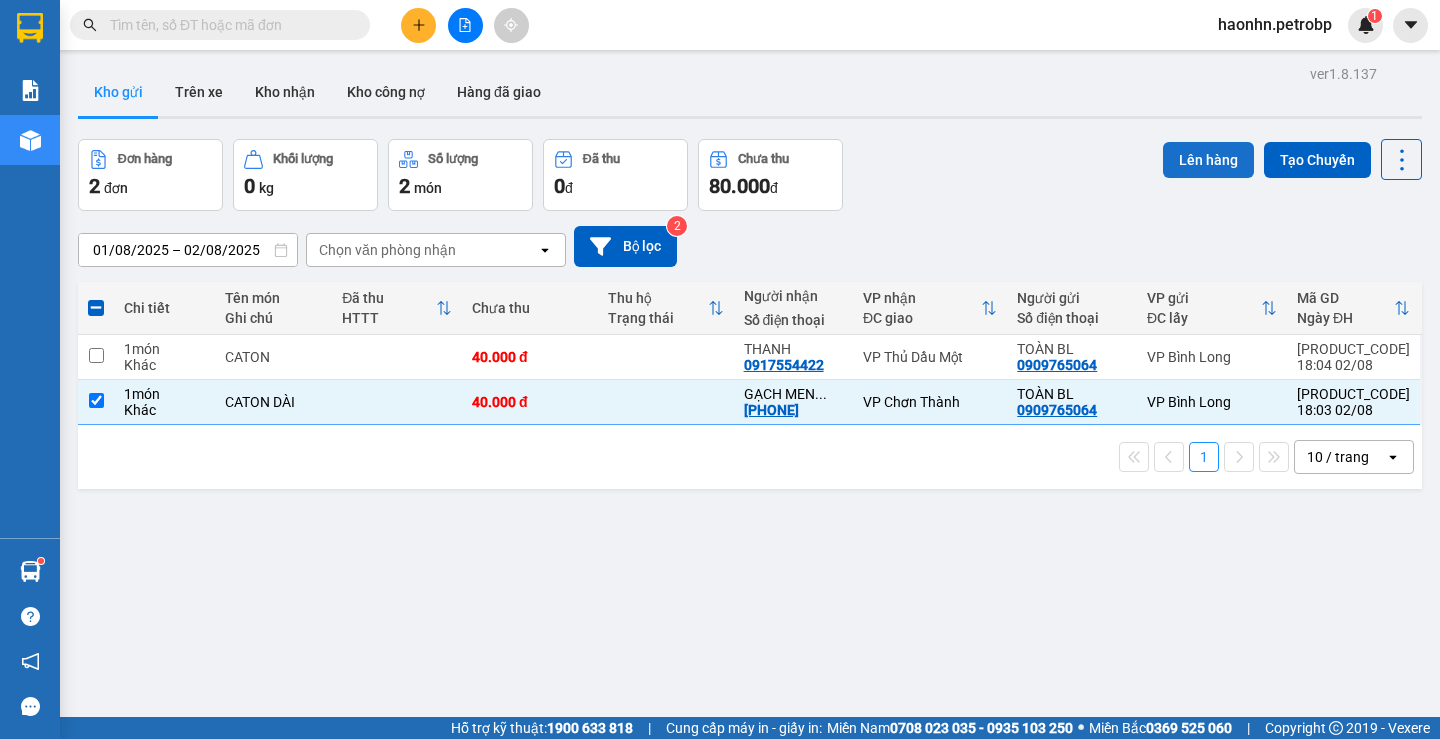 click on "Lên hàng" at bounding box center [1208, 160] 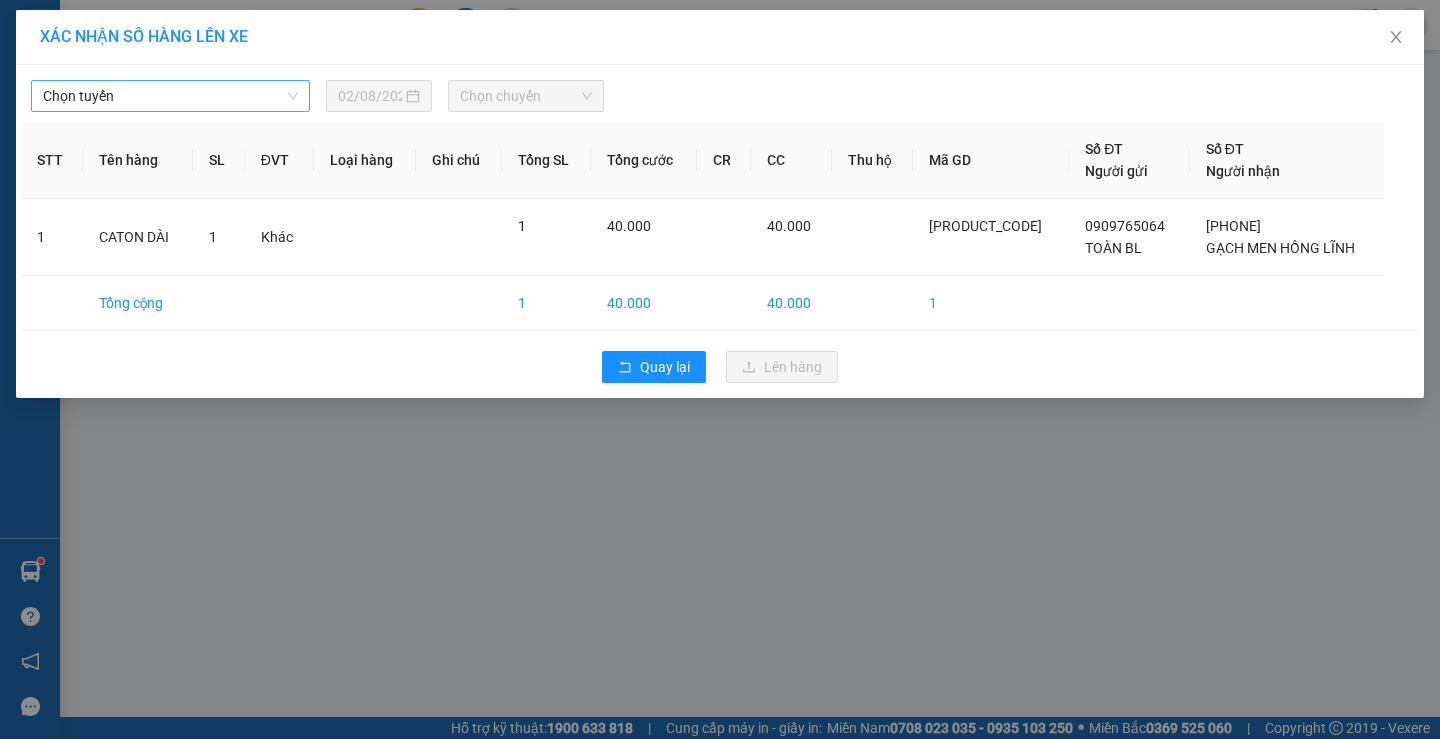 click on "Chọn tuyến" at bounding box center [170, 96] 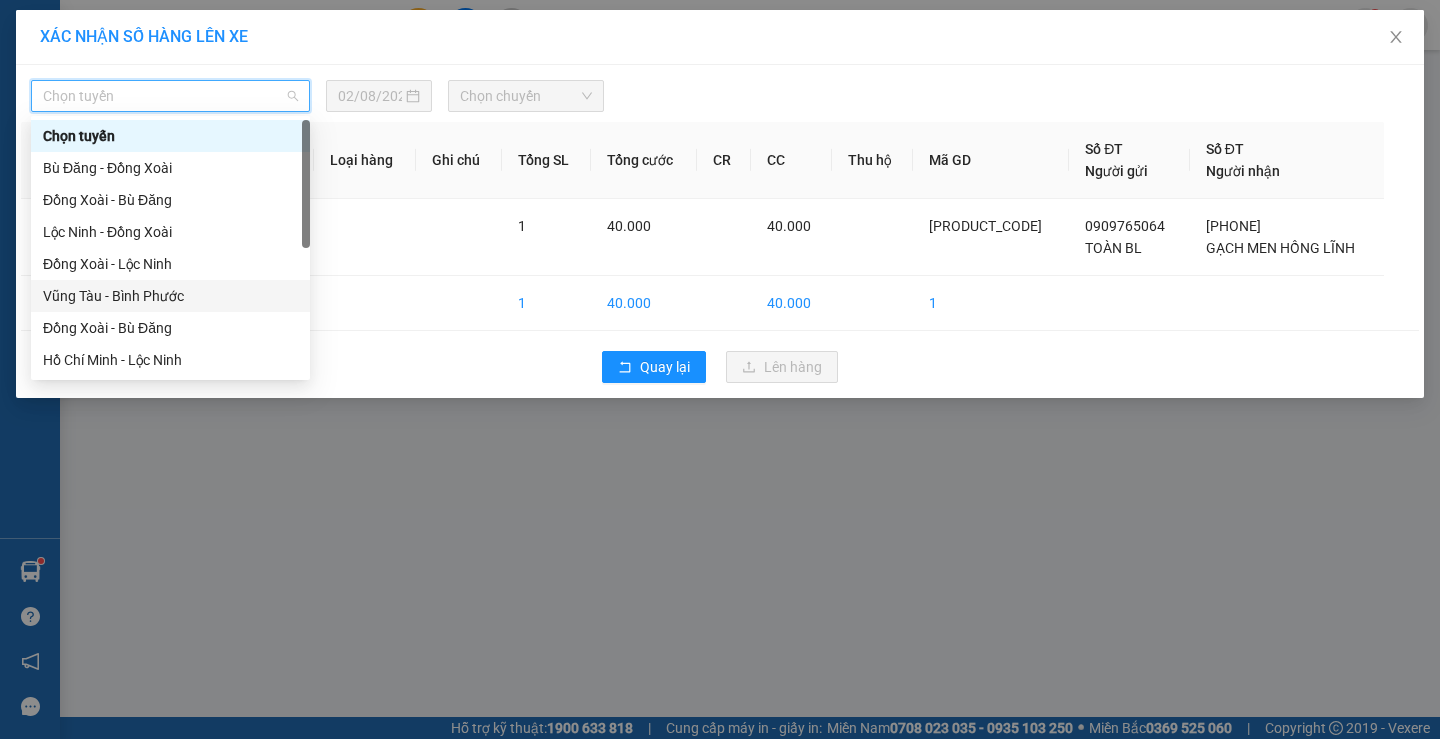 scroll, scrollTop: 384, scrollLeft: 0, axis: vertical 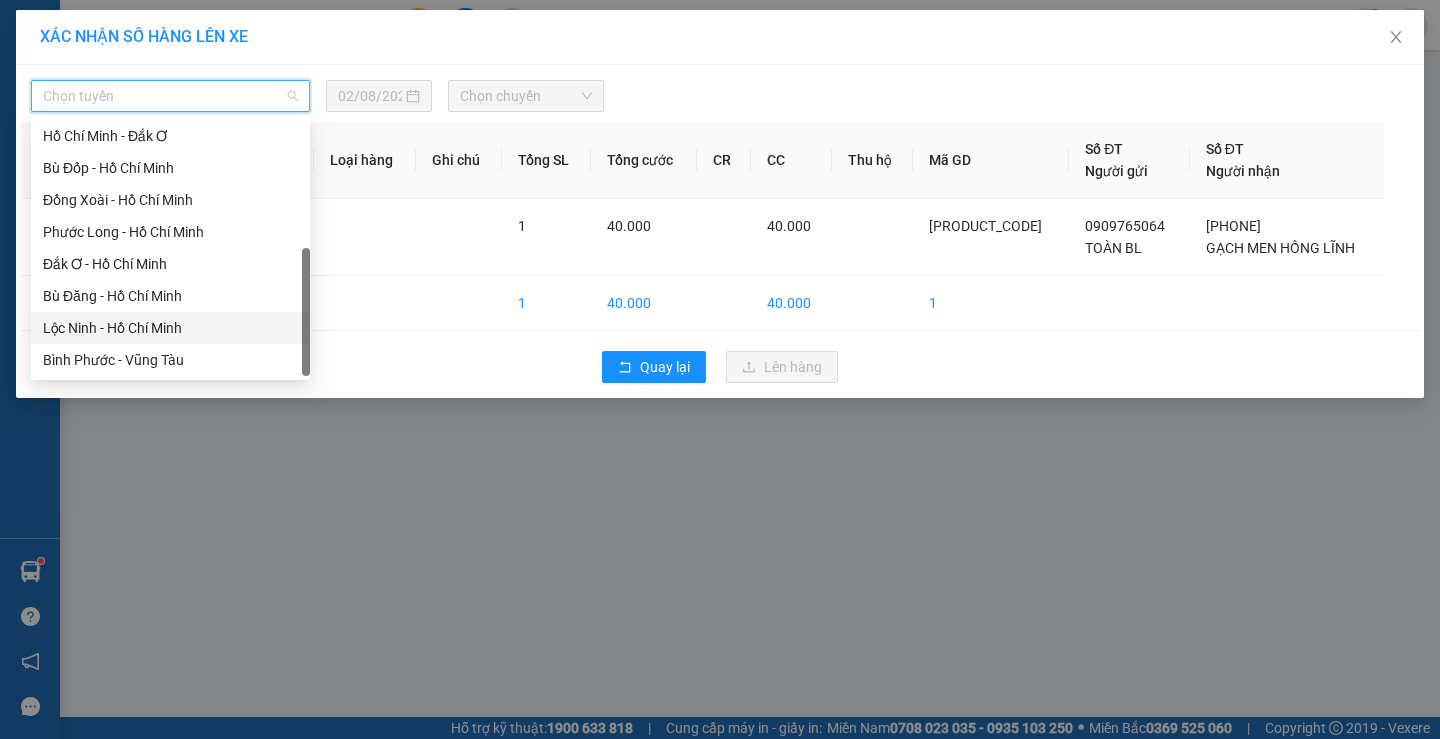 click on "Lộc Ninh - Hồ Chí Minh" at bounding box center [170, 328] 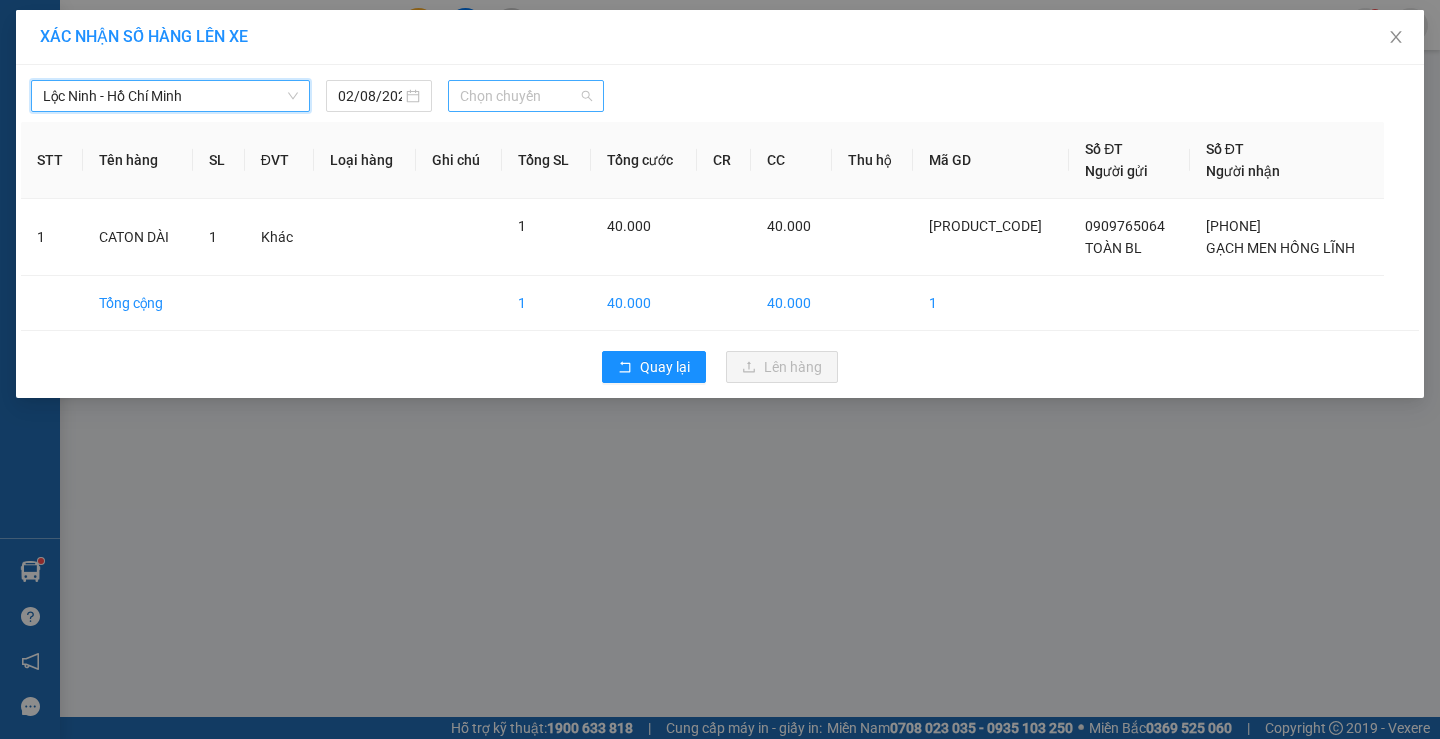 click on "Chọn chuyến" at bounding box center (526, 96) 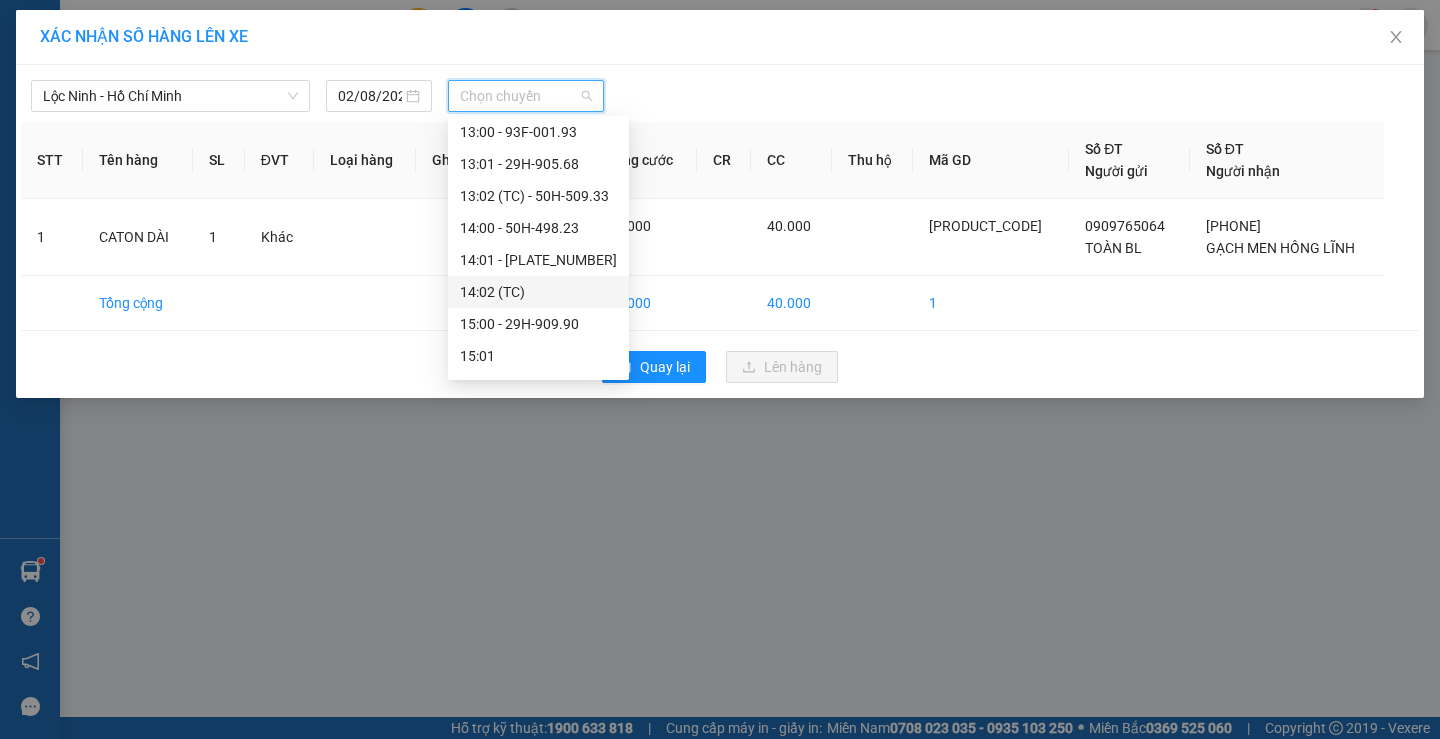 scroll, scrollTop: 1152, scrollLeft: 0, axis: vertical 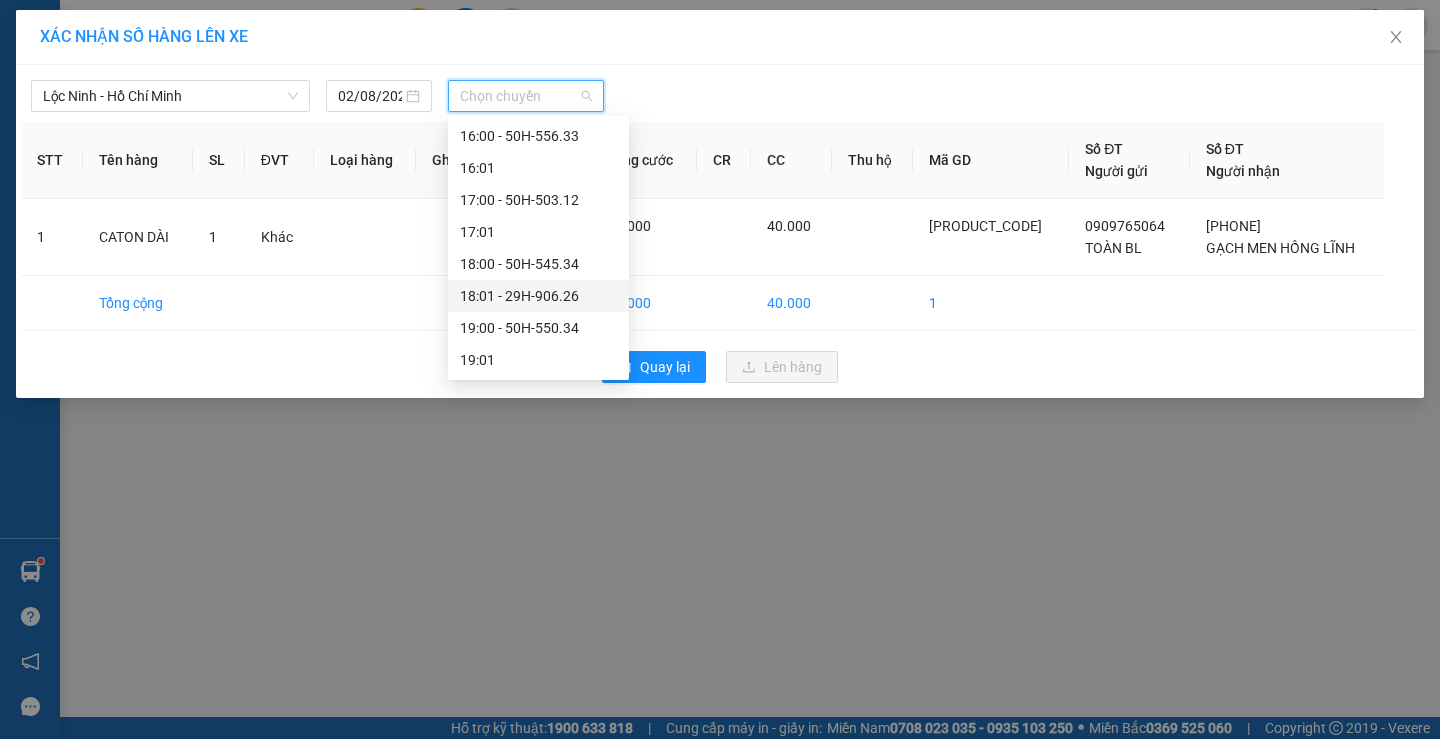 click on "[TIME]     - [PLATE_NUMBER]" at bounding box center (538, 296) 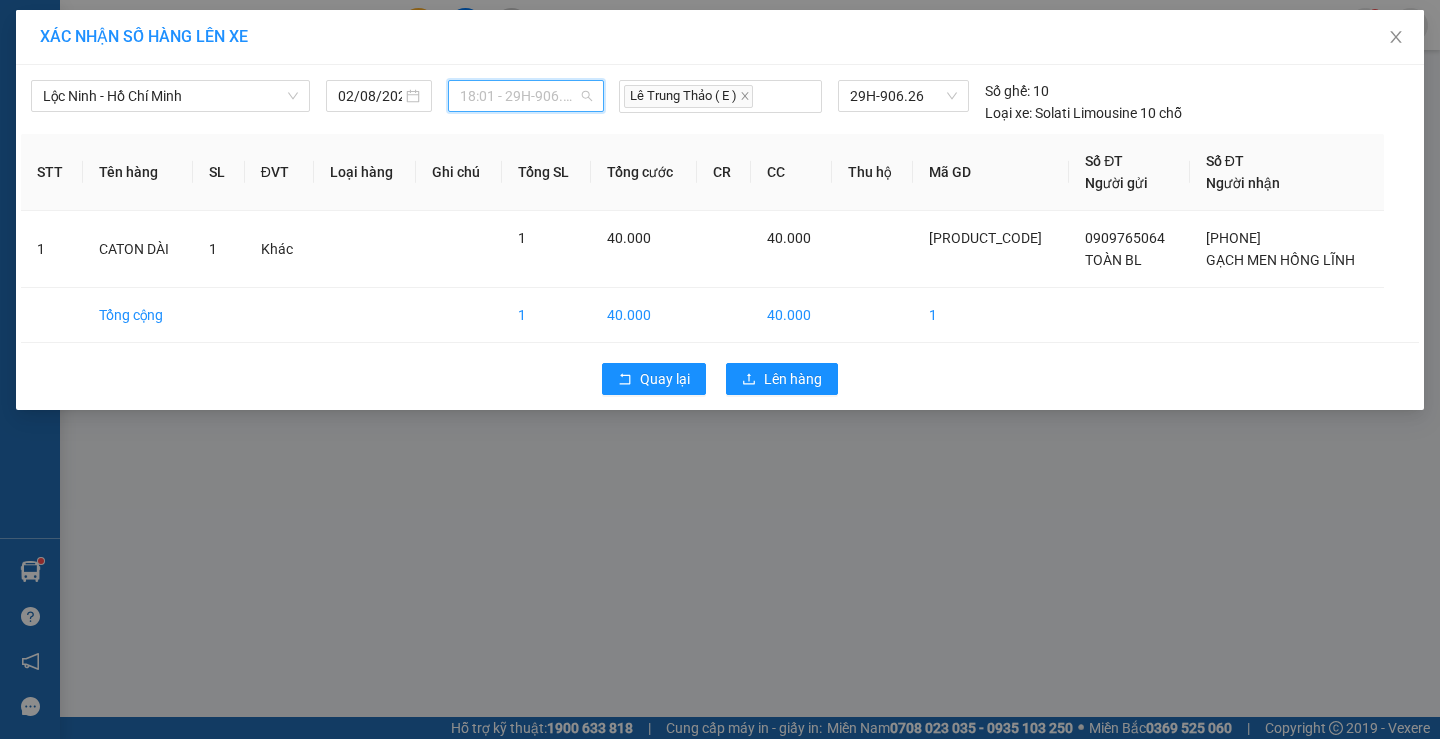 click on "[TIME]     - [PLATE_NUMBER]" at bounding box center [526, 96] 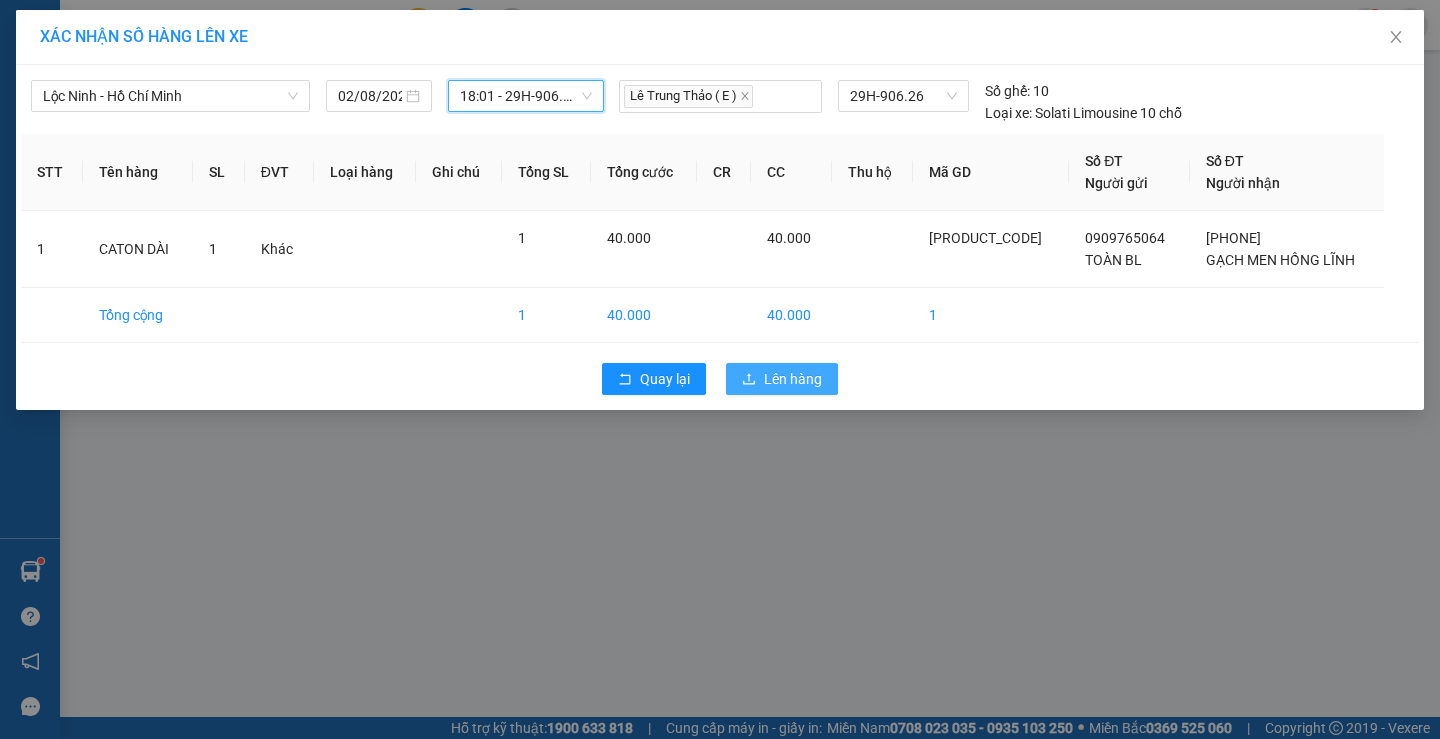 click on "Lên hàng" at bounding box center (782, 379) 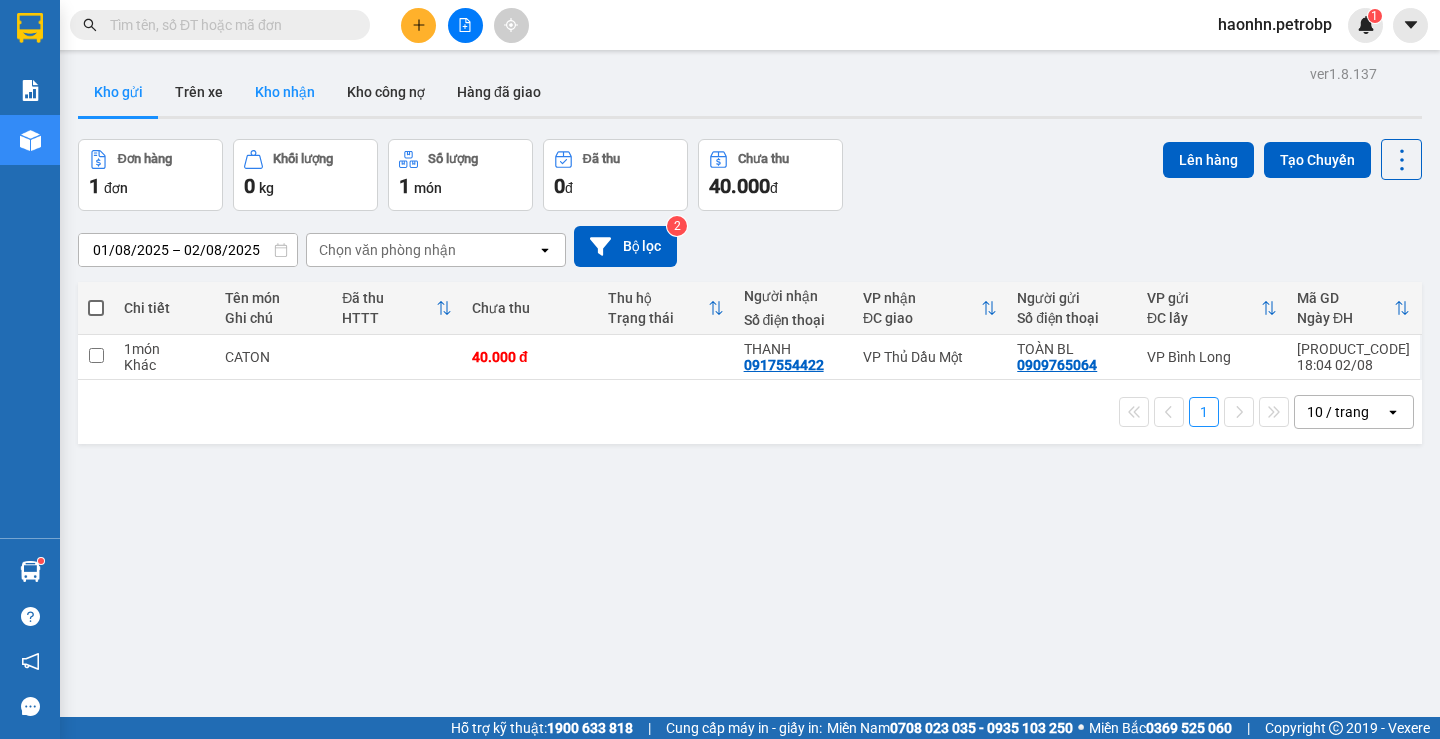 click on "Kho nhận" at bounding box center [285, 92] 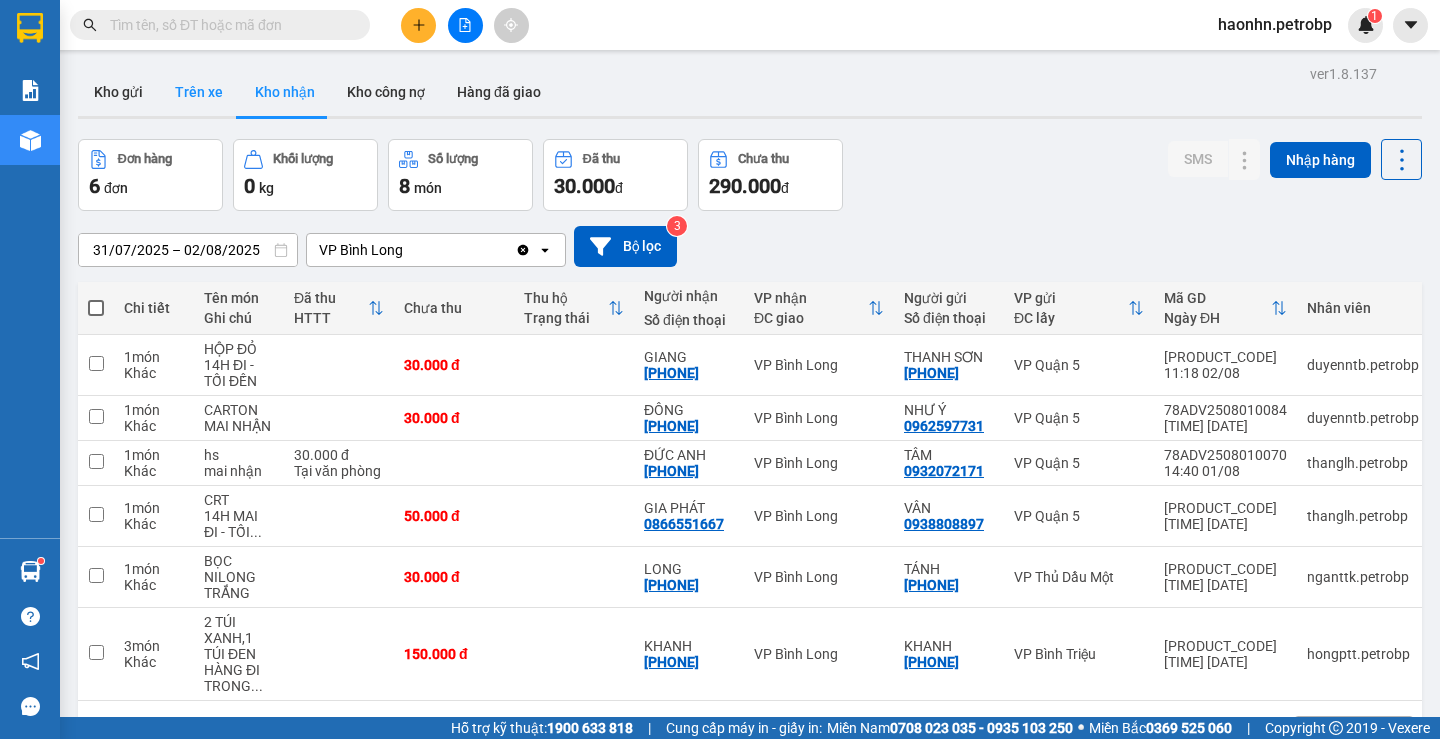 click on "Trên xe" at bounding box center (199, 92) 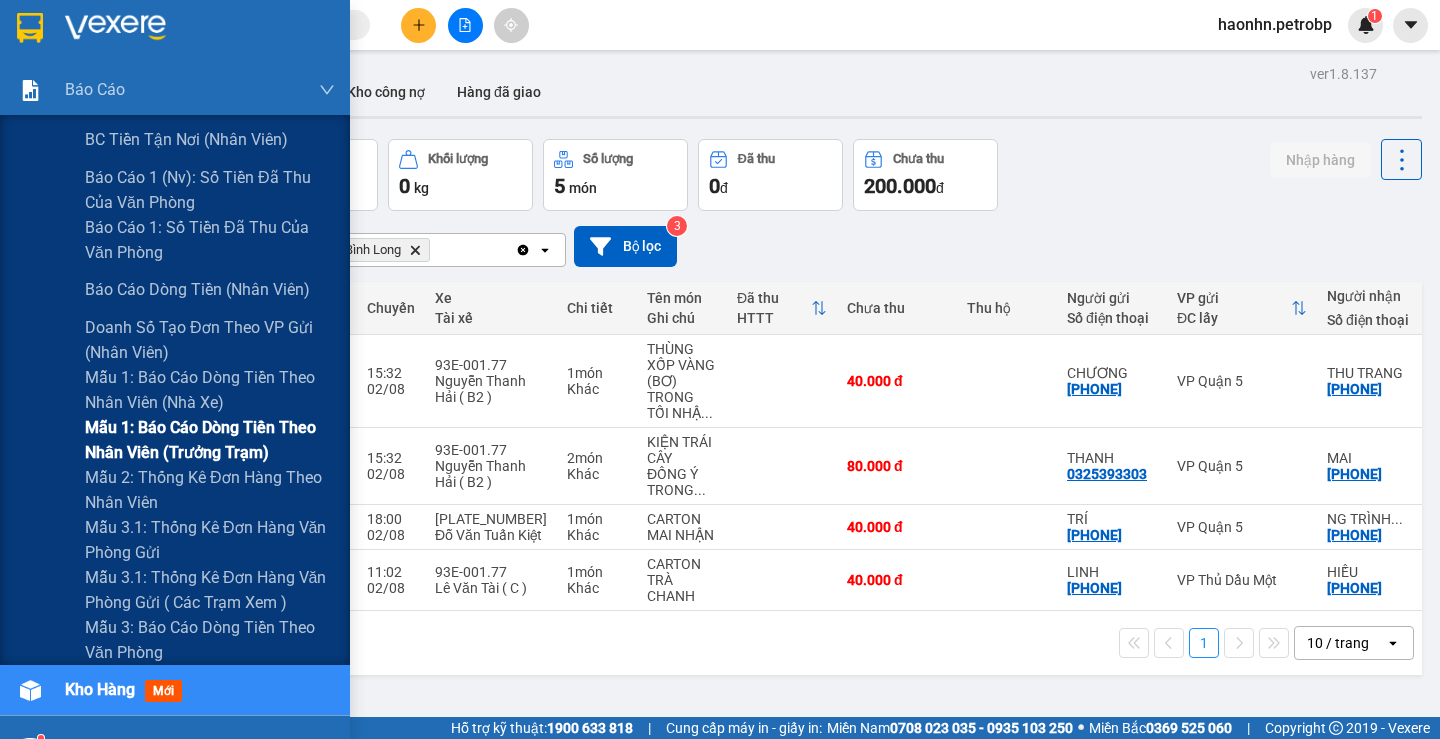 click on "Mẫu 1: Báo cáo dòng tiền theo nhân viên (trưởng trạm)" at bounding box center (210, 440) 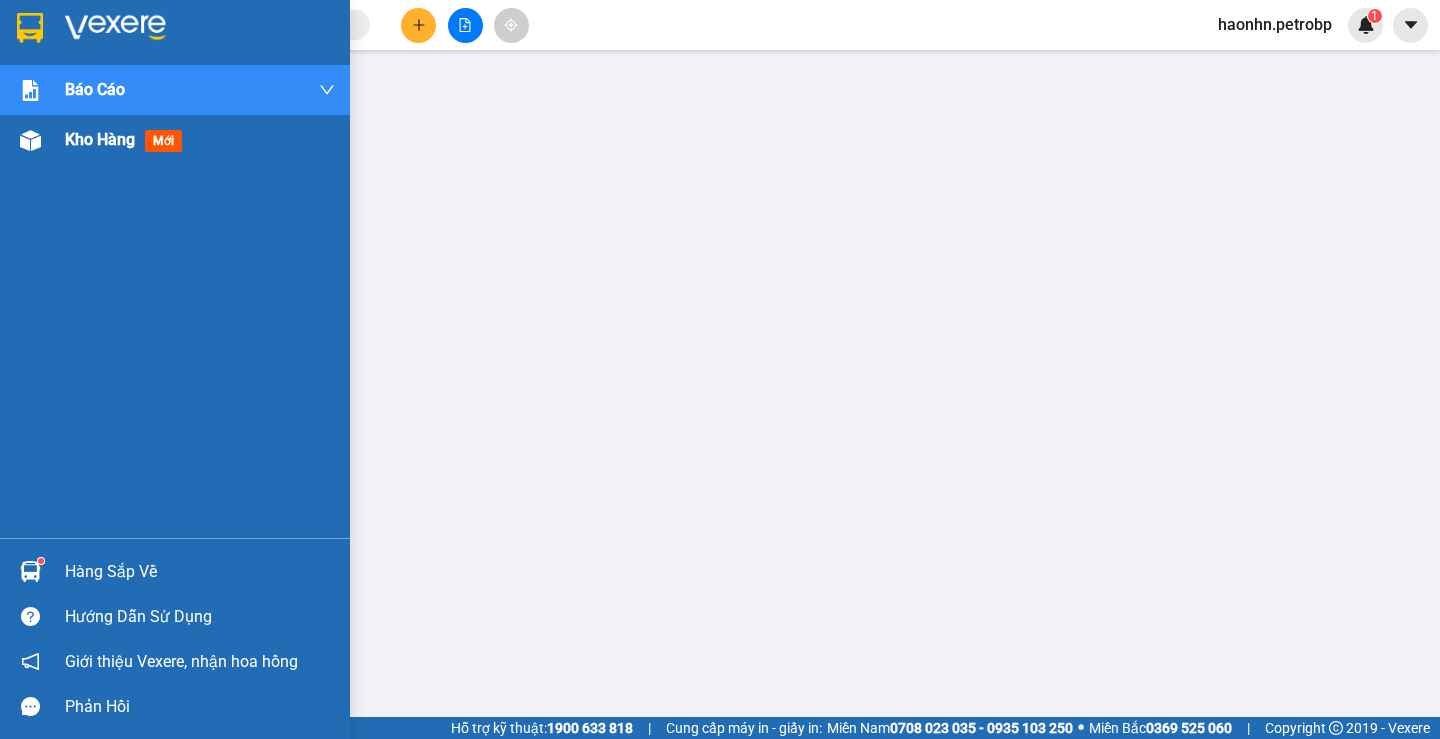click on "Kho hàng mới" at bounding box center (175, 140) 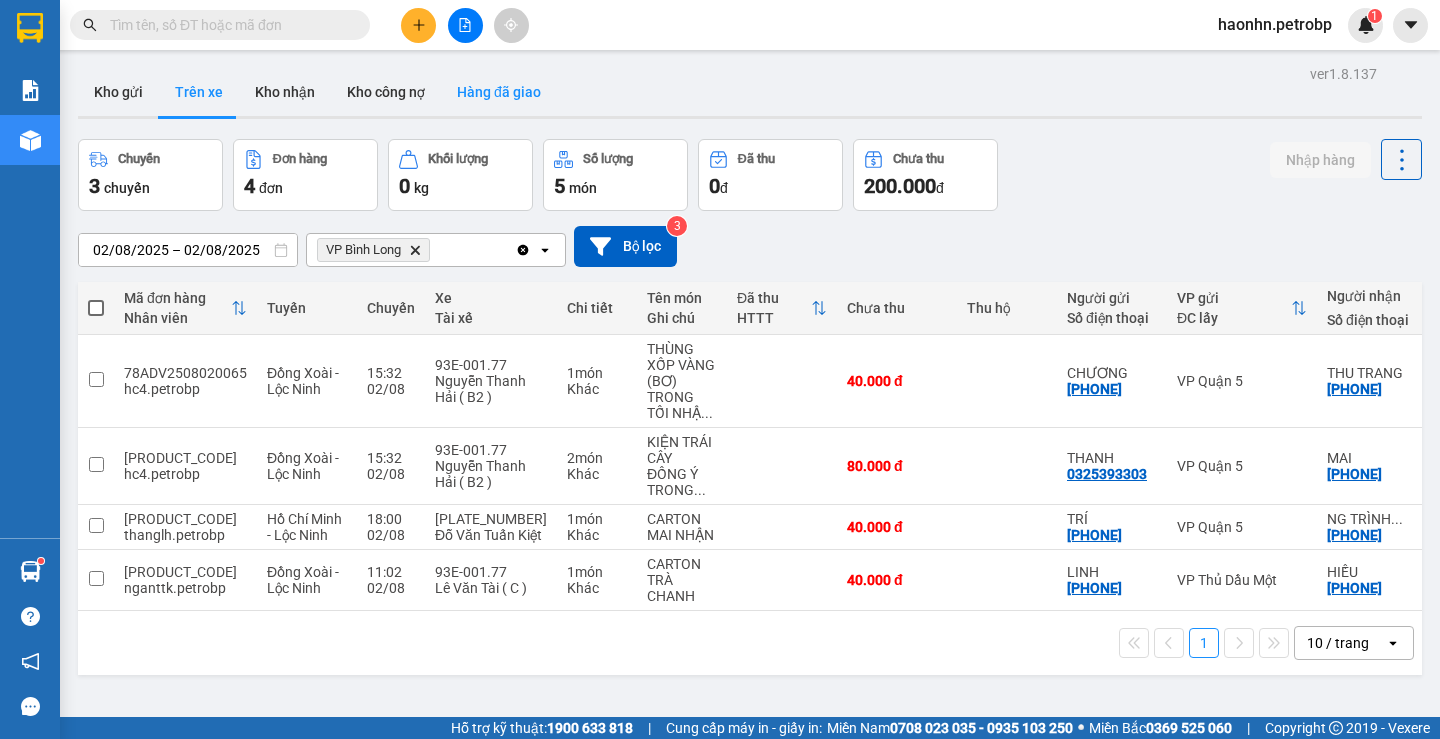 click on "Hàng đã giao" at bounding box center (499, 92) 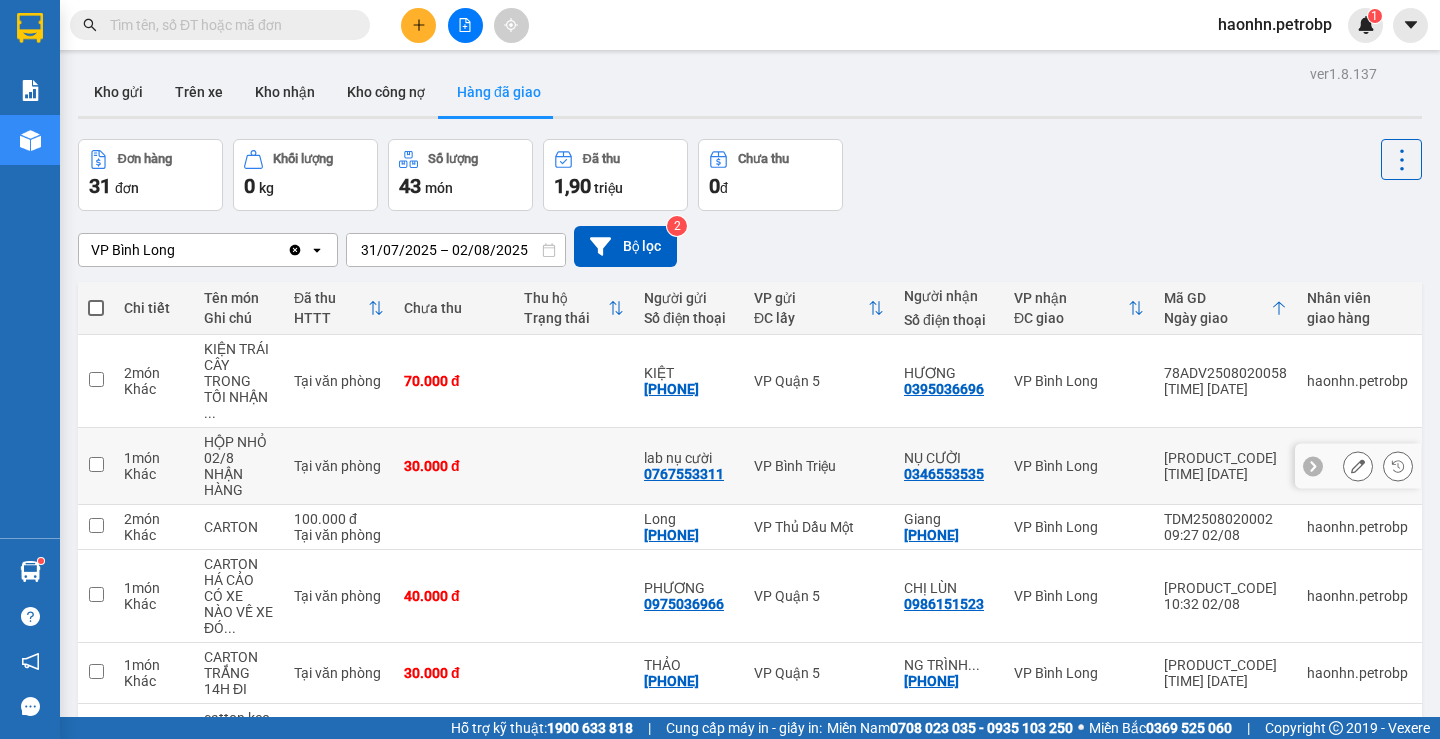 scroll, scrollTop: 200, scrollLeft: 0, axis: vertical 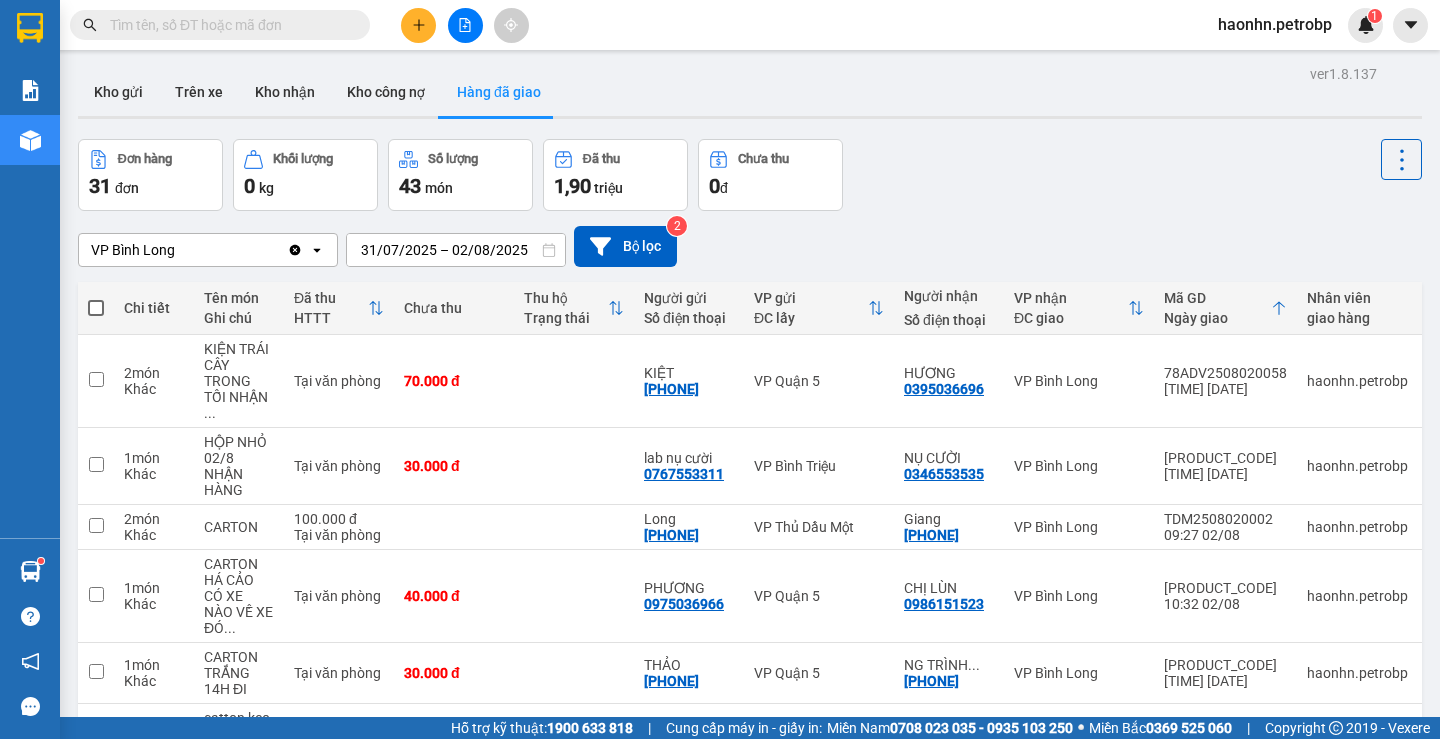 click 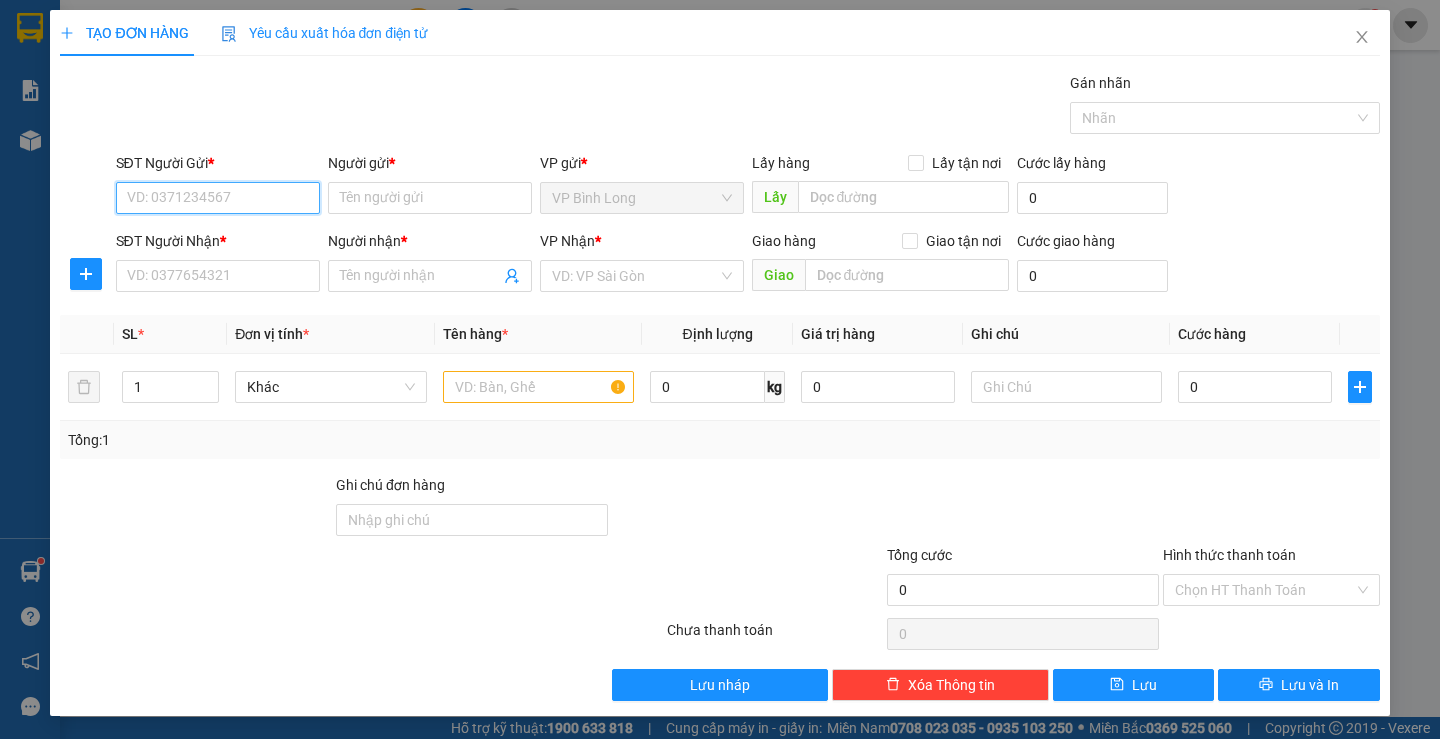 click on "SĐT Người Gửi  *" at bounding box center [218, 198] 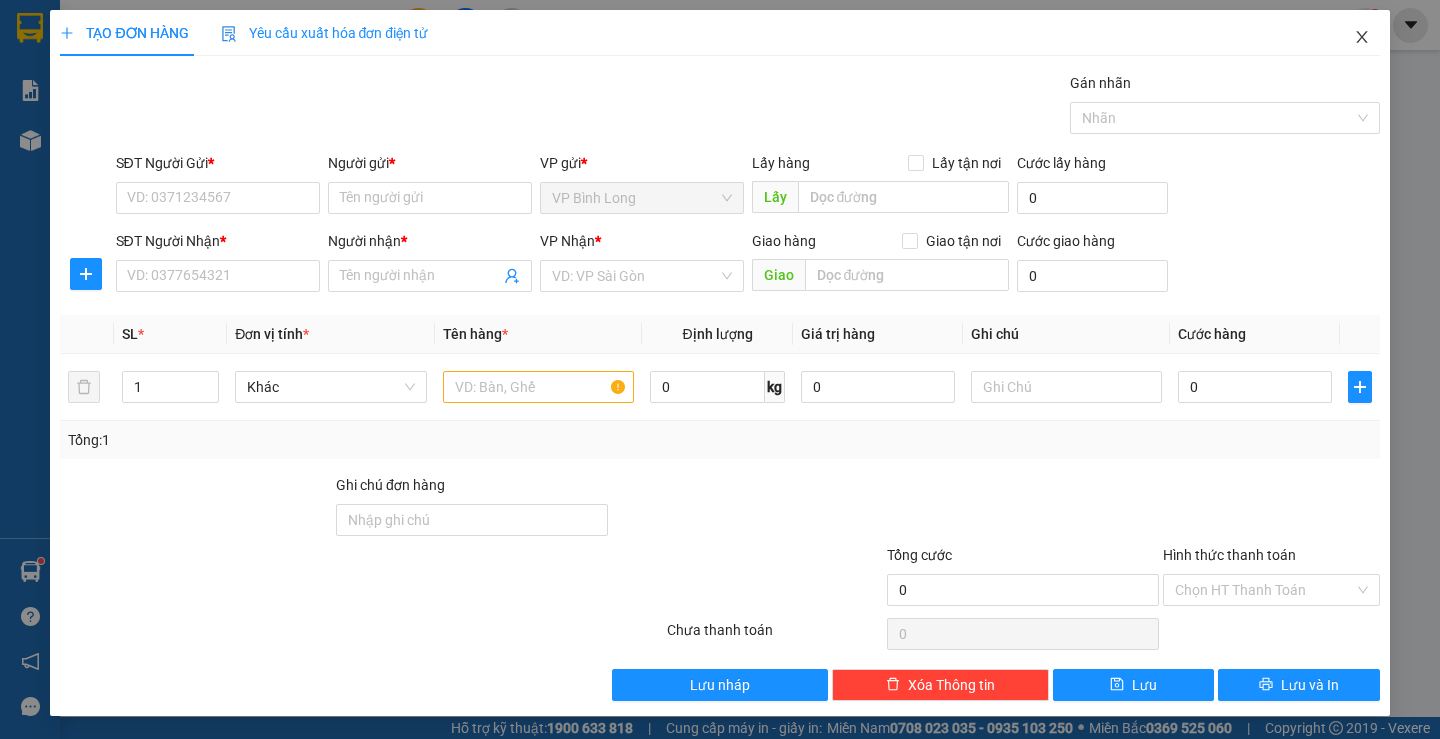 click at bounding box center (1362, 38) 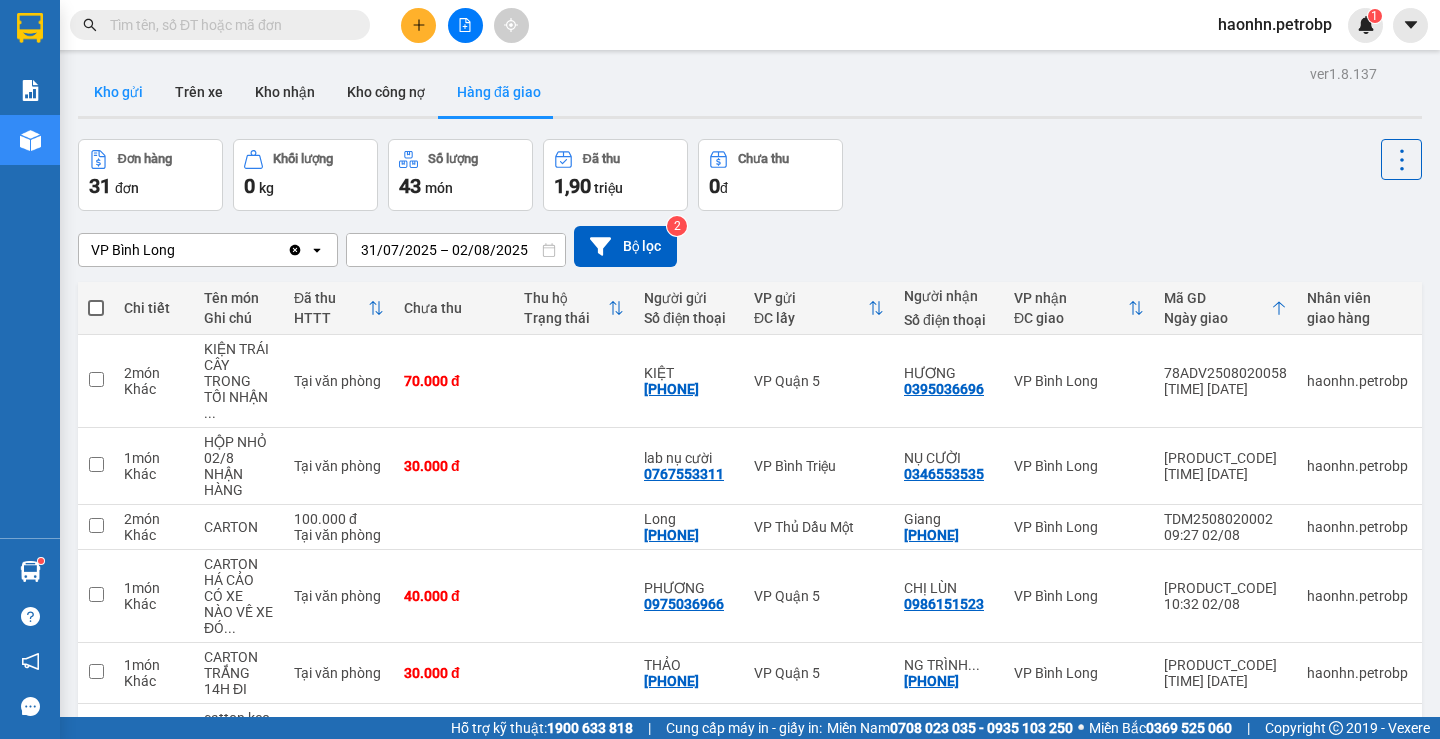 click on "Kho gửi" at bounding box center (118, 92) 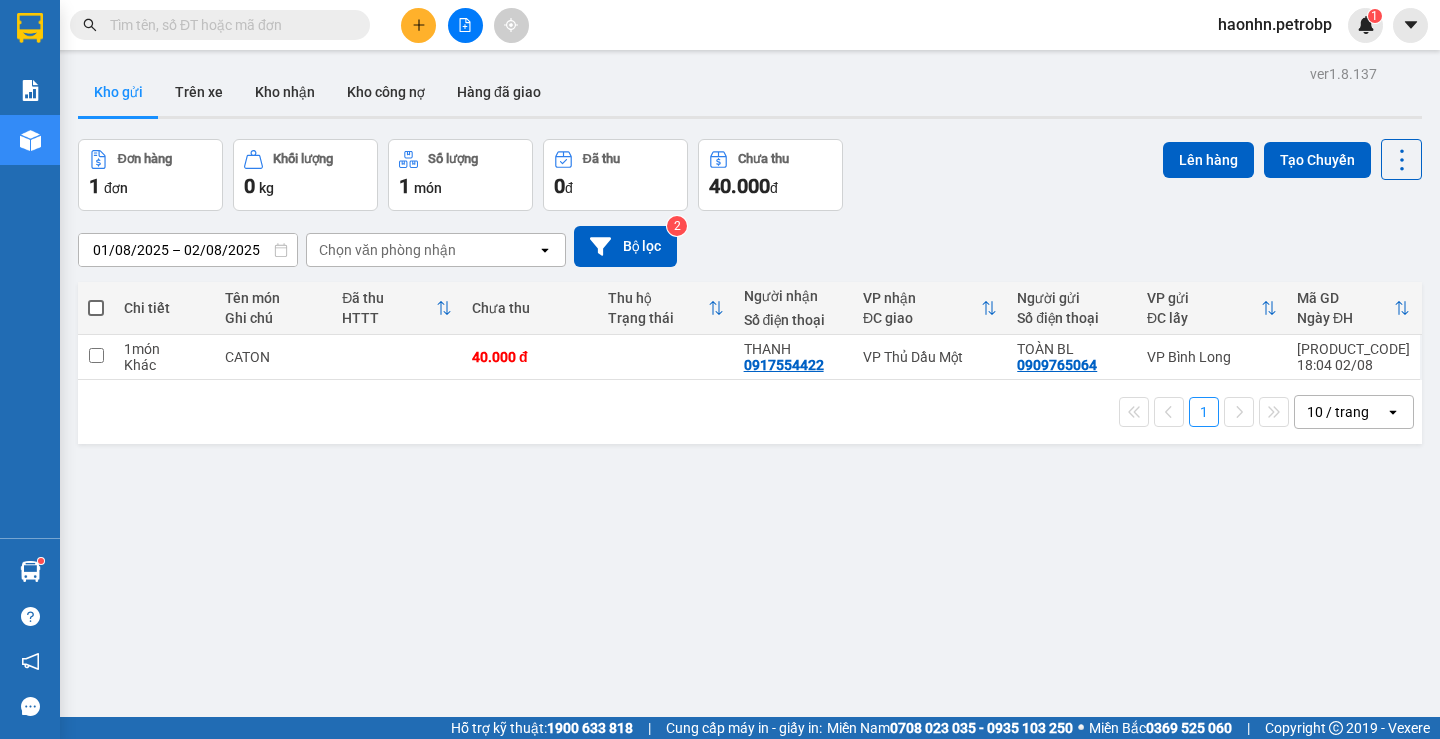 click at bounding box center (465, 25) 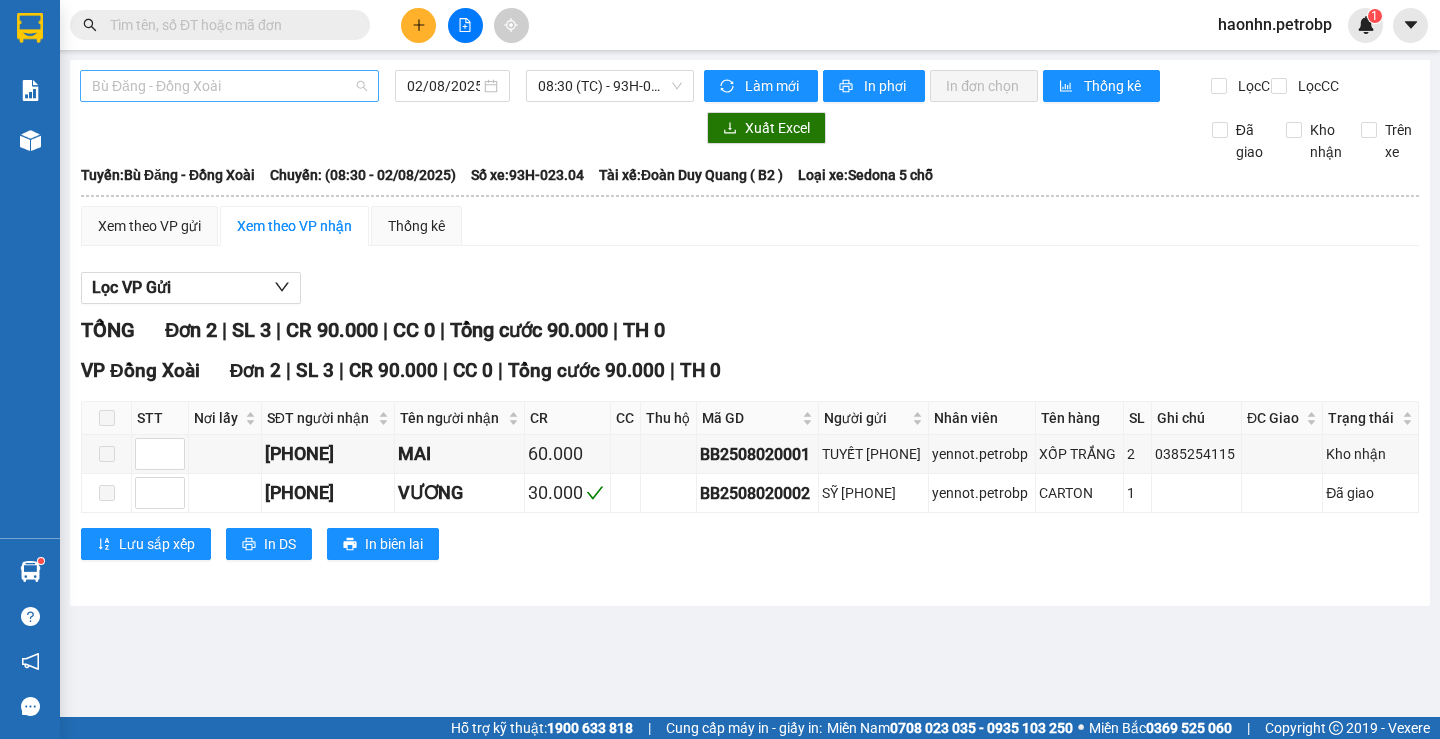 click on "Bù Đăng - Đồng Xoài" at bounding box center (229, 86) 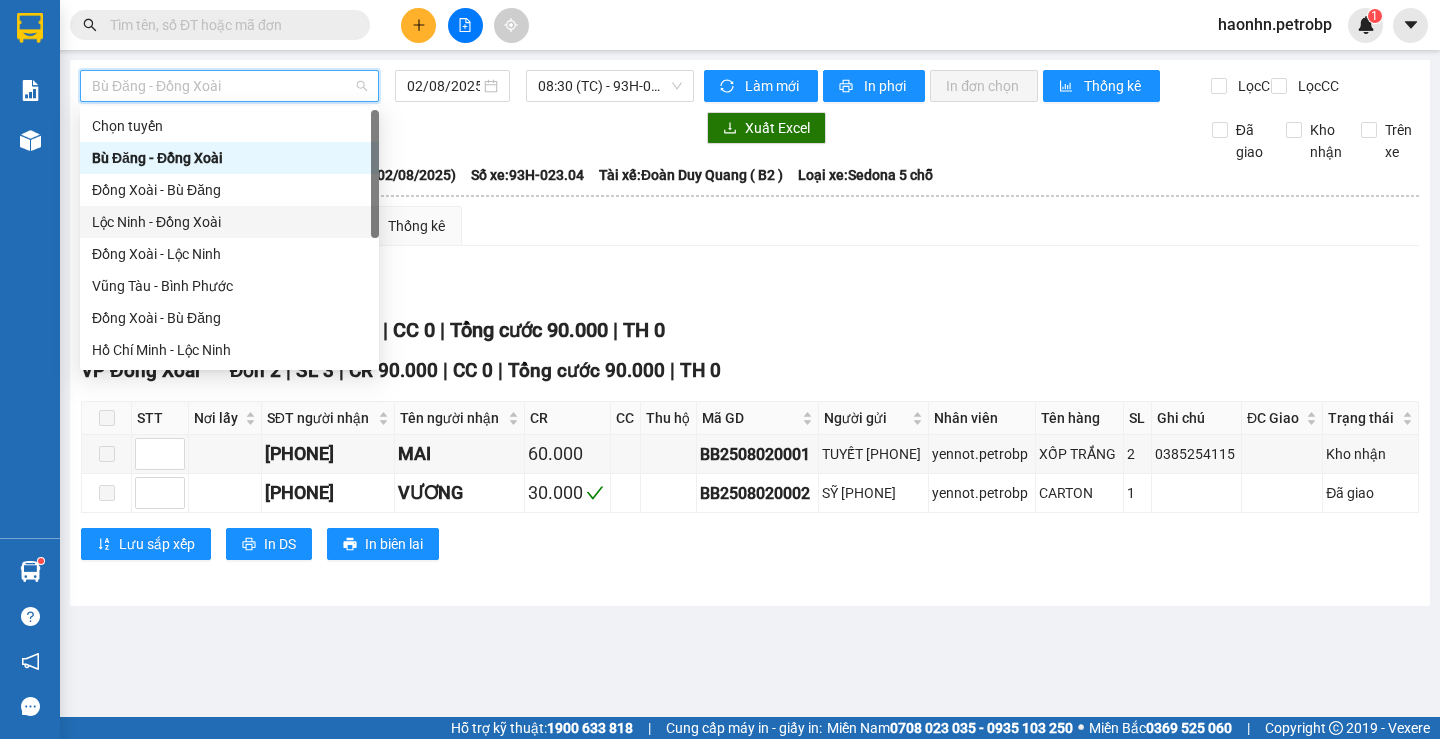 click on "Lộc Ninh - Đồng Xoài" at bounding box center (229, 222) 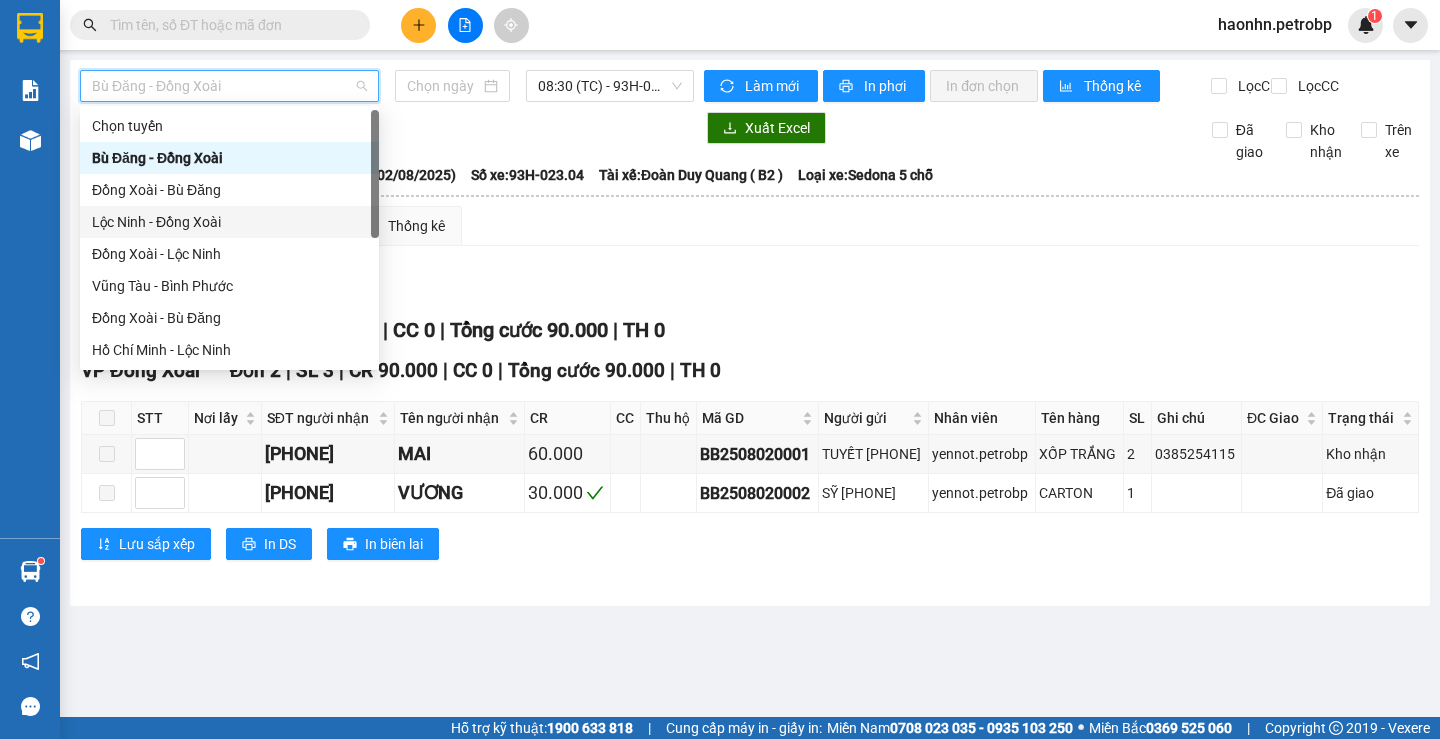 type on "02/08/2025" 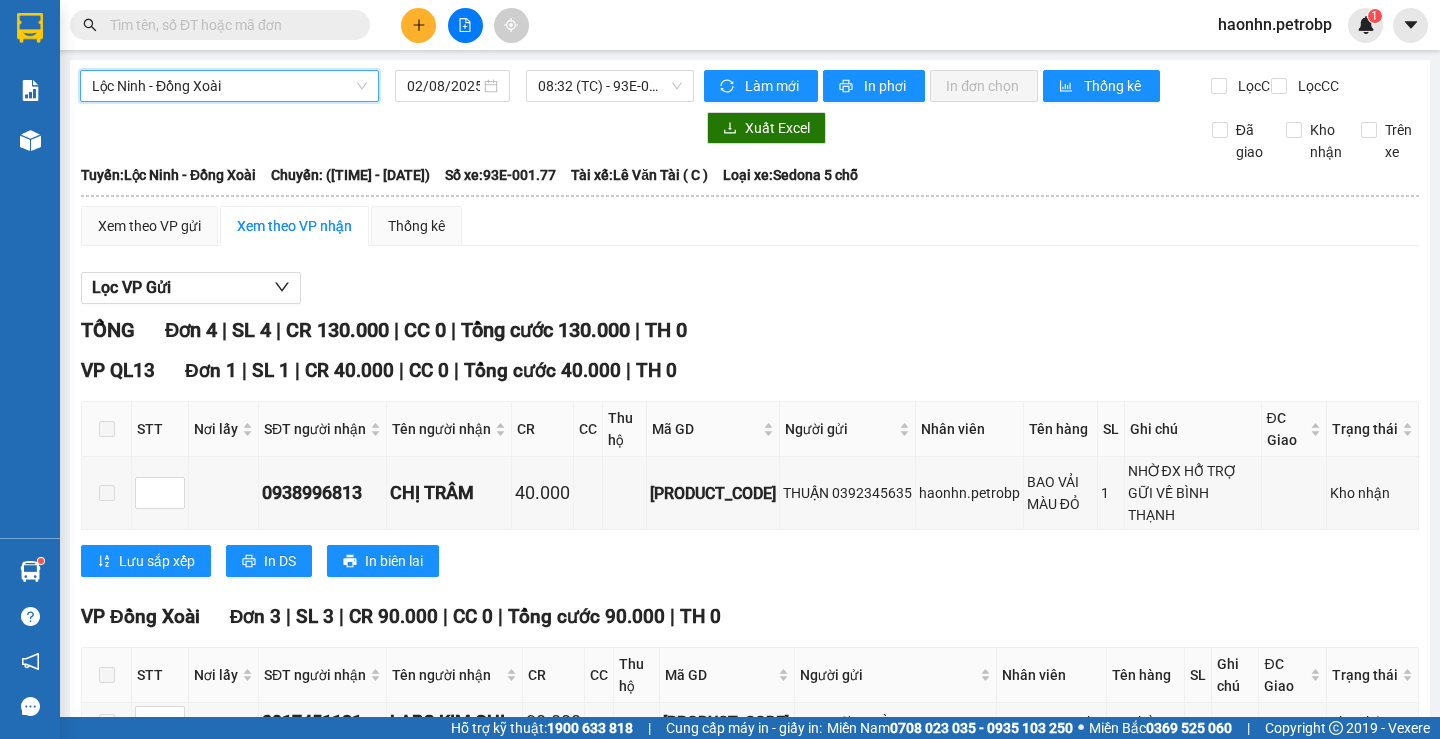 click on "Lộc Ninh - Đồng Xoài Lộc Ninh - Đồng Xoài [DATE] [TIME] (TC)   - [PLATE_NUMBER]" at bounding box center [387, 86] 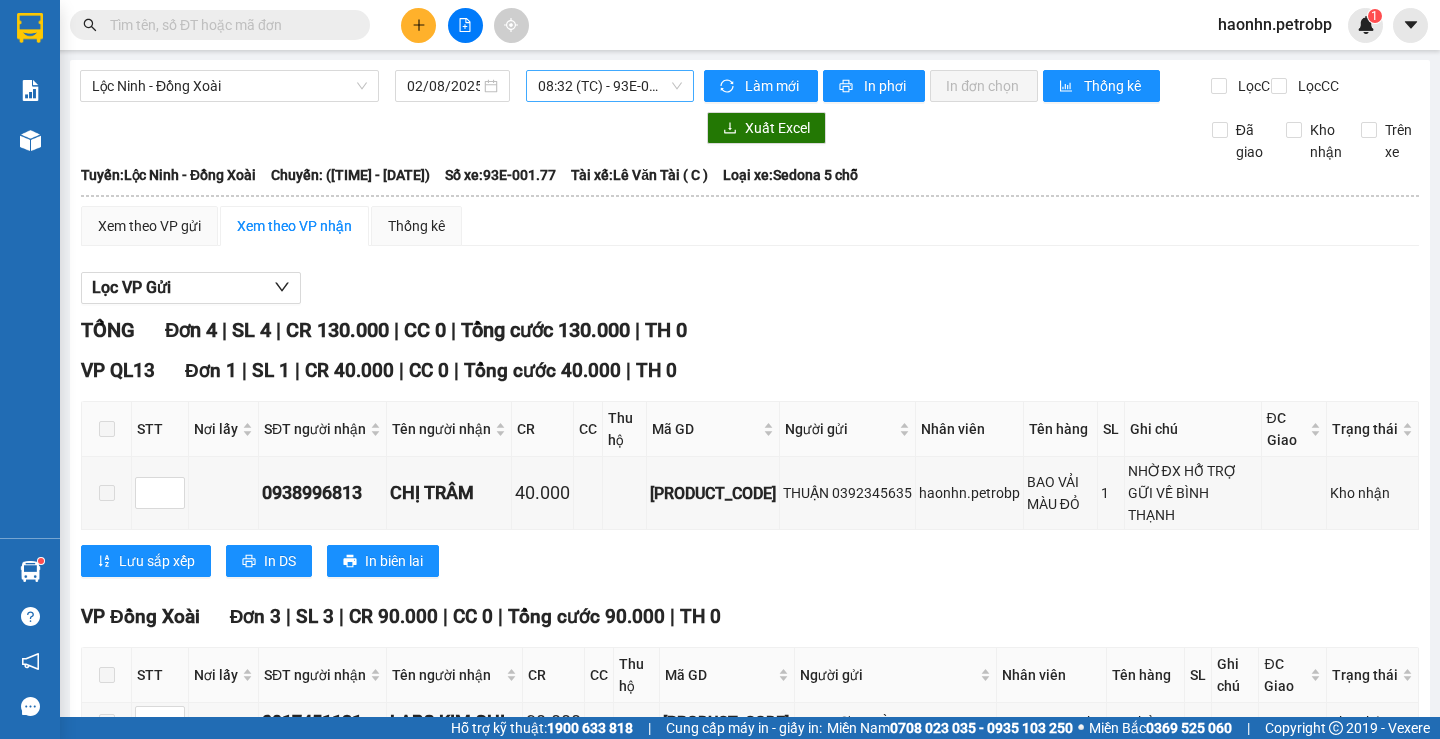 click on "[TIME] (TC)   - [PLATE_NUMBER]" at bounding box center (610, 86) 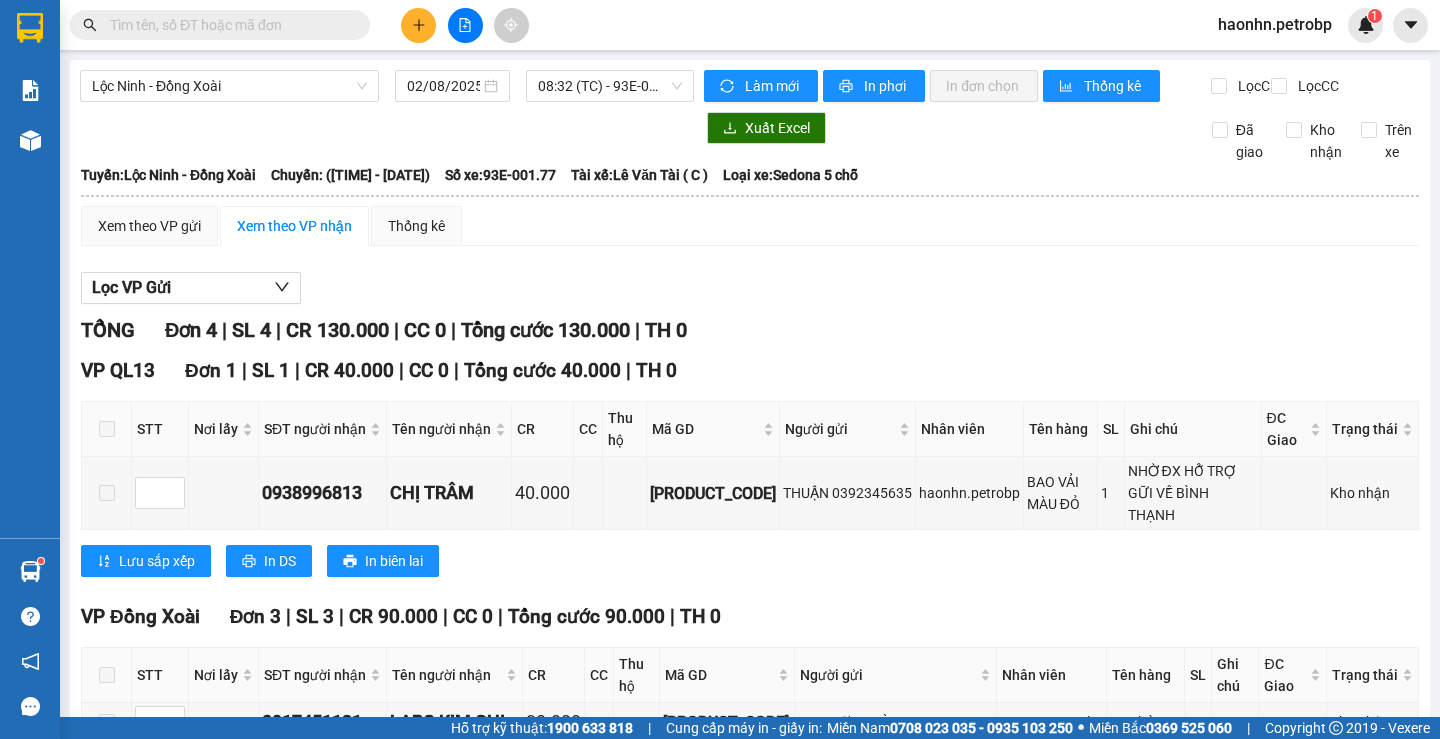 click on "Lưu sắp xếp In DS In biên lai" at bounding box center (750, 561) 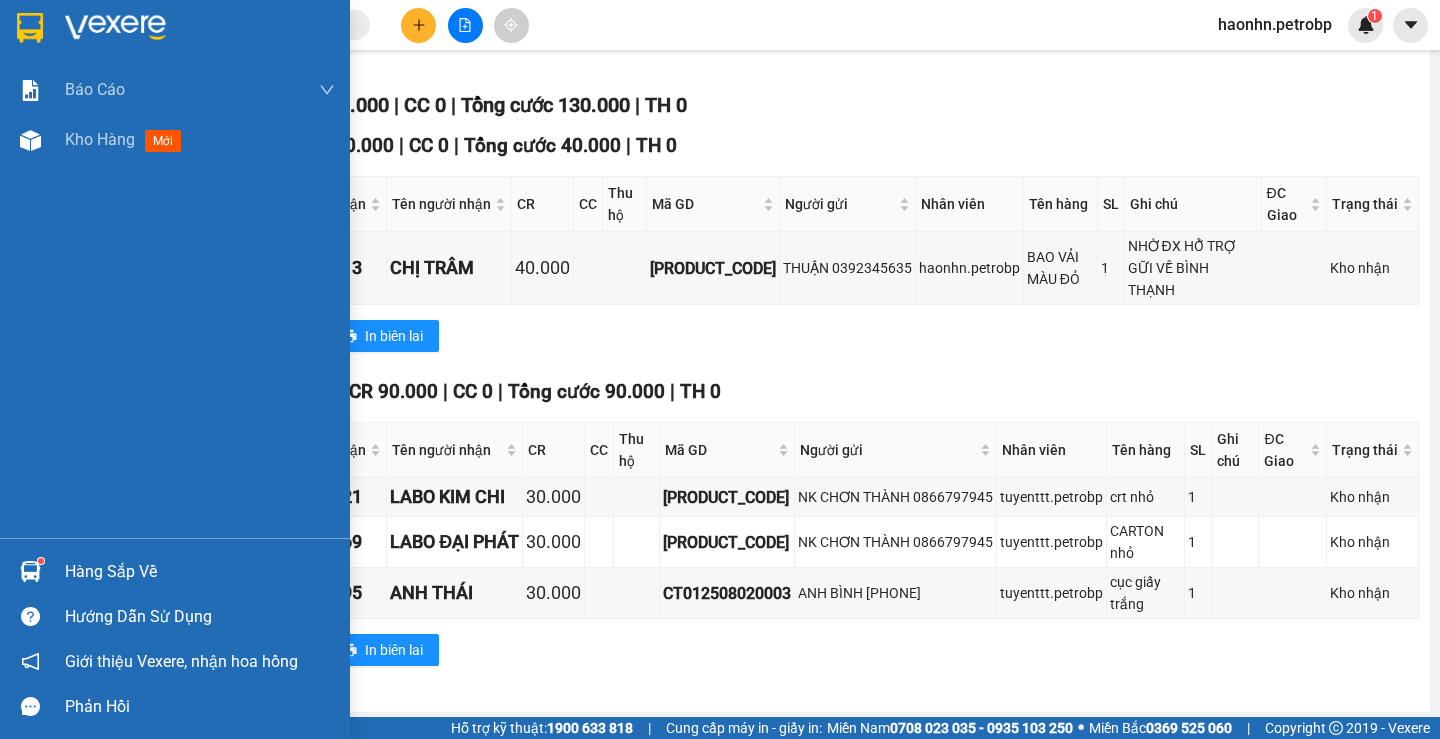 scroll, scrollTop: 0, scrollLeft: 0, axis: both 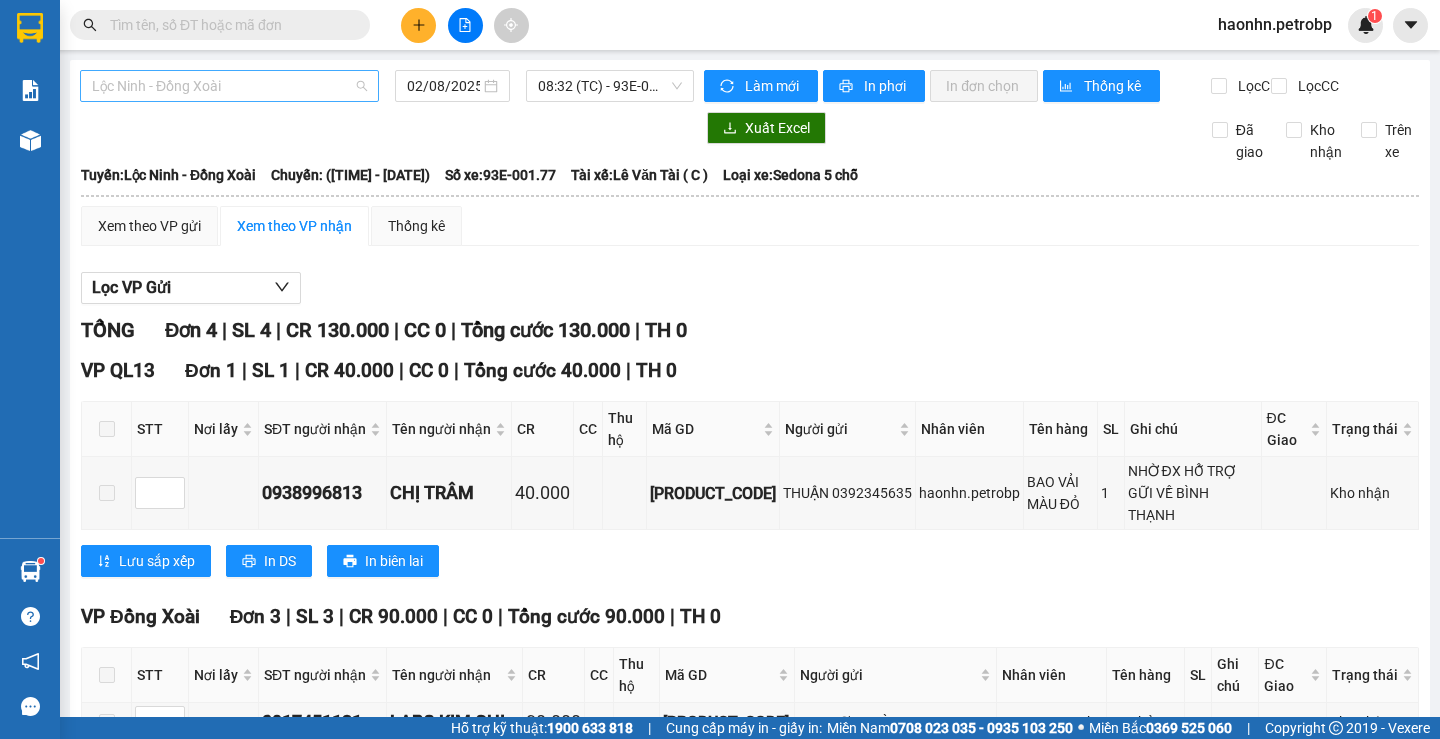 click on "Lộc Ninh - Đồng Xoài" at bounding box center [229, 86] 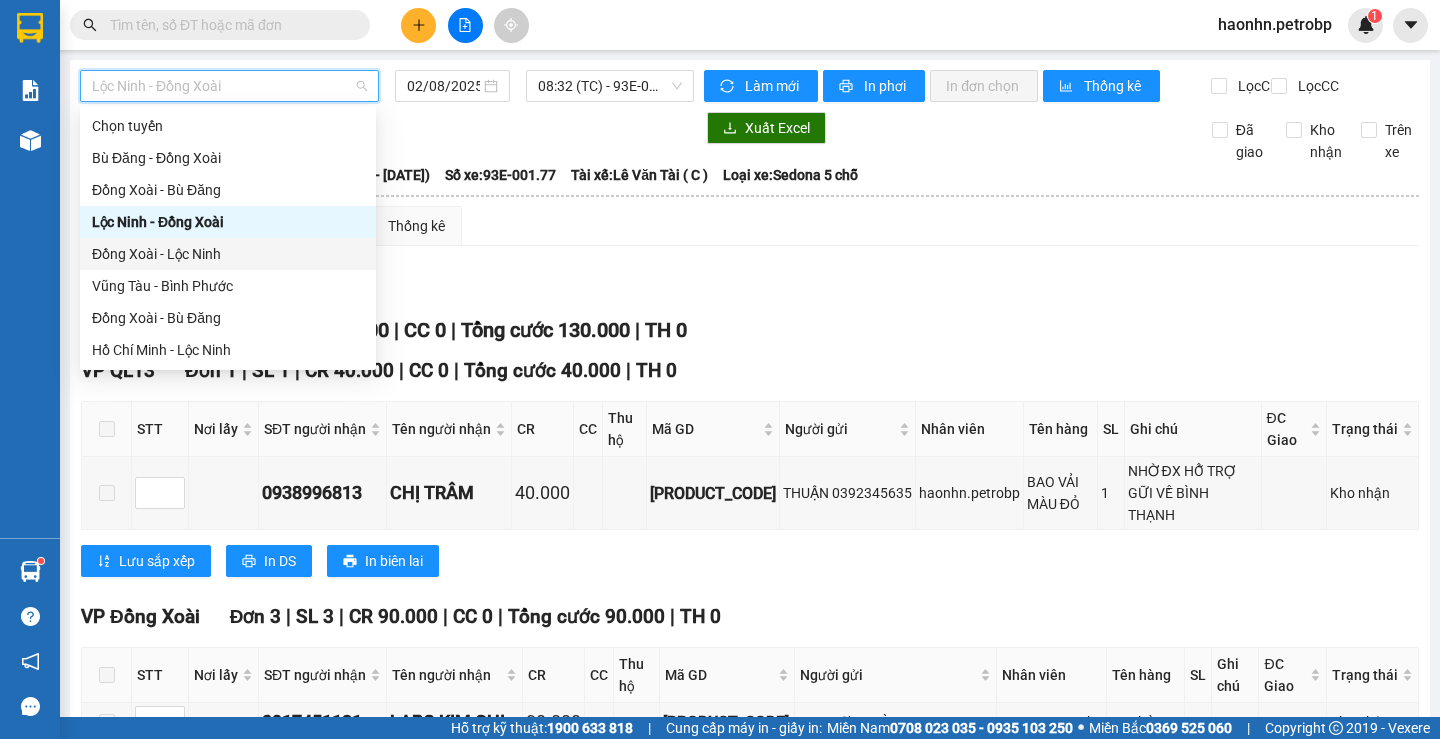 click on "Đồng Xoài - Lộc Ninh" at bounding box center [228, 254] 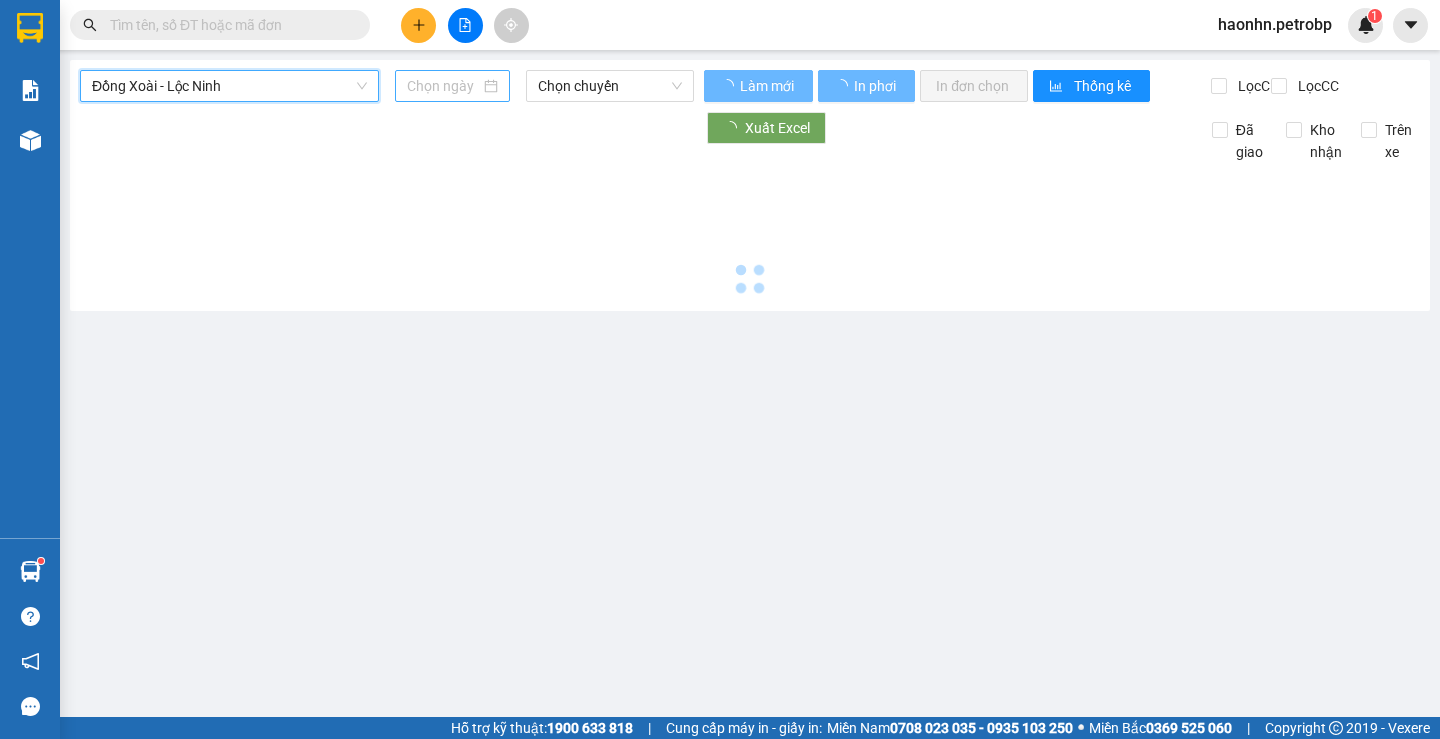 type on "02/08/2025" 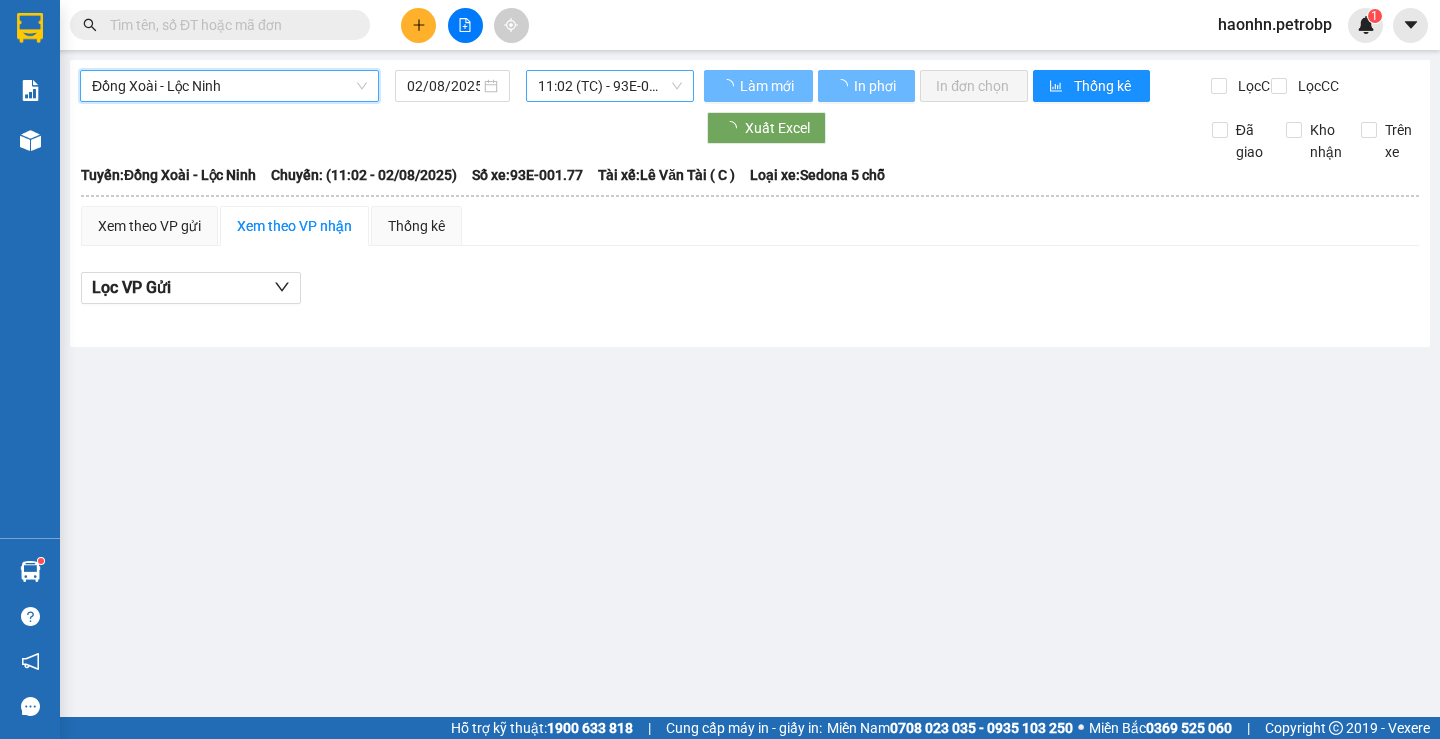 click on "[TIME] (TC)   - [PLATE_NUMBER]" at bounding box center (610, 86) 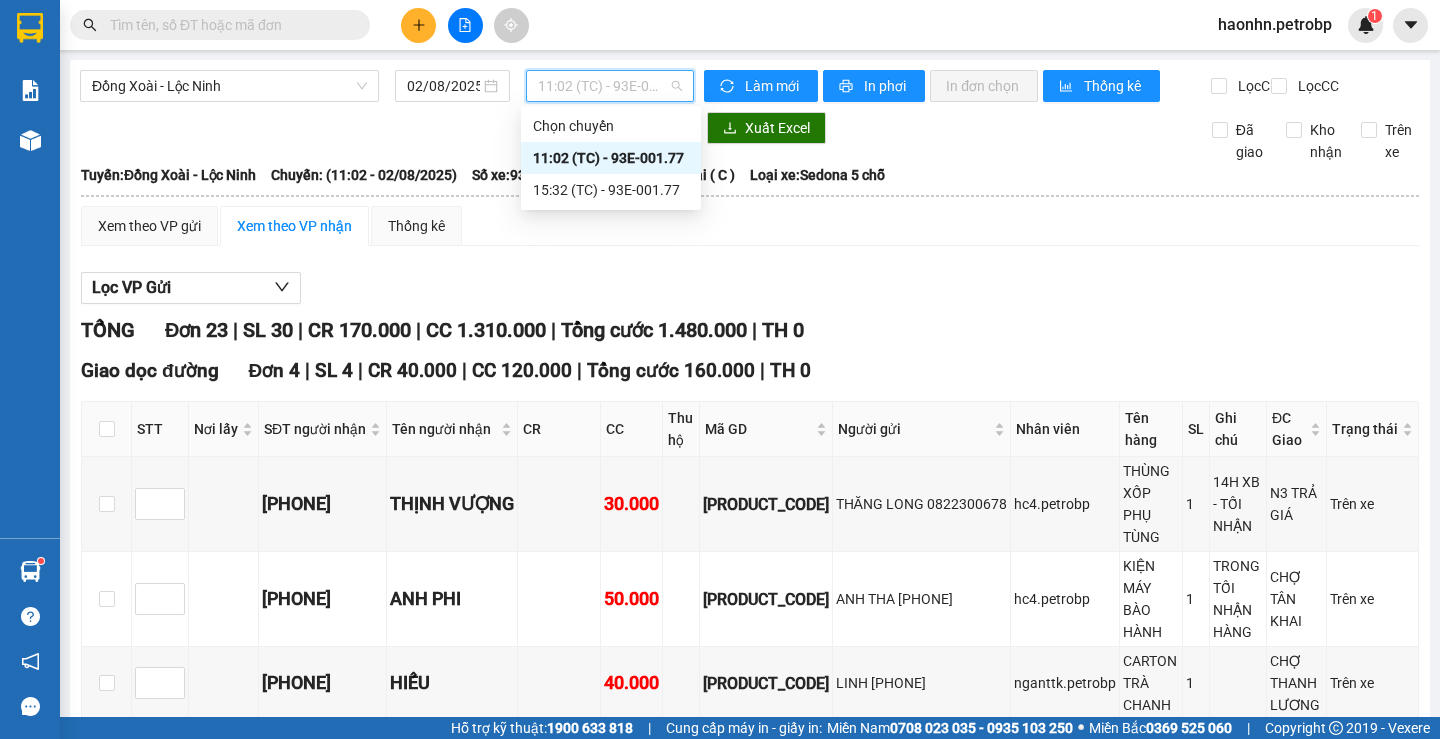 click on "[TIME] (TC)   - [PLATE_NUMBER]" at bounding box center [611, 190] 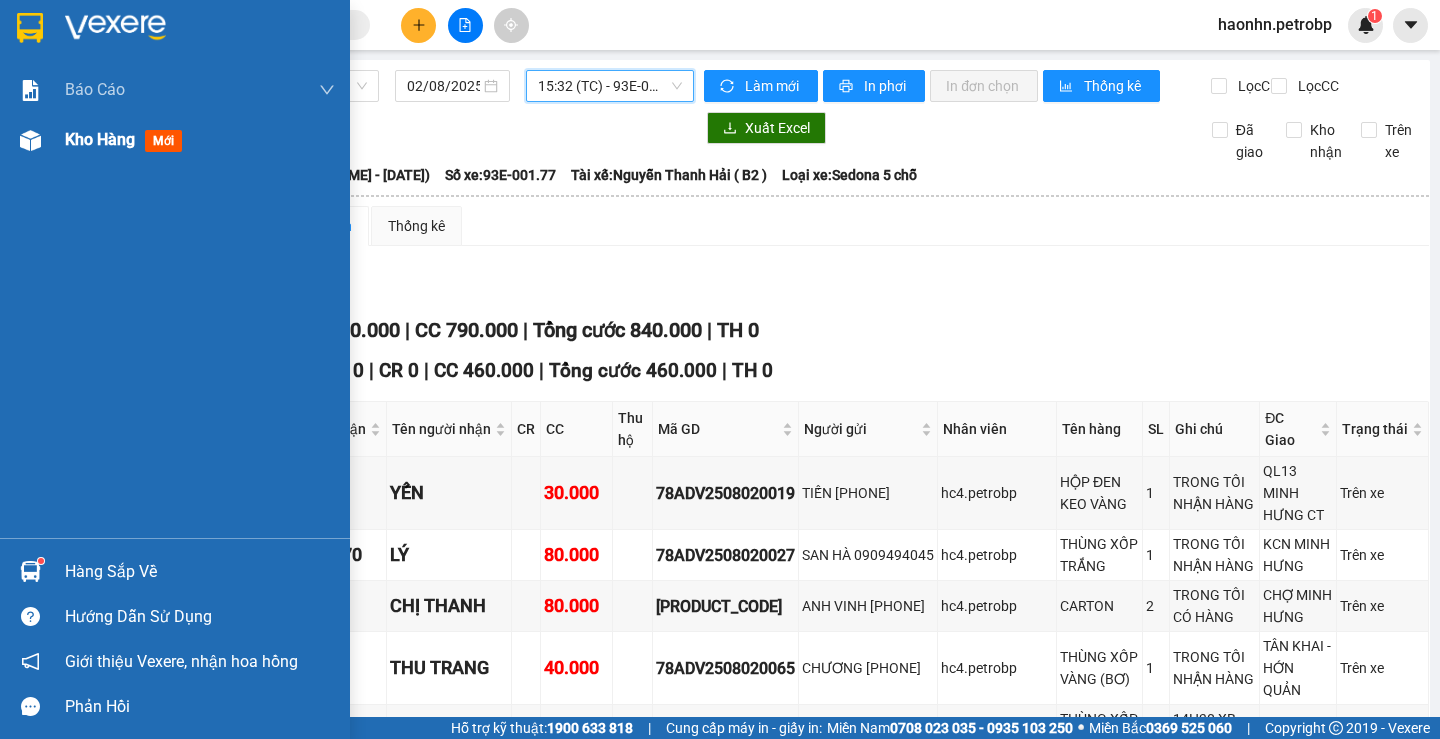 click on "Kho hàng mới" at bounding box center [175, 140] 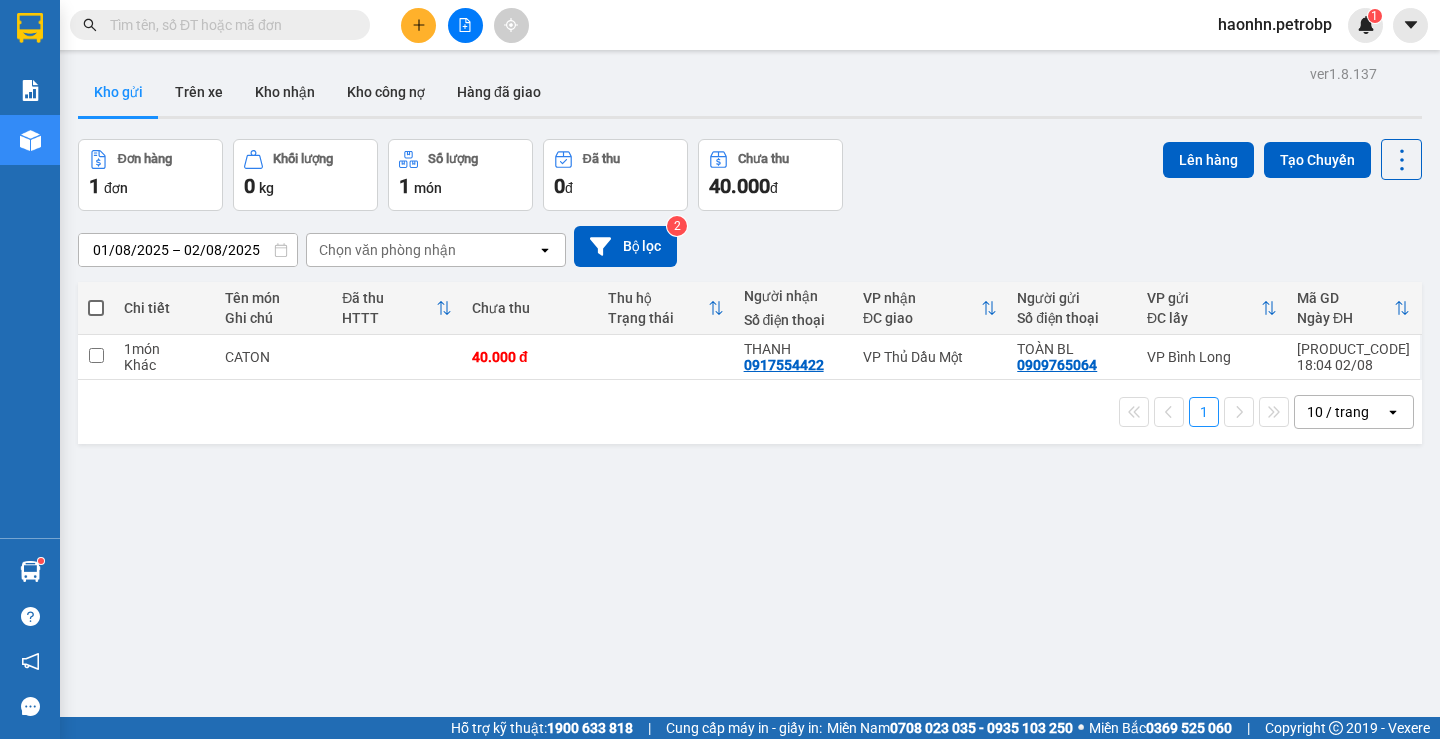 click at bounding box center (750, 117) 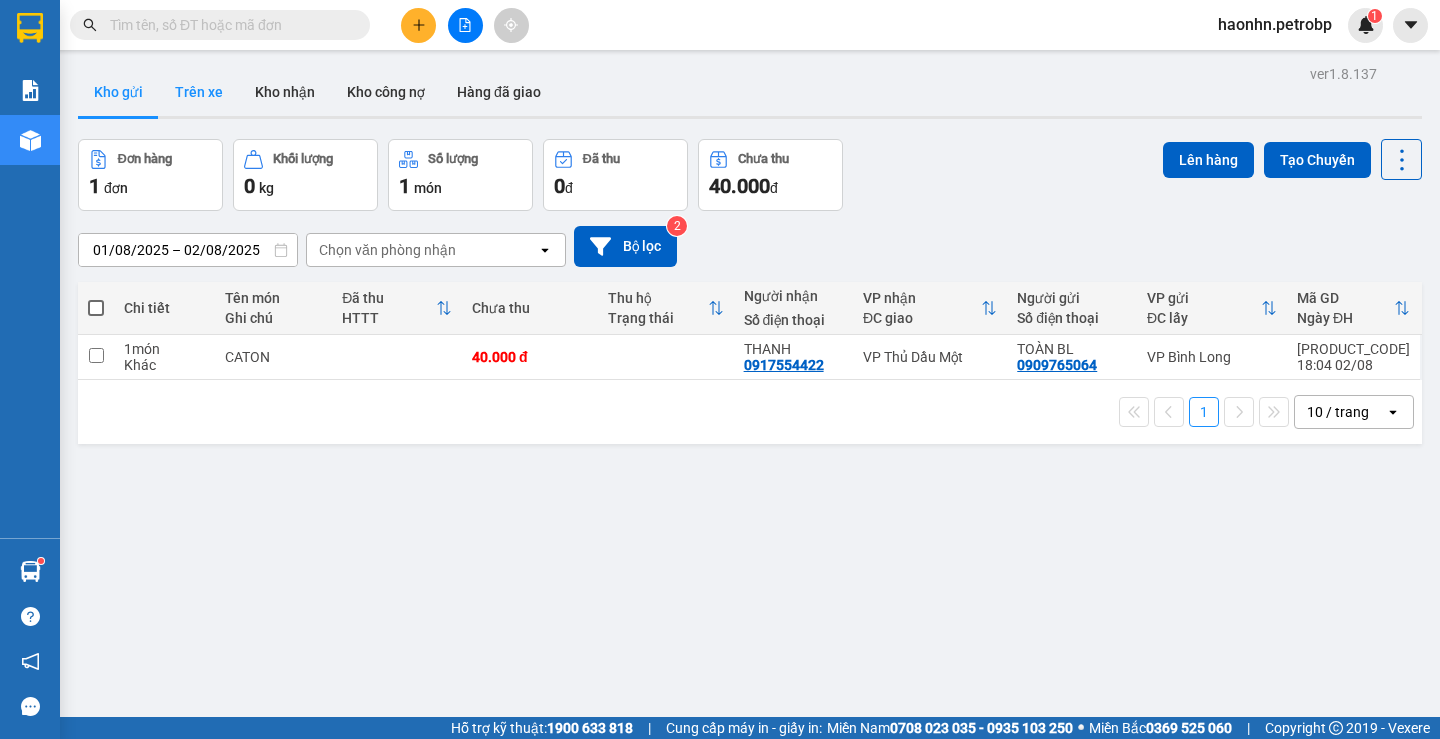 click on "Trên xe" at bounding box center (199, 92) 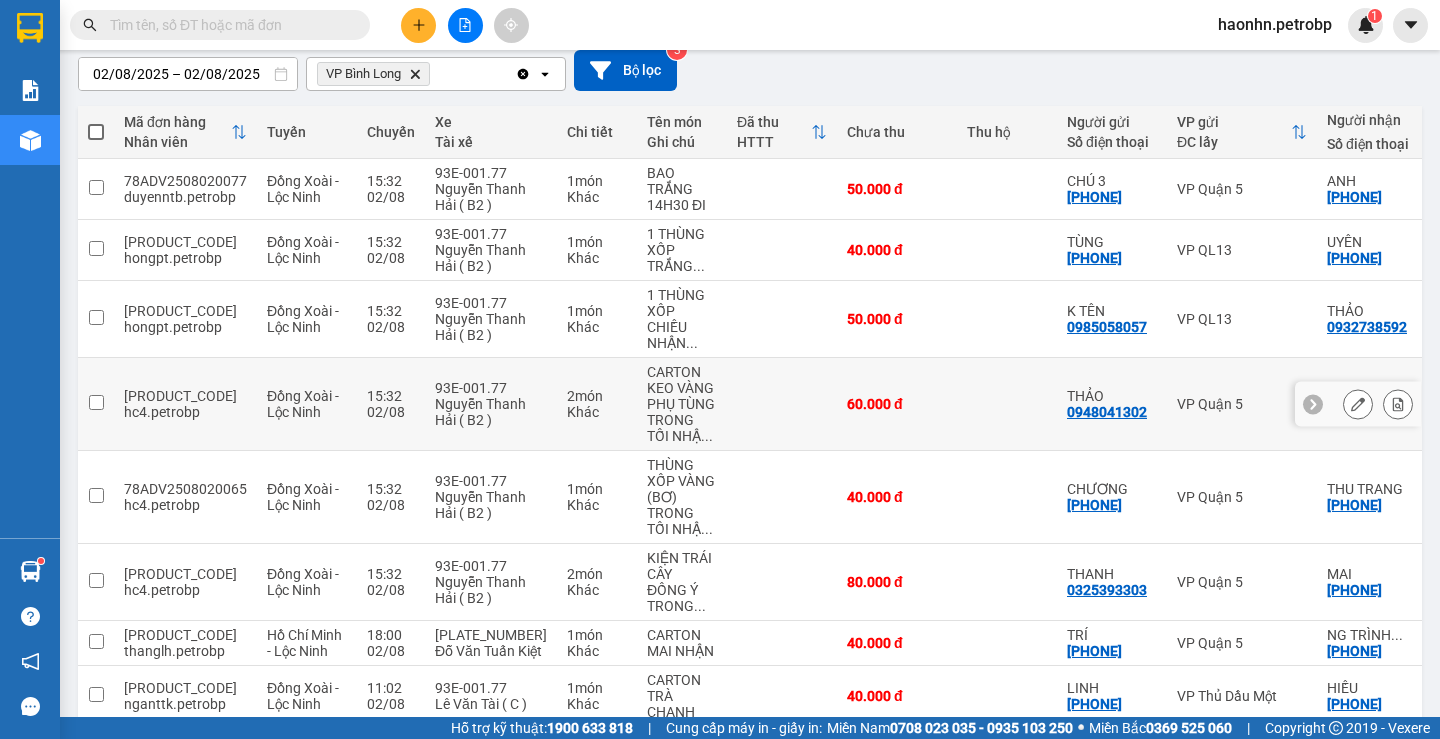 scroll, scrollTop: 276, scrollLeft: 0, axis: vertical 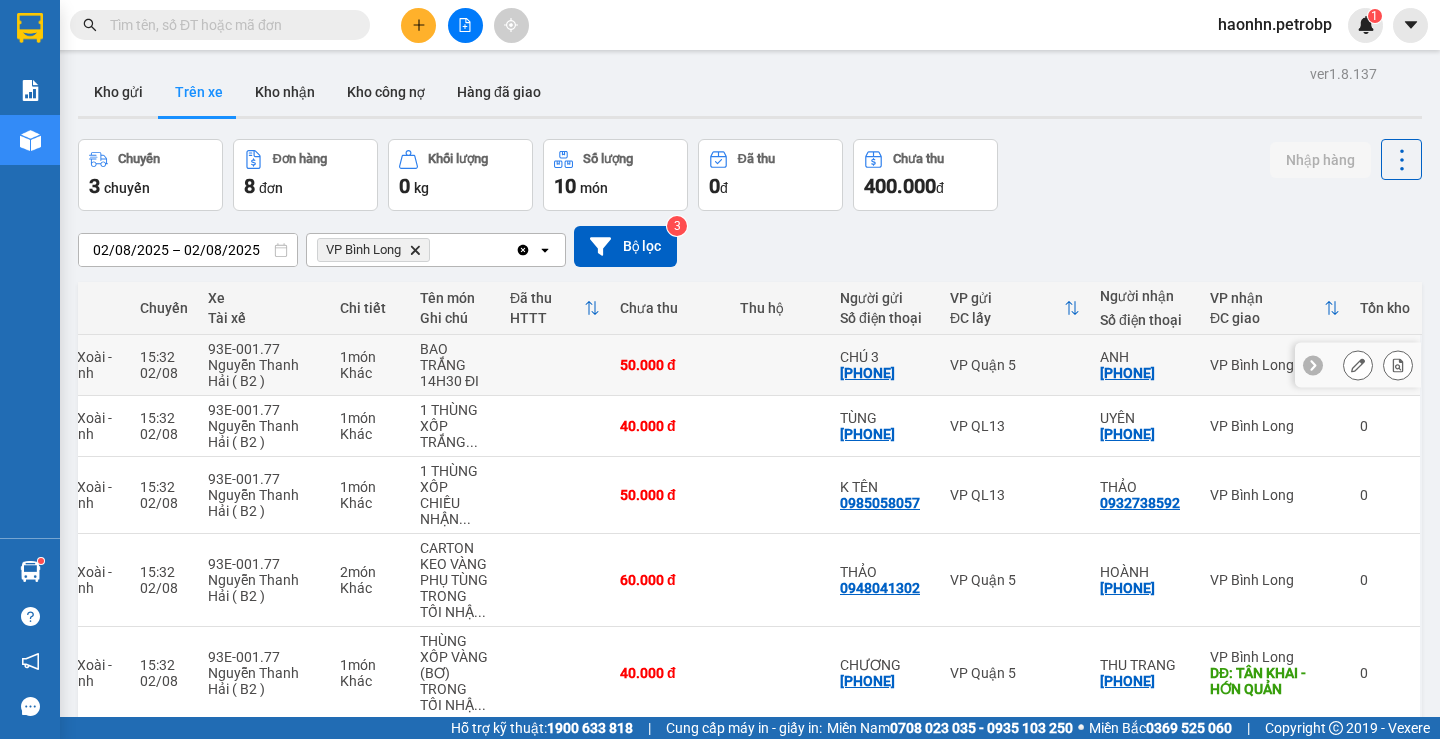 click at bounding box center (1398, 365) 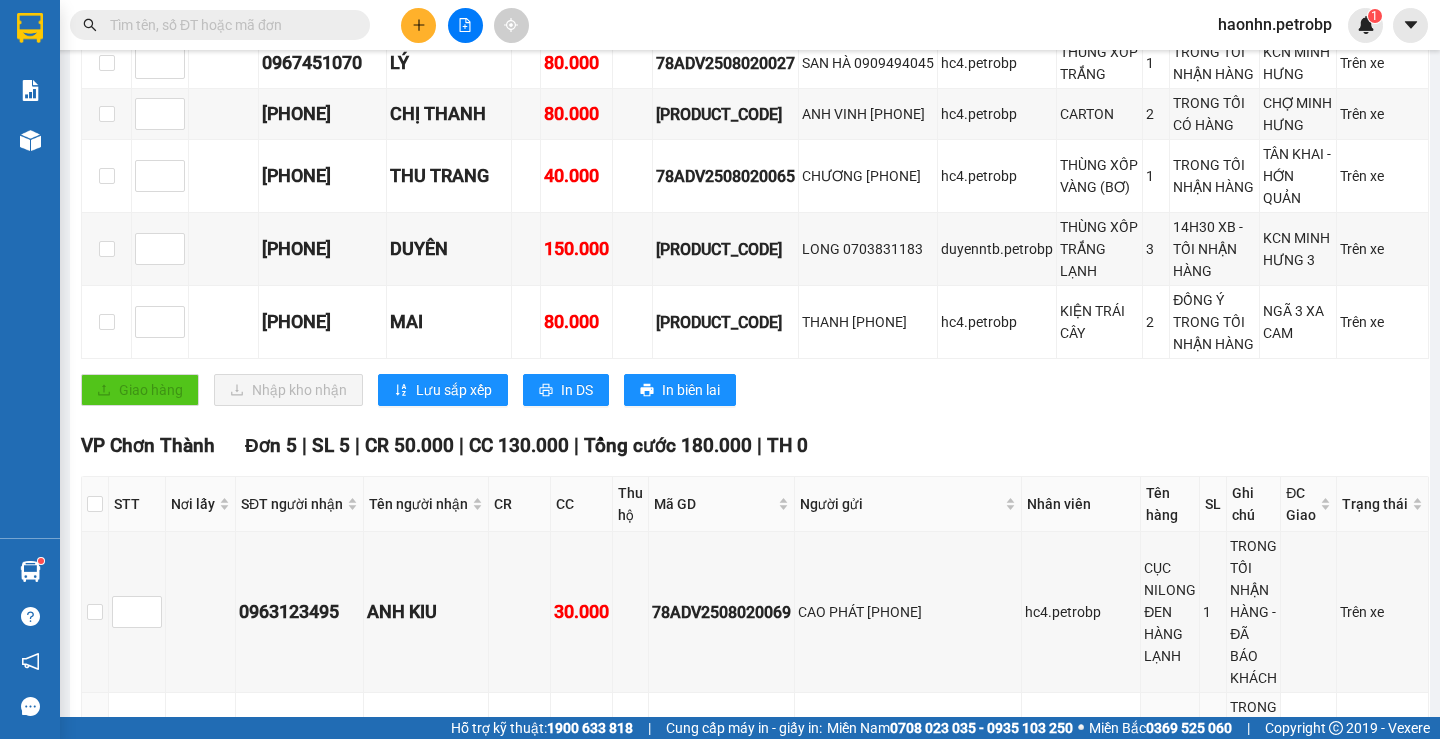 scroll, scrollTop: 0, scrollLeft: 0, axis: both 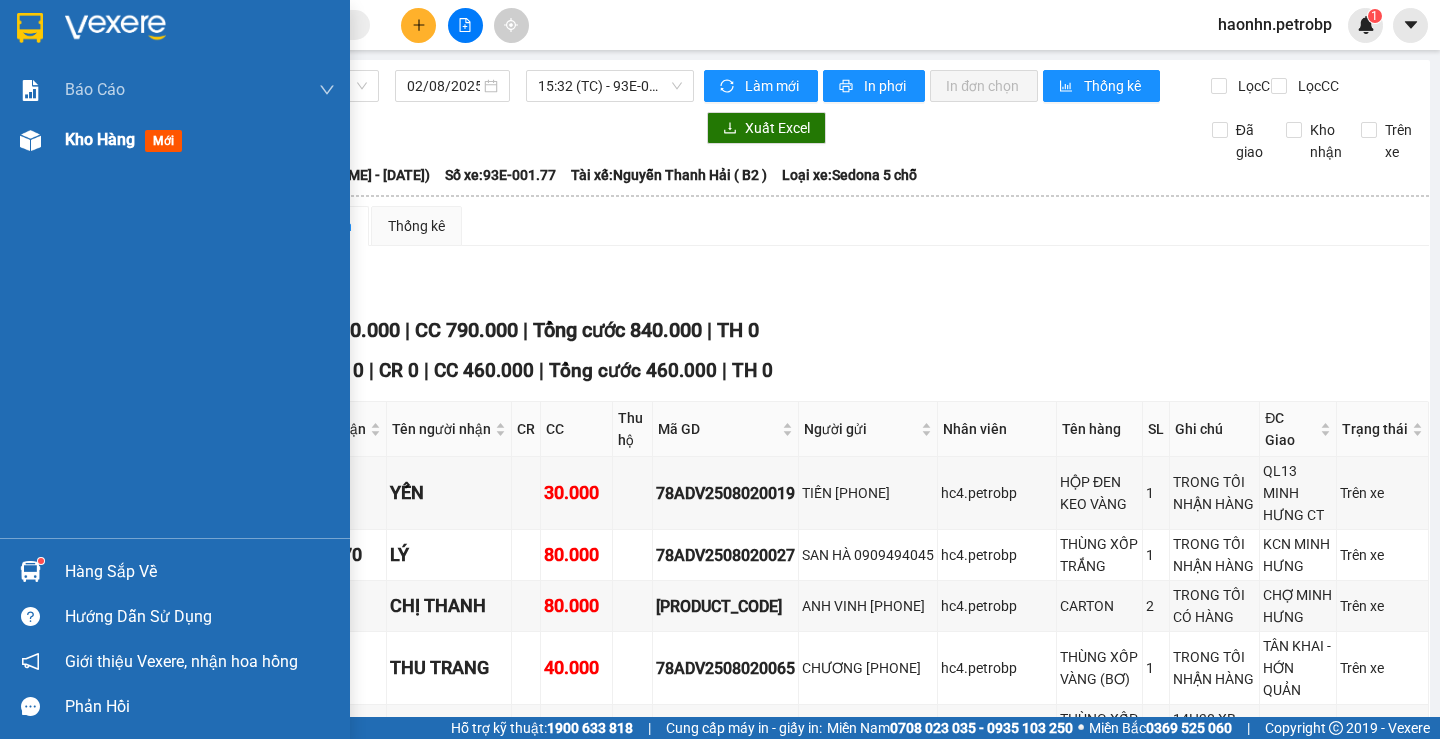 click at bounding box center [30, 140] 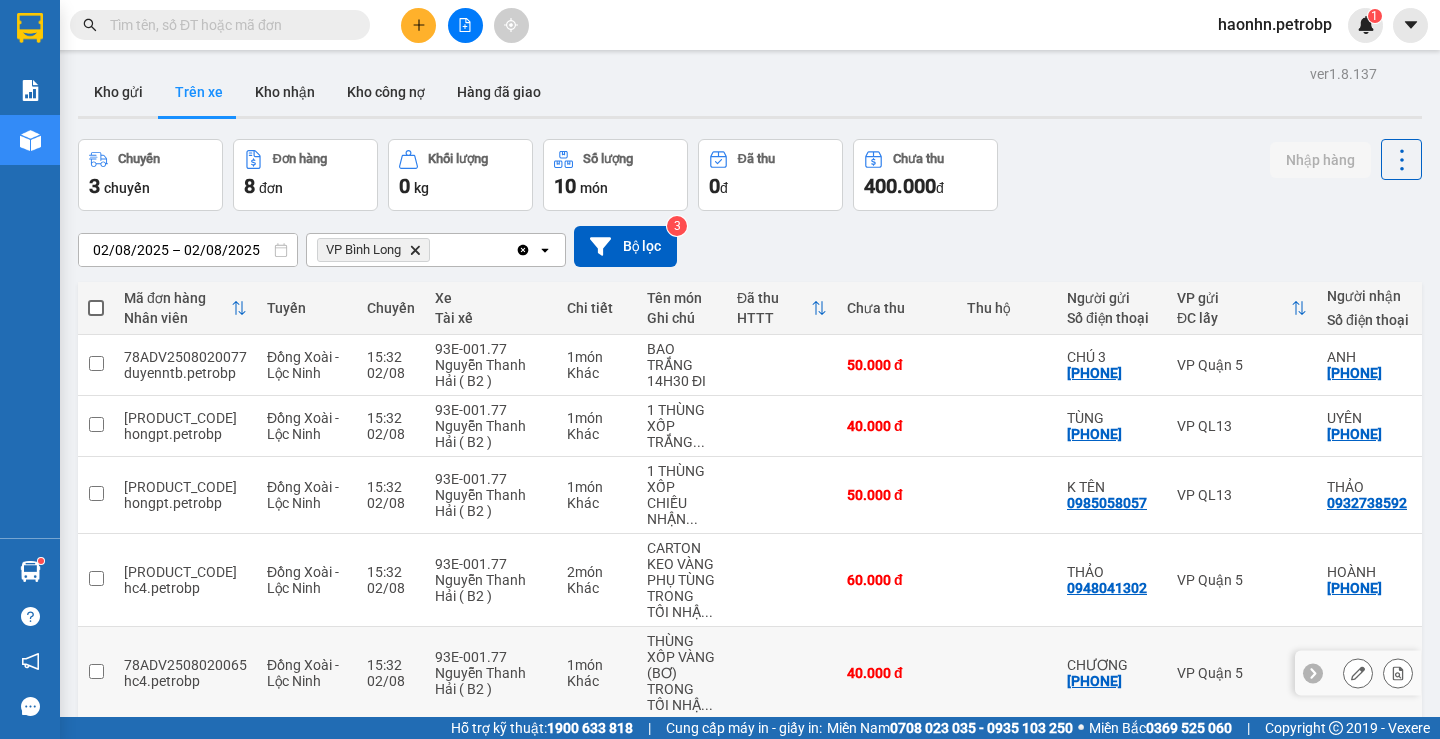 scroll, scrollTop: 276, scrollLeft: 0, axis: vertical 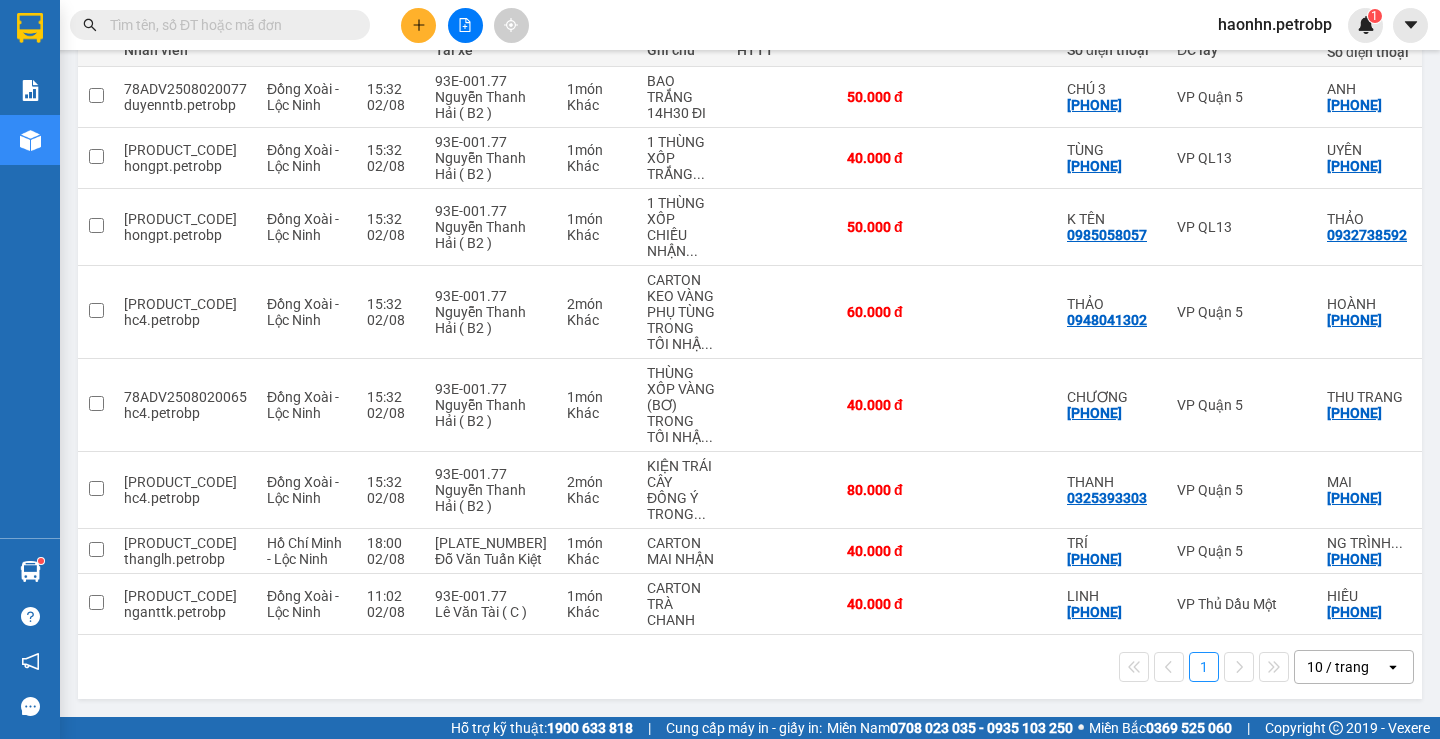 click on "1 10 / trang open" at bounding box center (750, 667) 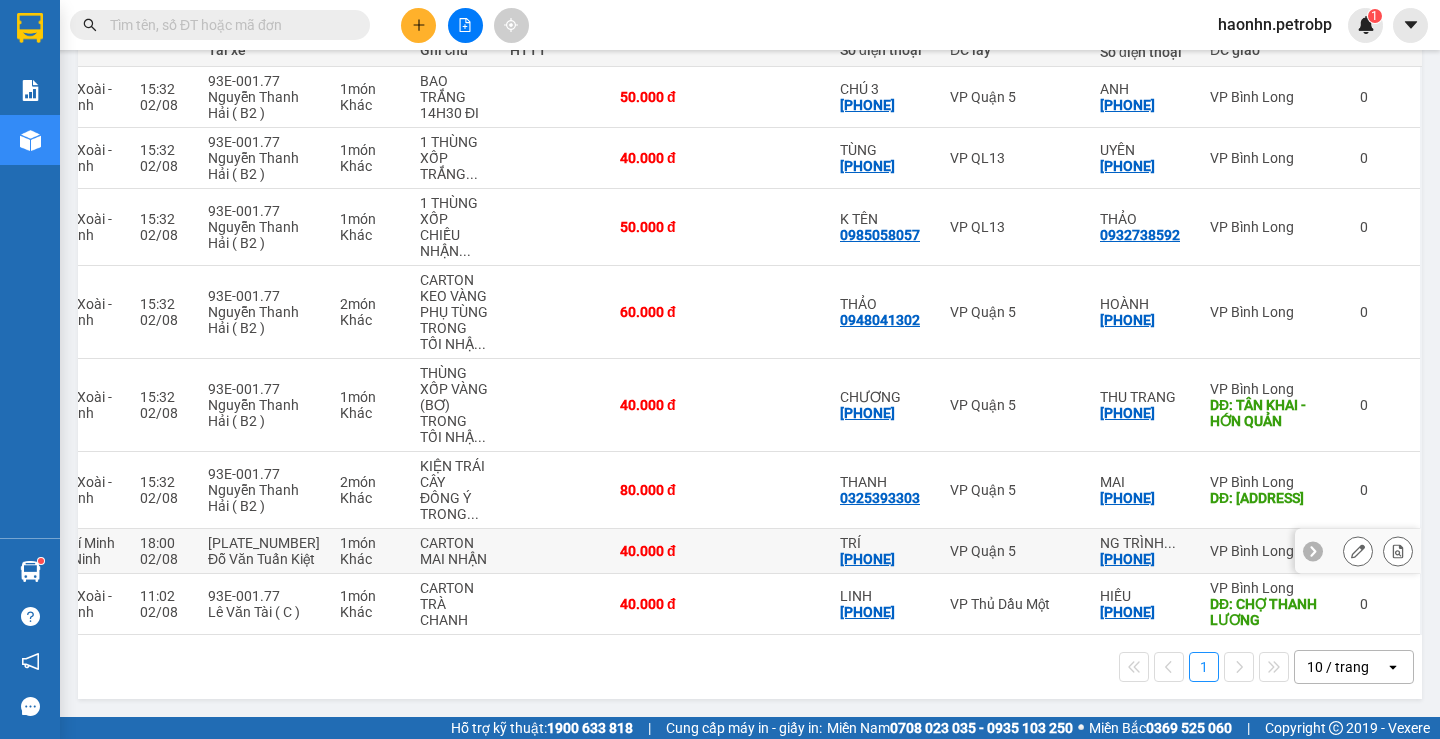 scroll, scrollTop: 0, scrollLeft: 0, axis: both 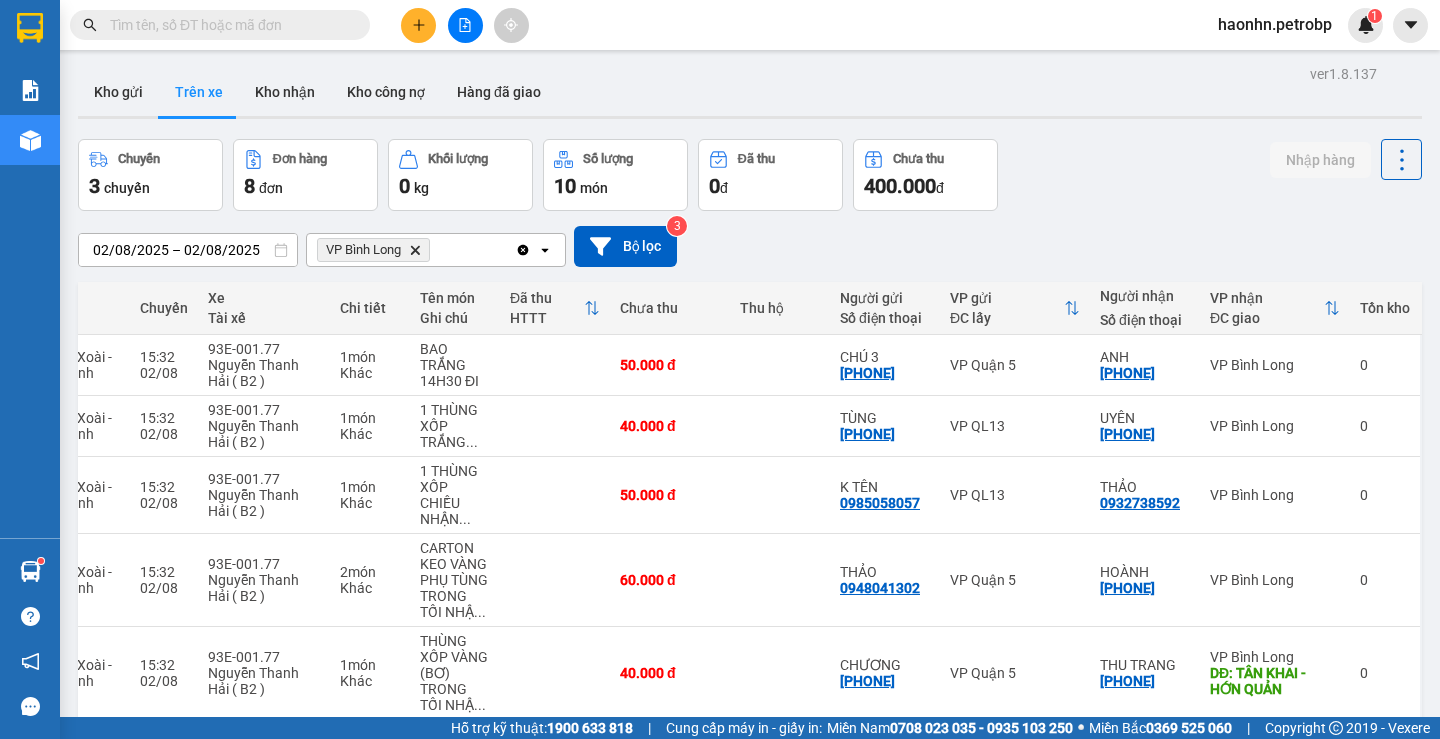 click on "ver  1.8.137 Kho gửi Trên xe Kho nhận Kho công nợ Hàng đã giao Chuyến 3 chuyến Đơn hàng 8 đơn Khối lượng 0 kg Số lượng 10 món Đã thu 0  đchưa thu 400.000  đ Nhập hàng [DATE] – [DATE] Press the down arrow key to interact with the calendar and select a date. Press the escape button to close the calendar. Selected date range is from [DATE] to [DATE]. VP Bình Long Delete Clear all open Bộ lọc 3 Mã đơn hàng Nhân viên Tuyến Chuyến Xe Tài xế Chi tiết Tên món Ghi chú Đã thu HTTT Chưa thu Thu hộ Người gửi Số điện thoại VP gửi ĐC lấy Người nhận Số điện thoại VP nhận ĐC giao Tồn kho [PRODUCT_CODE] duyenntb.petrobp Đồng Xoài - Lộc Ninh [TIME] [DATE] [PLATE_NUMBER] Nguyễn Thanh Hải ( B2 ) 1  món Khác BAO TRẮNG 14H30 ĐI  50.000 đ CHÚ 3 [PHONE] VP Quận 5 ANH [PHONE] VP Bình Long 0   [PRODUCT_CODE] hongpt.petrobp Đồng Xoài - Lộc Ninh [TIME] [DATE] [PLATE_NUMBER] 1  món Khác ... TÙNG" at bounding box center (750, 517) 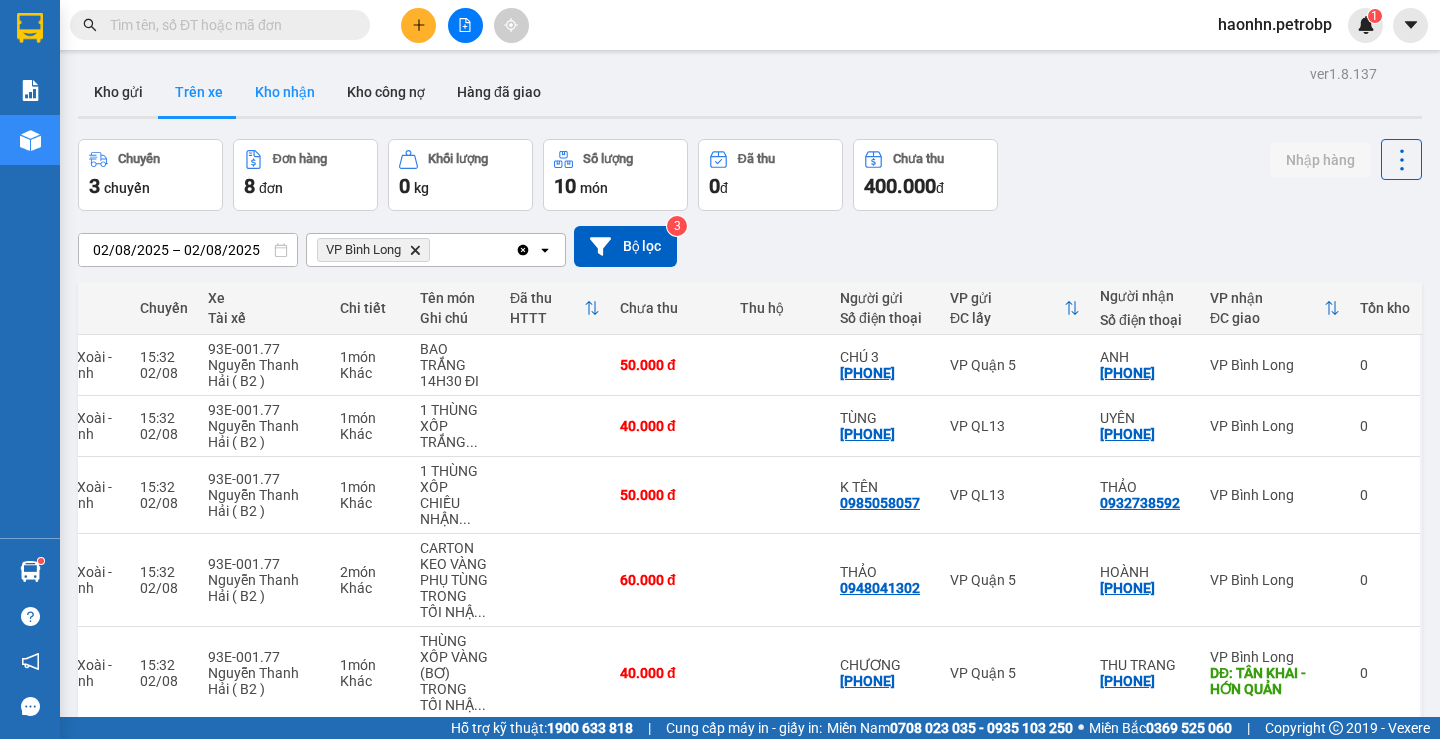 click on "Kho nhận" at bounding box center (285, 92) 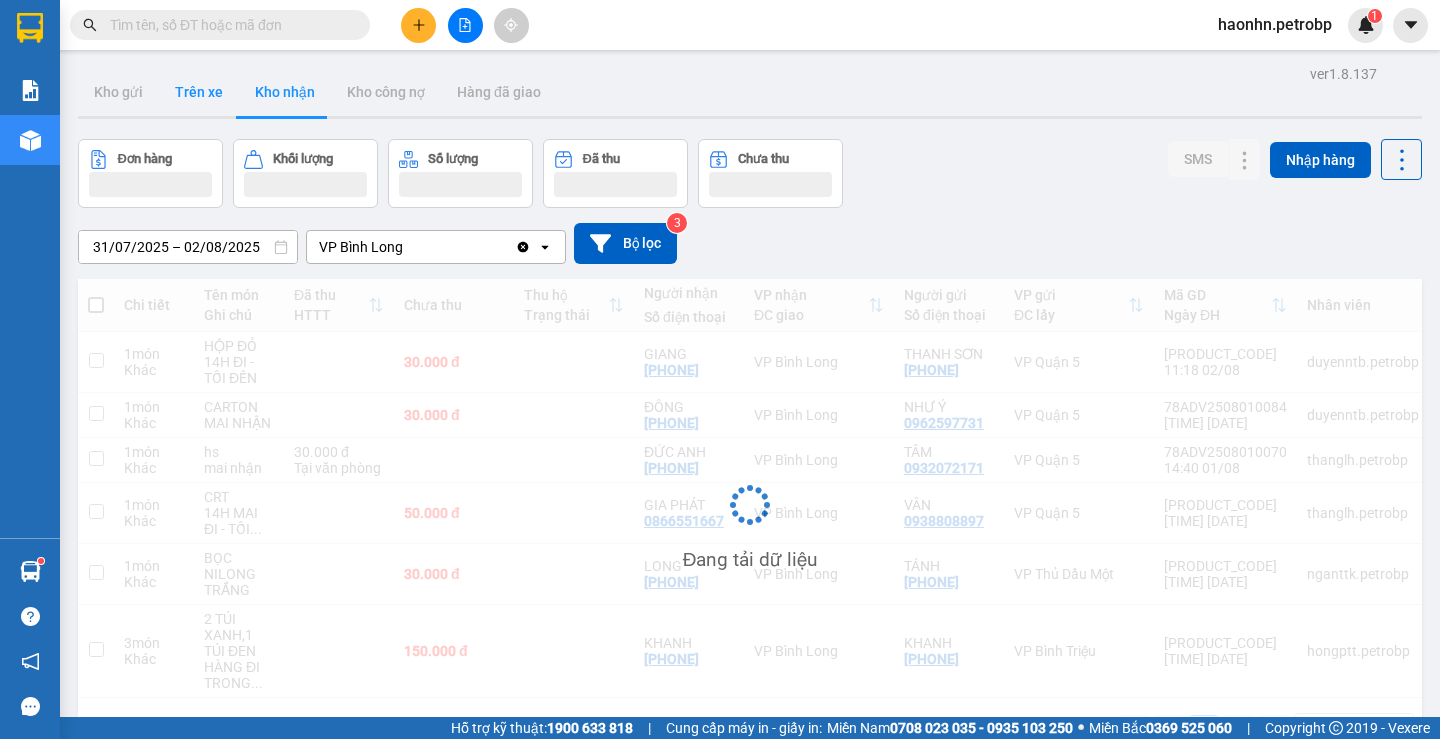 click on "Trên xe" at bounding box center (199, 92) 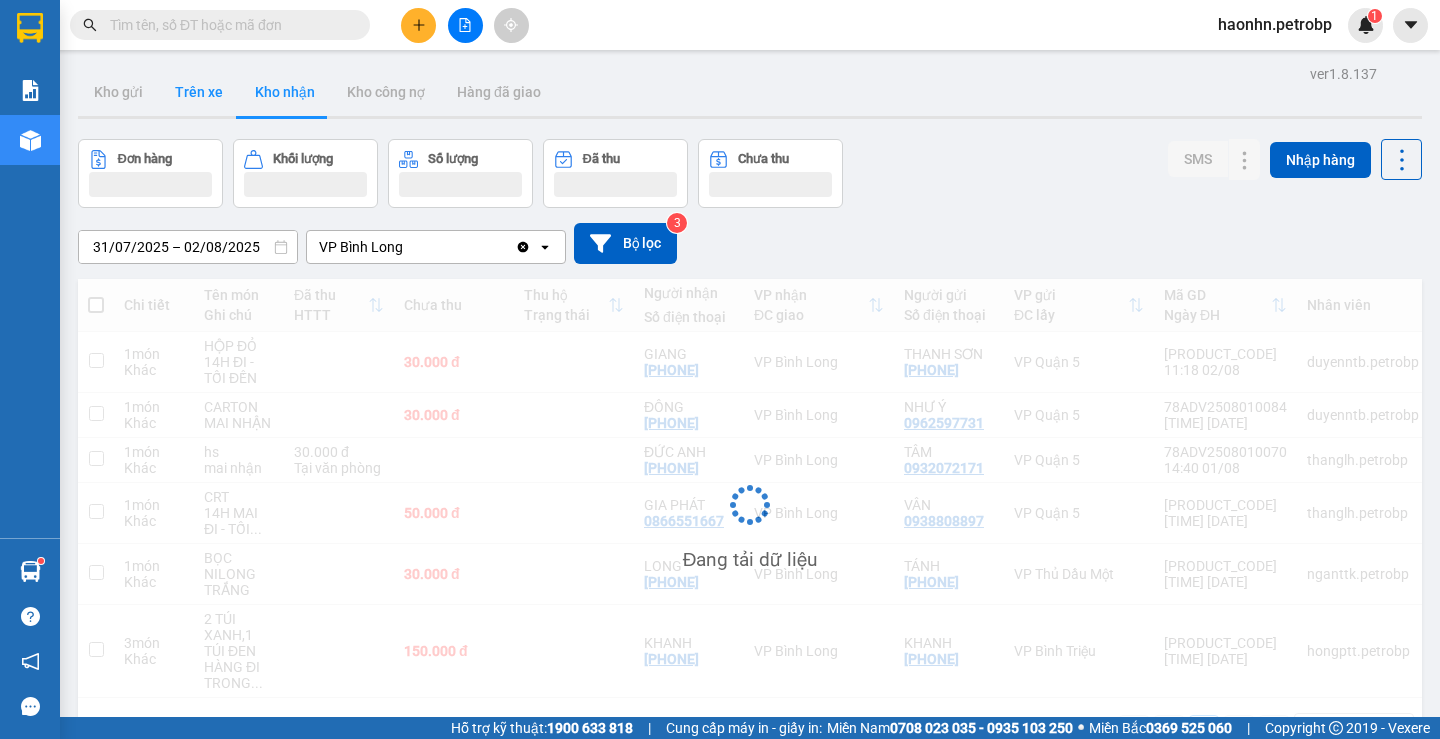 click on "Trên xe" at bounding box center [199, 92] 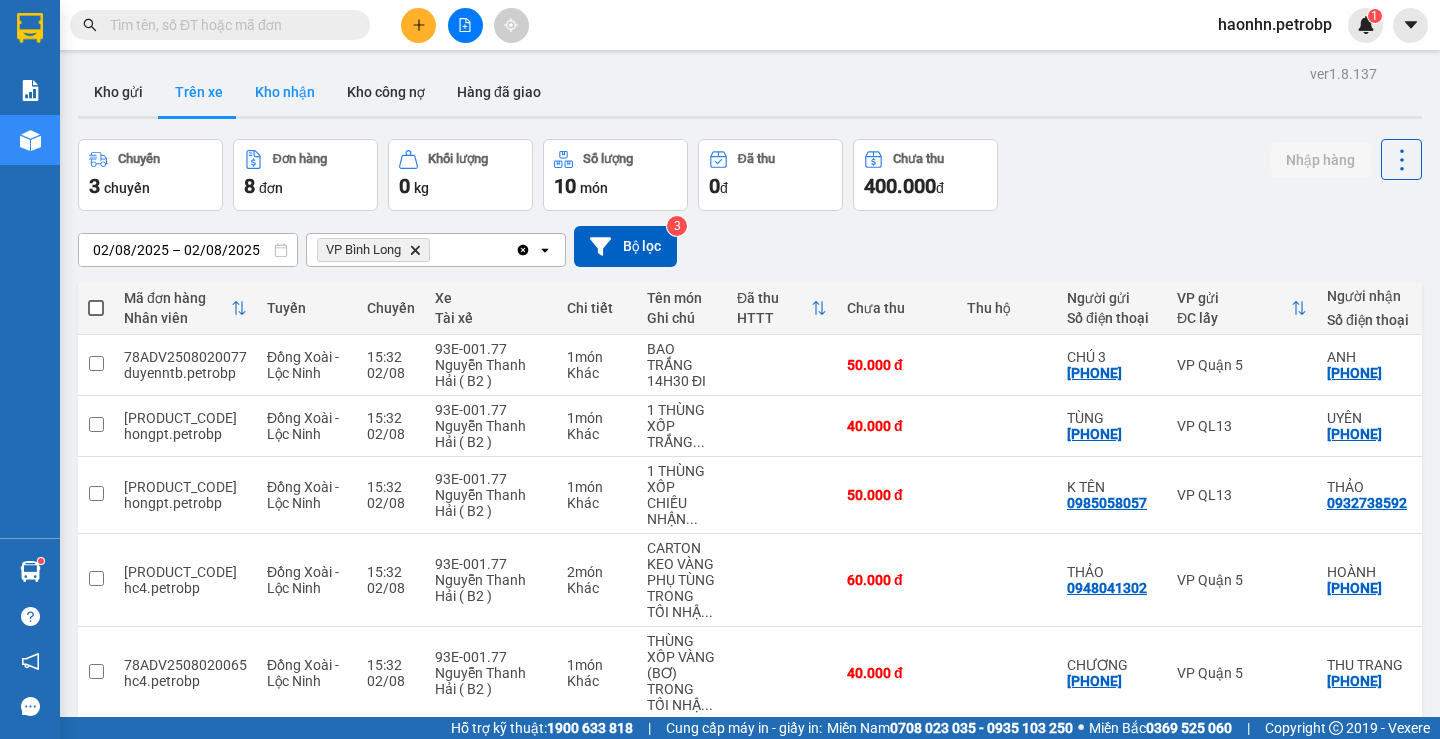 click on "Kho nhận" at bounding box center (285, 92) 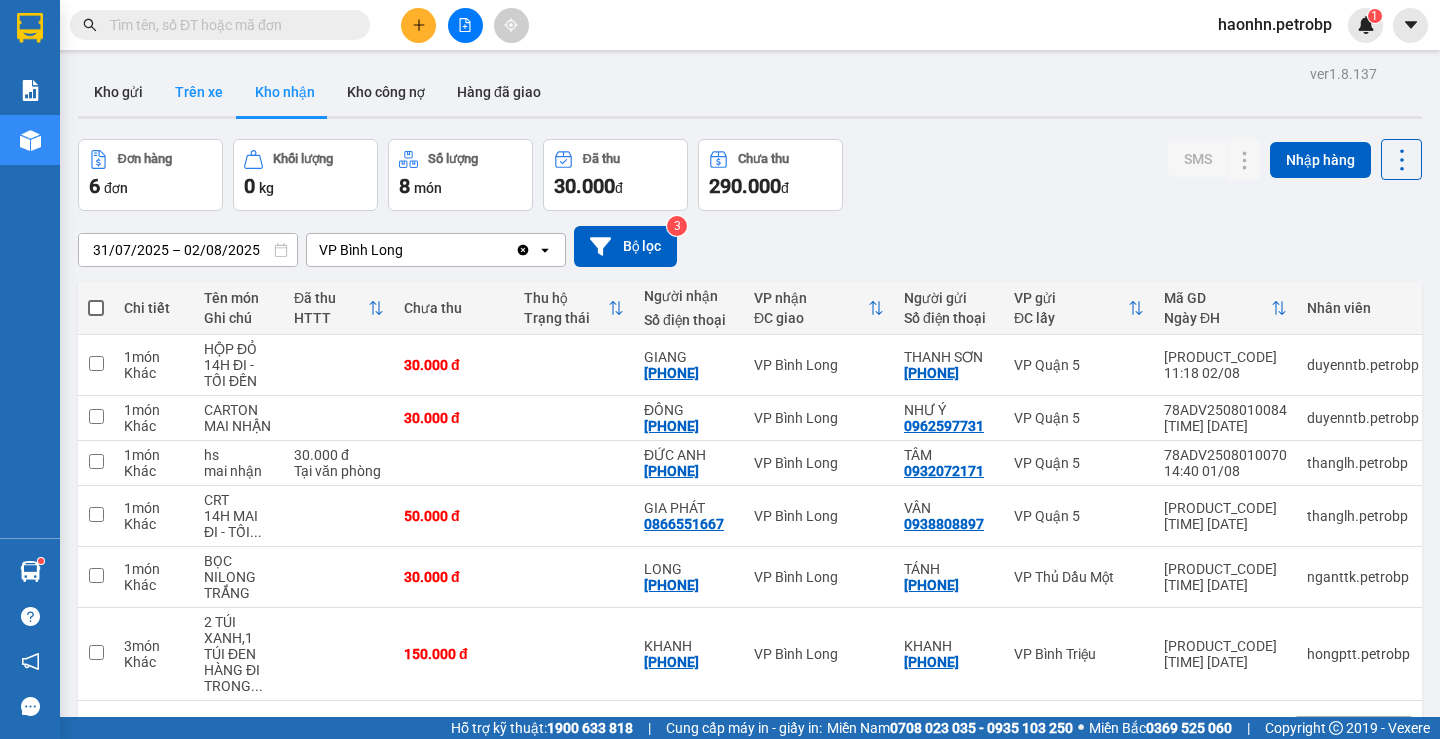click on "Trên xe" at bounding box center (199, 92) 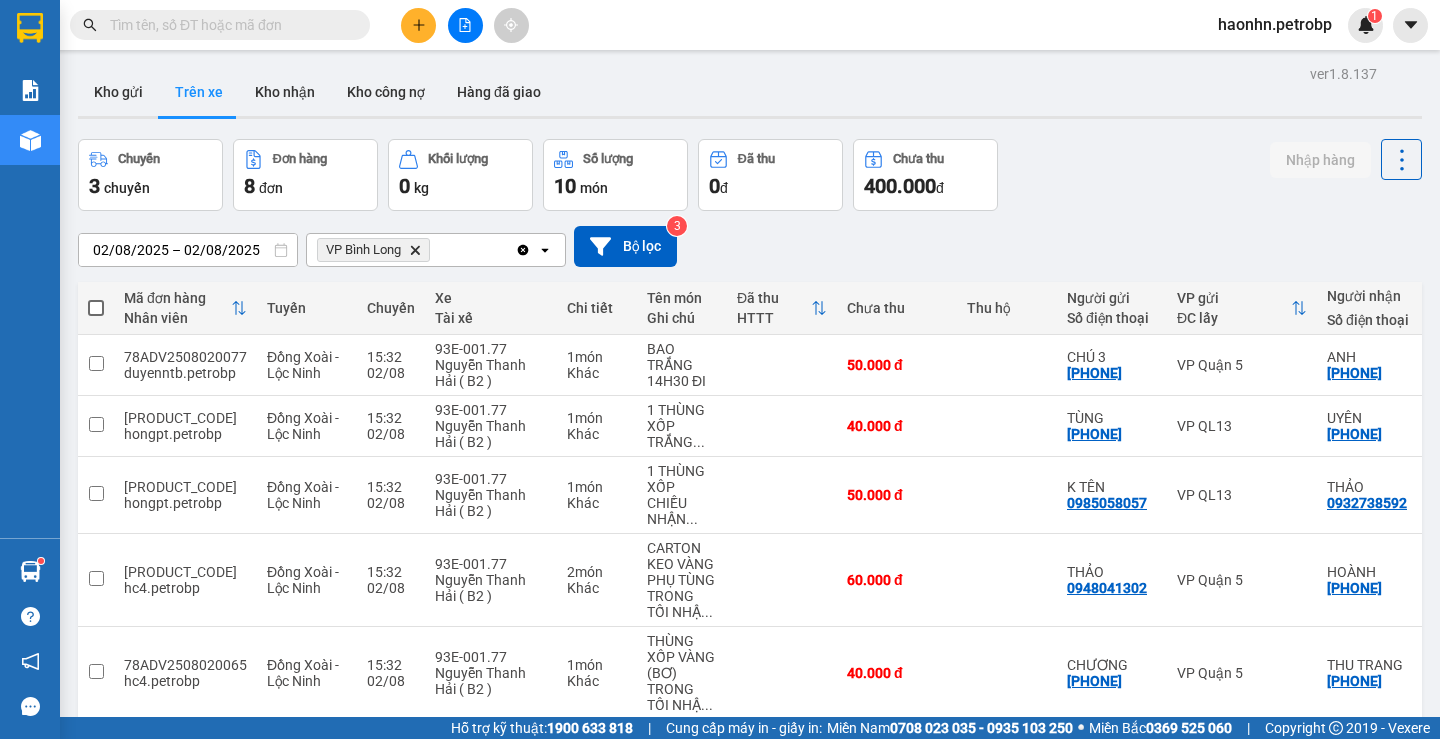 scroll, scrollTop: 276, scrollLeft: 0, axis: vertical 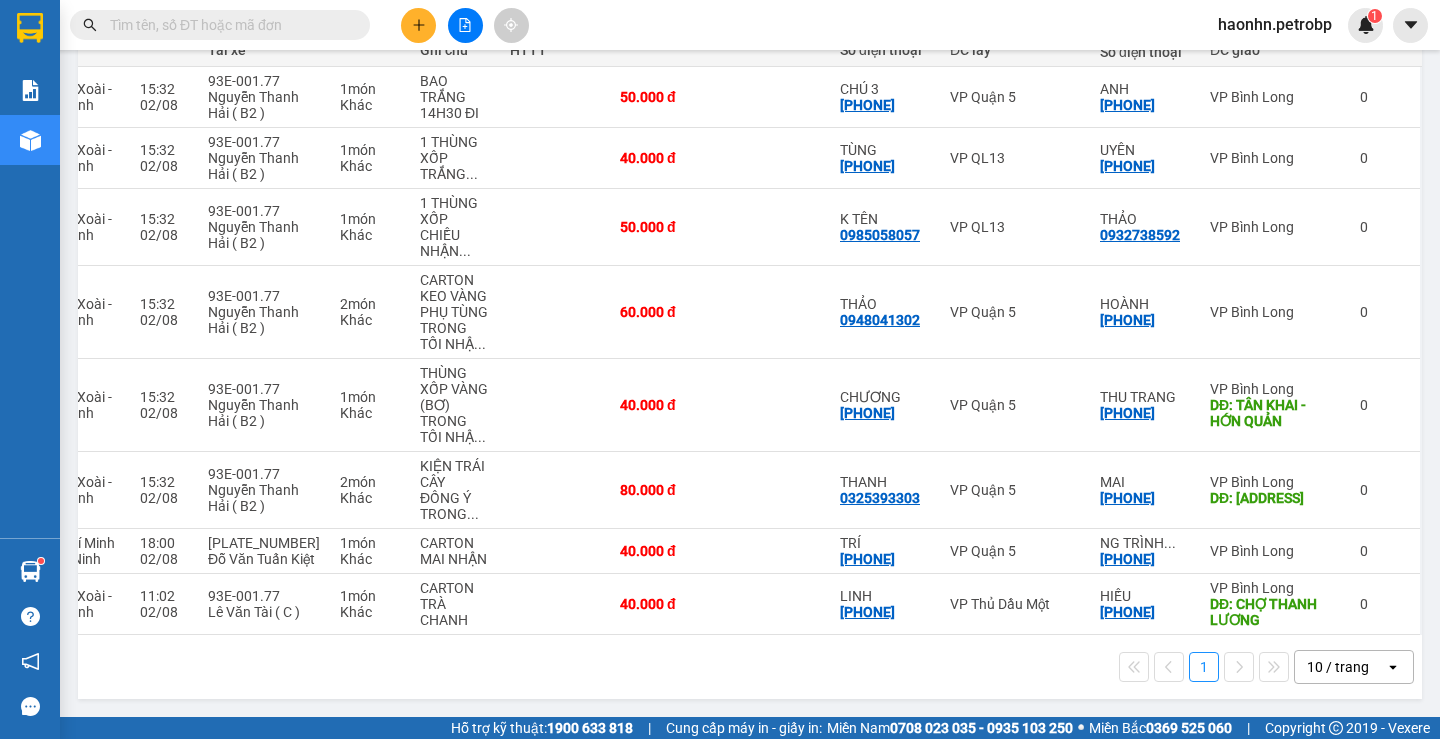 type 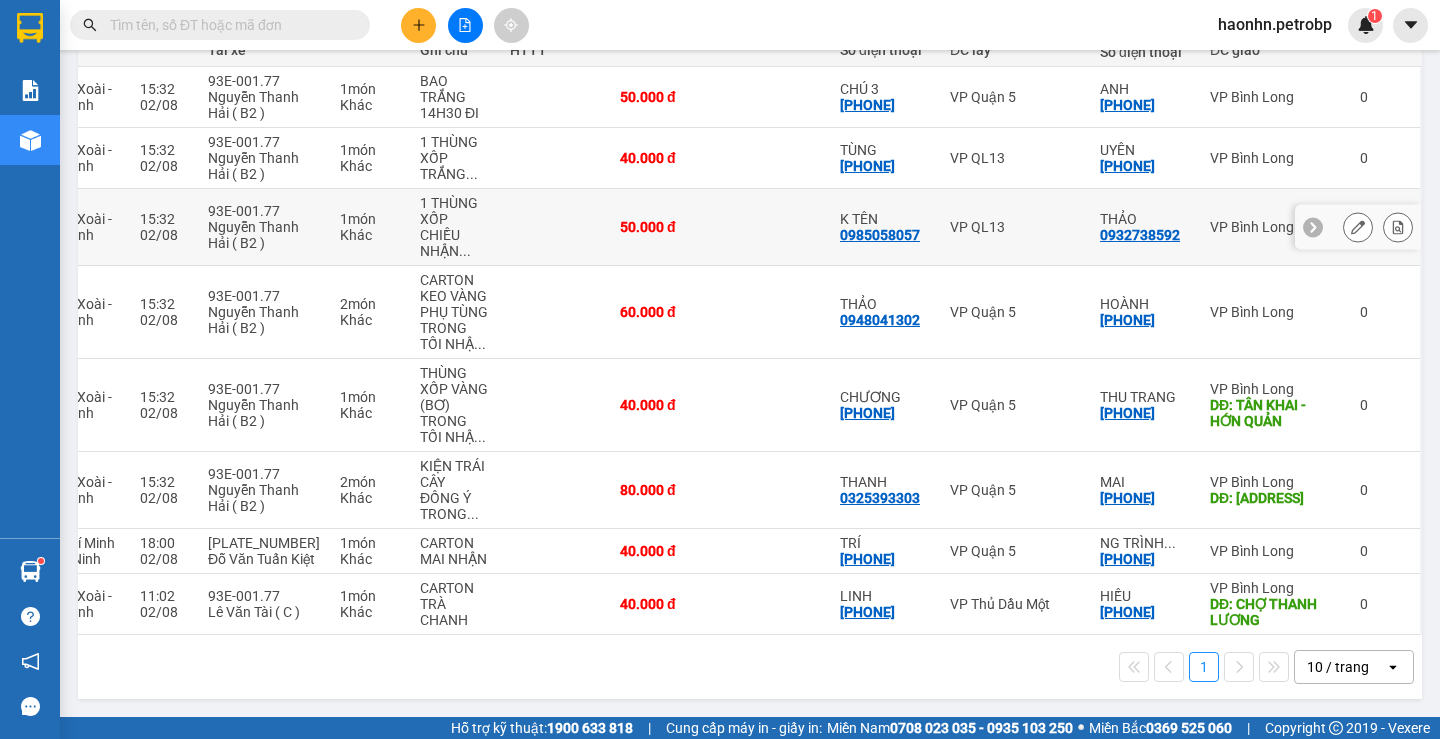 click on "0932738592" at bounding box center (1140, 235) 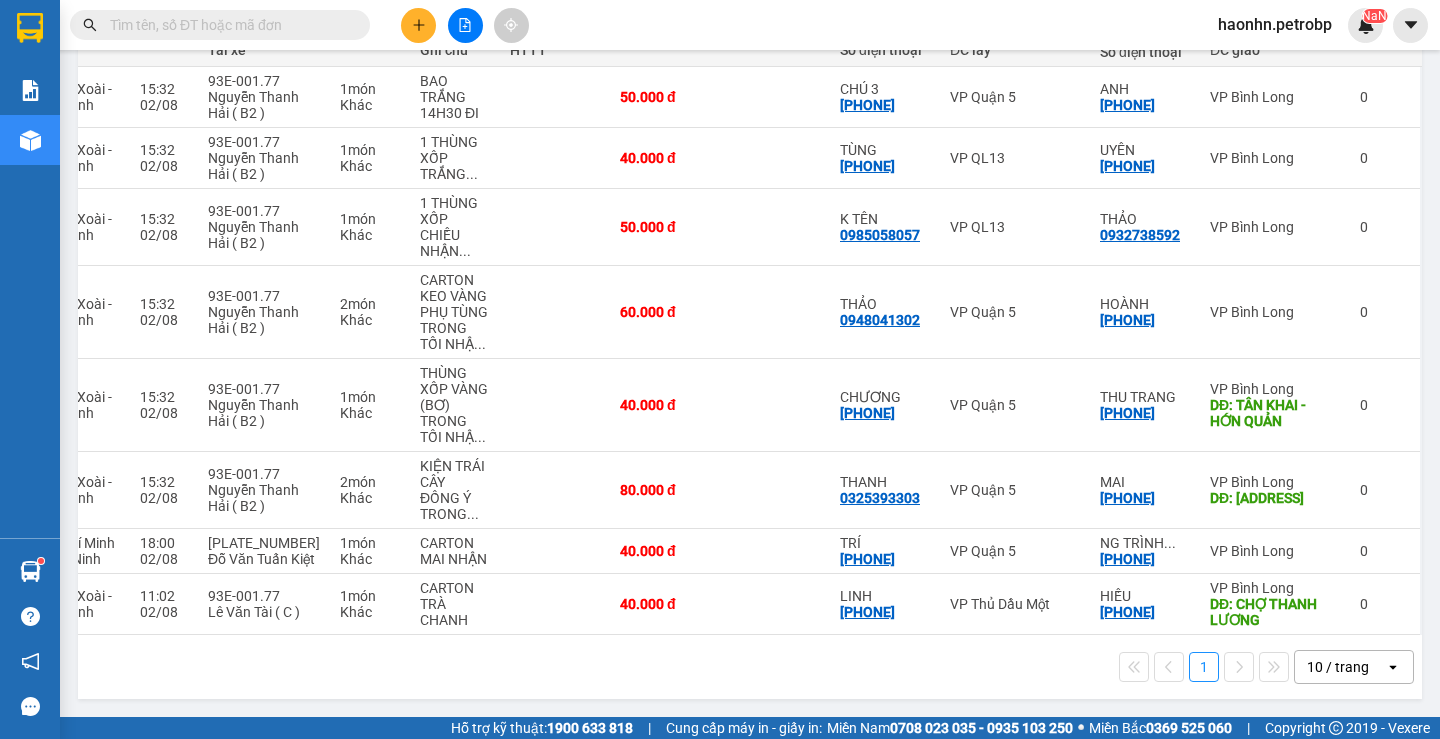 click on "1 10 / trang open" at bounding box center [750, 667] 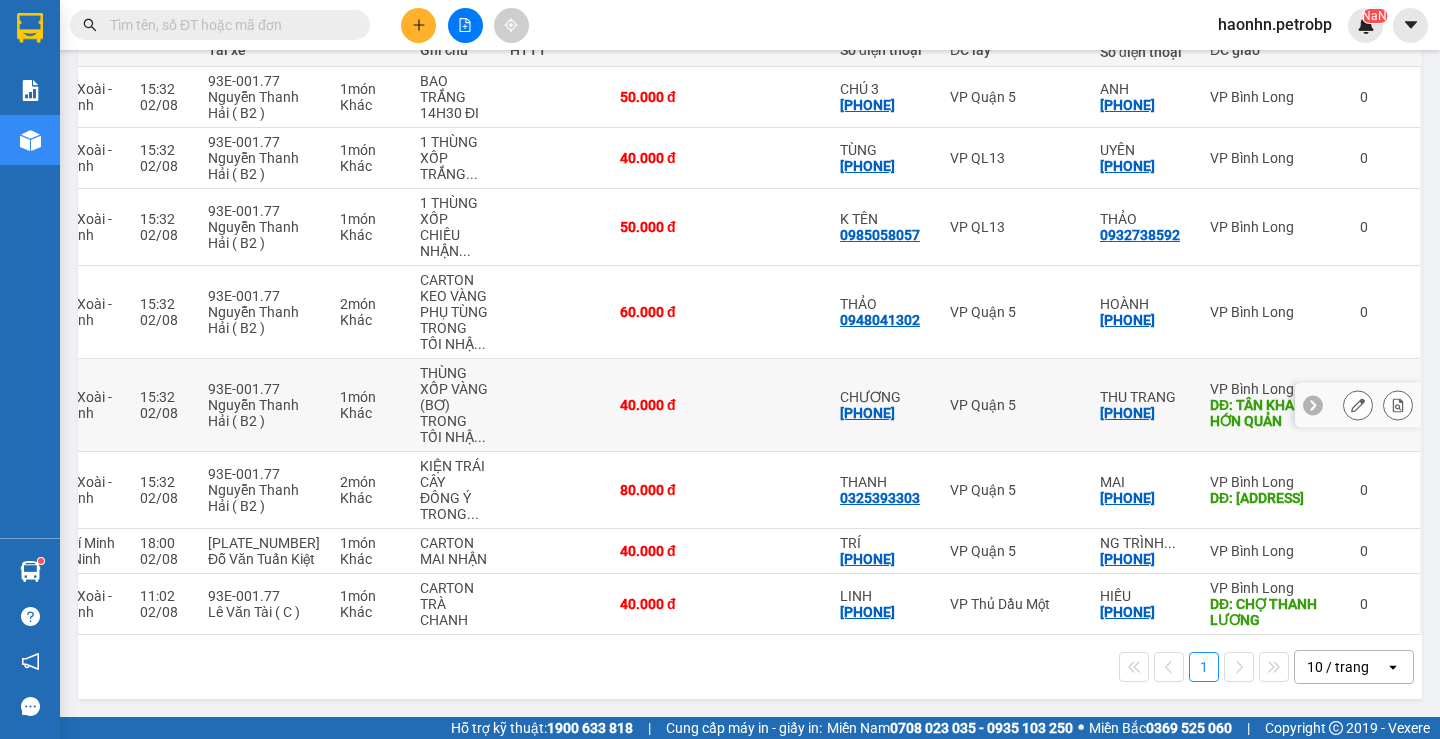 scroll, scrollTop: 0, scrollLeft: 0, axis: both 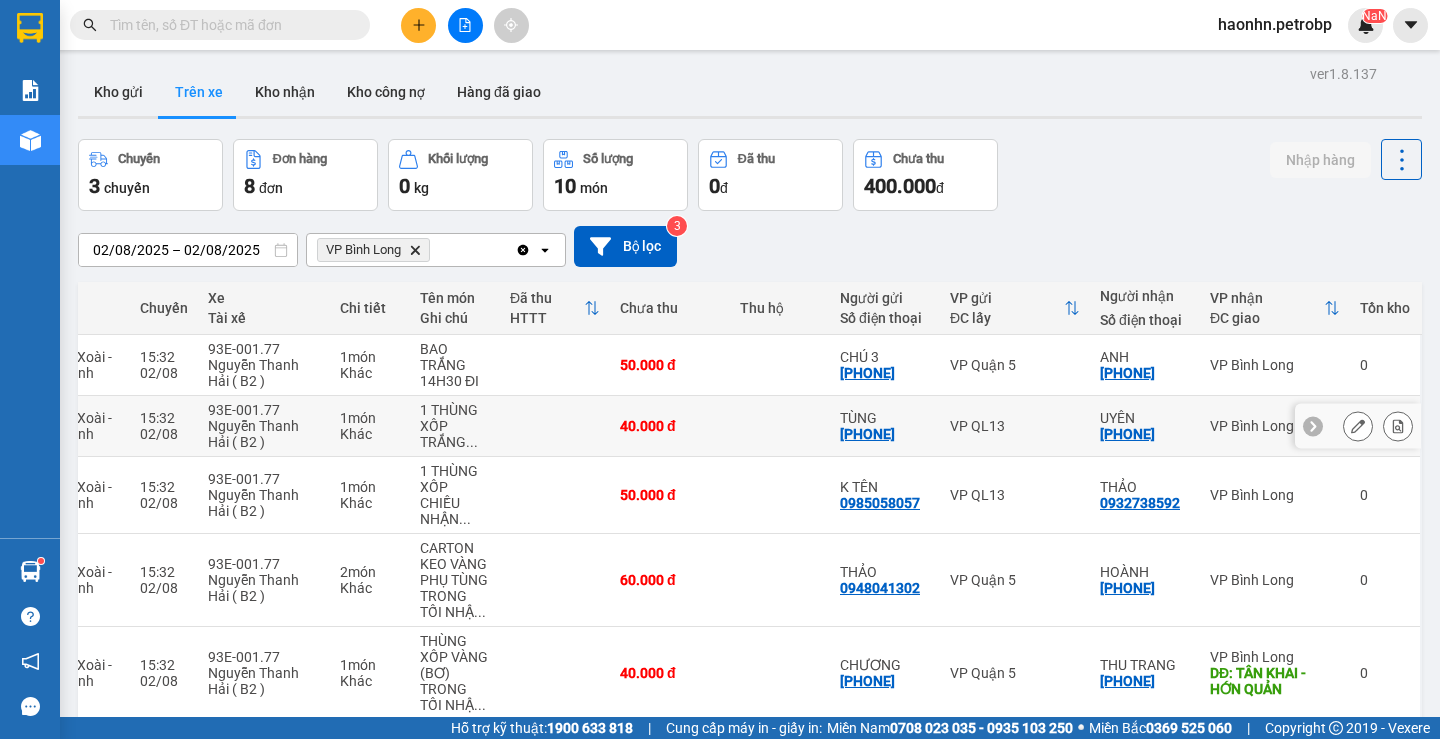 click on "VP QL13" at bounding box center [1015, 426] 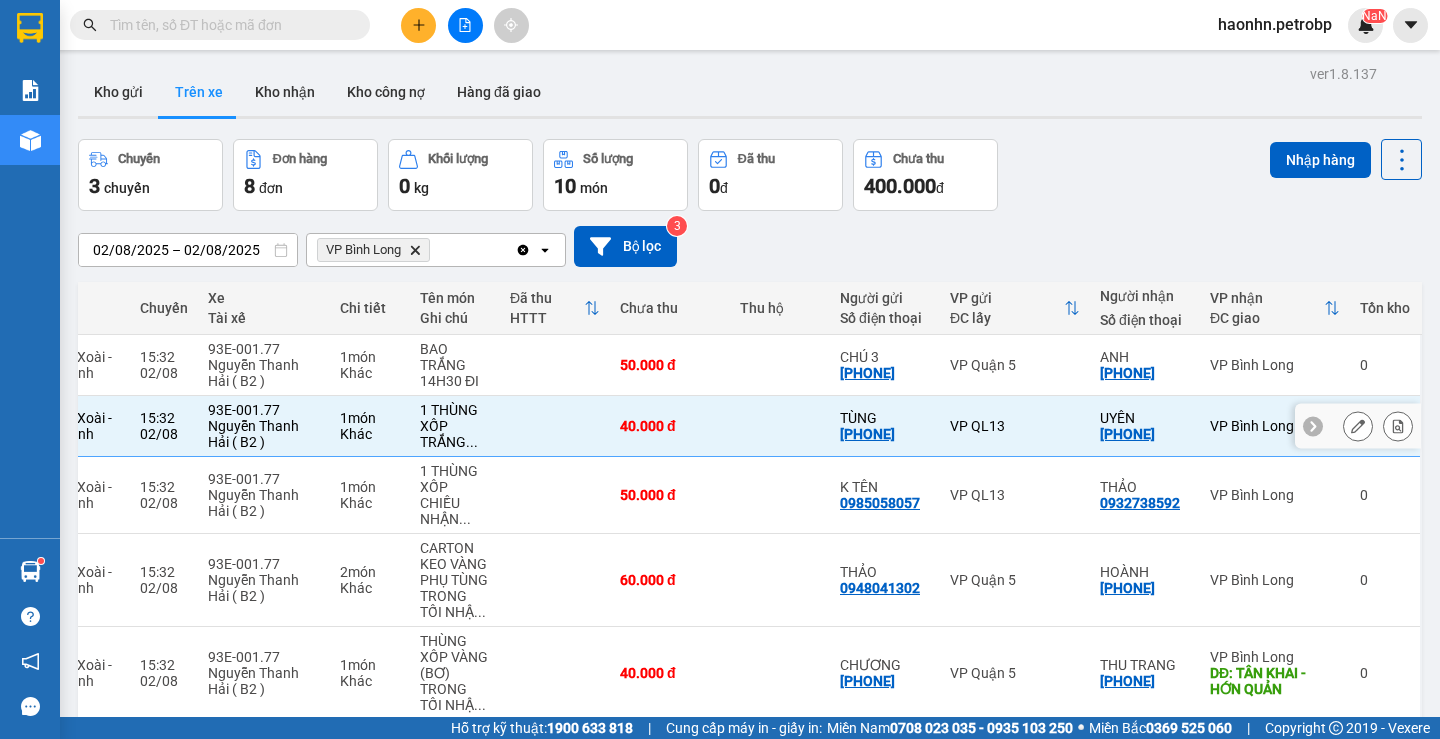 click on "VP Quận 5" at bounding box center (1015, 365) 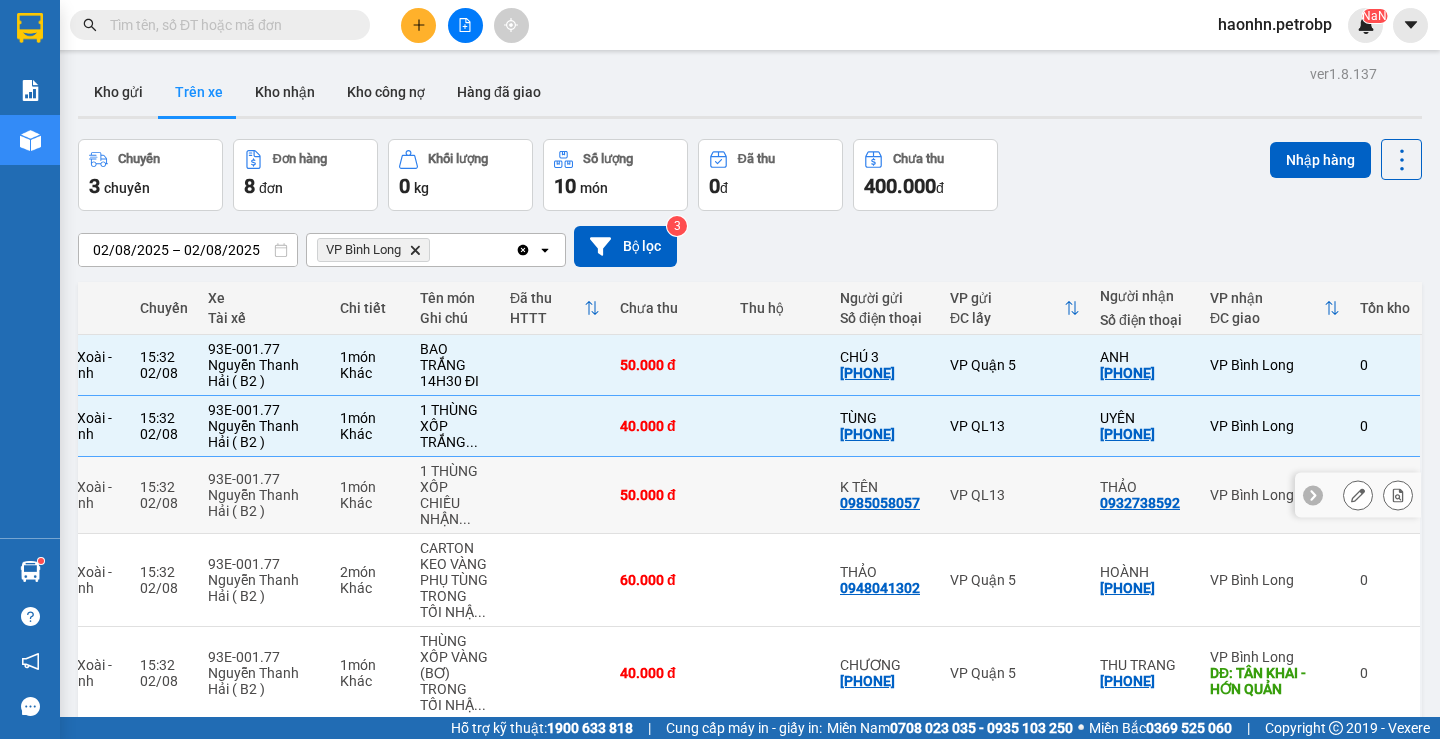 click on "VP QL13" at bounding box center [1015, 495] 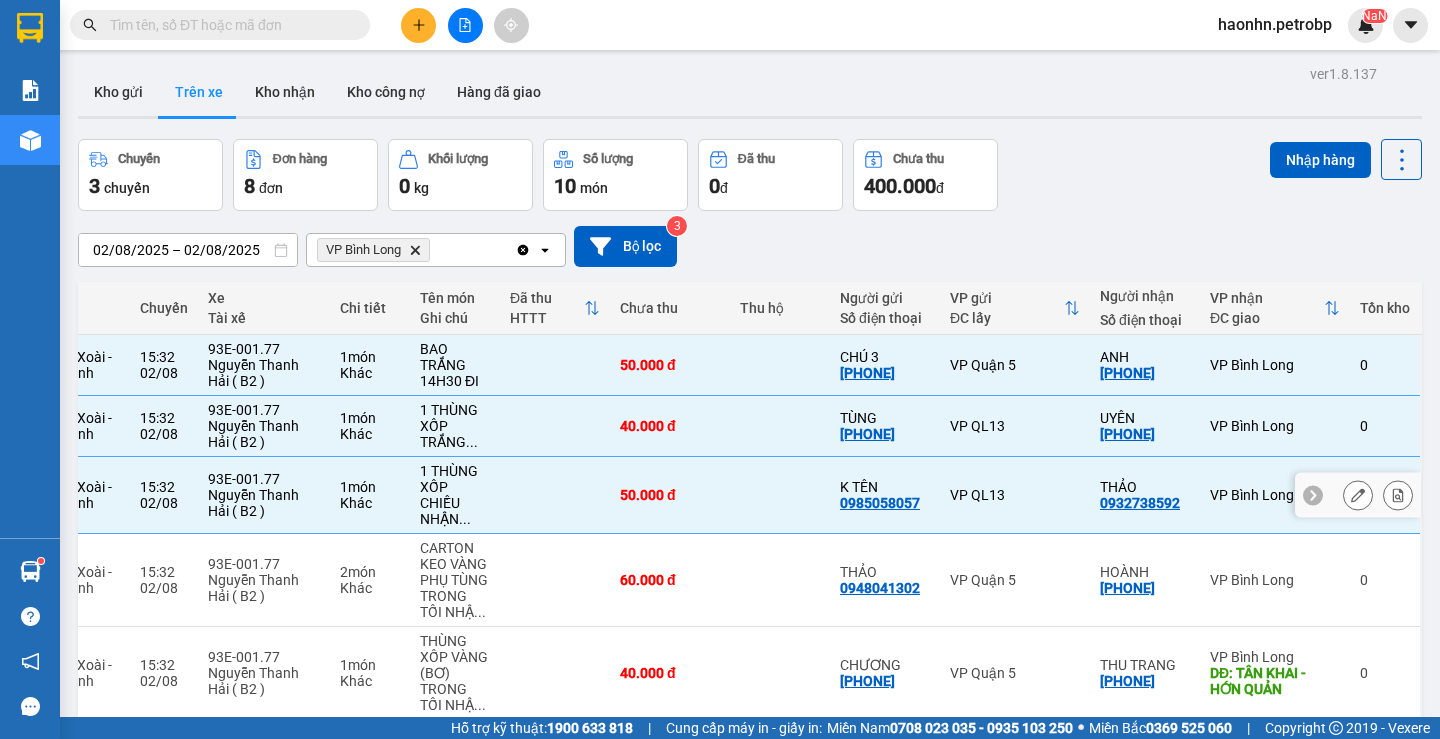 click on "VP Quận 5" at bounding box center (1015, 580) 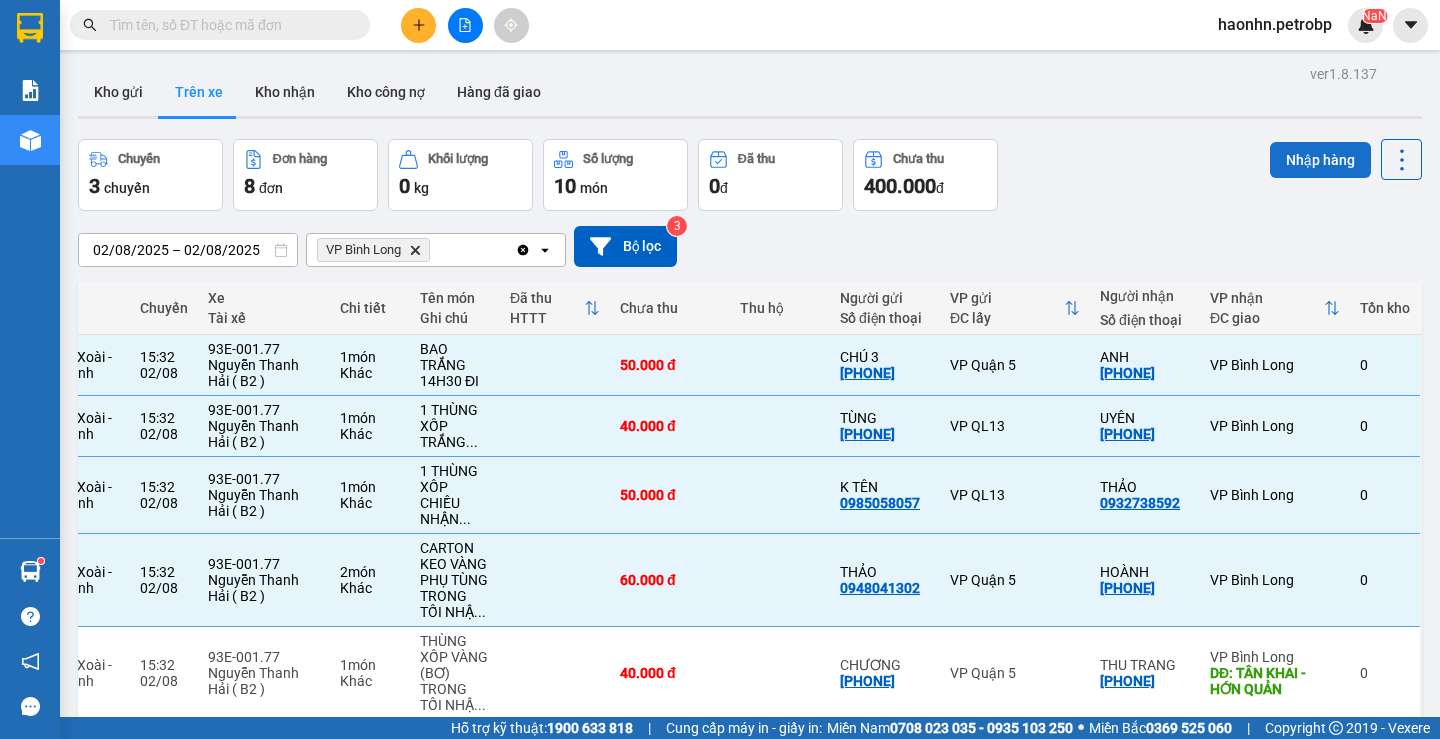 click on "Nhập hàng" at bounding box center (1320, 160) 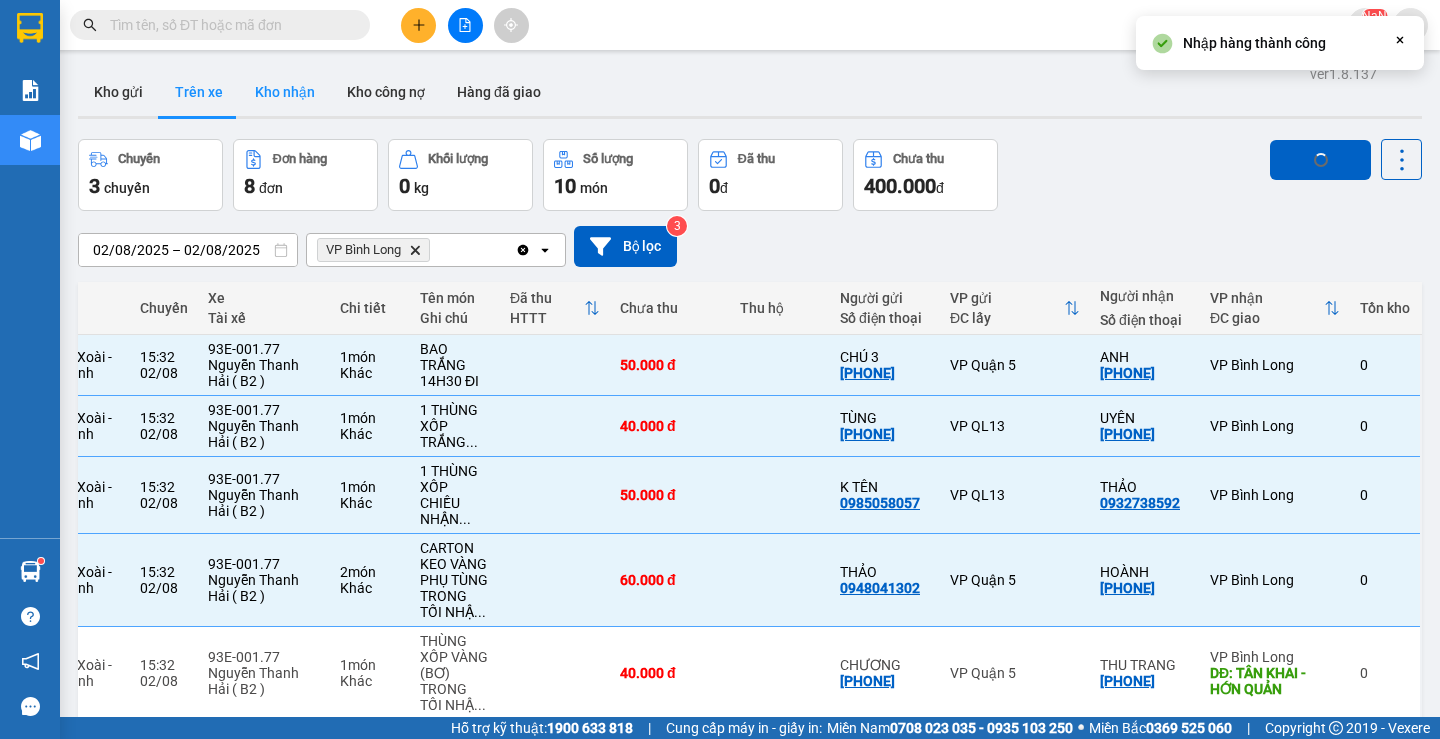 checkbox on "false" 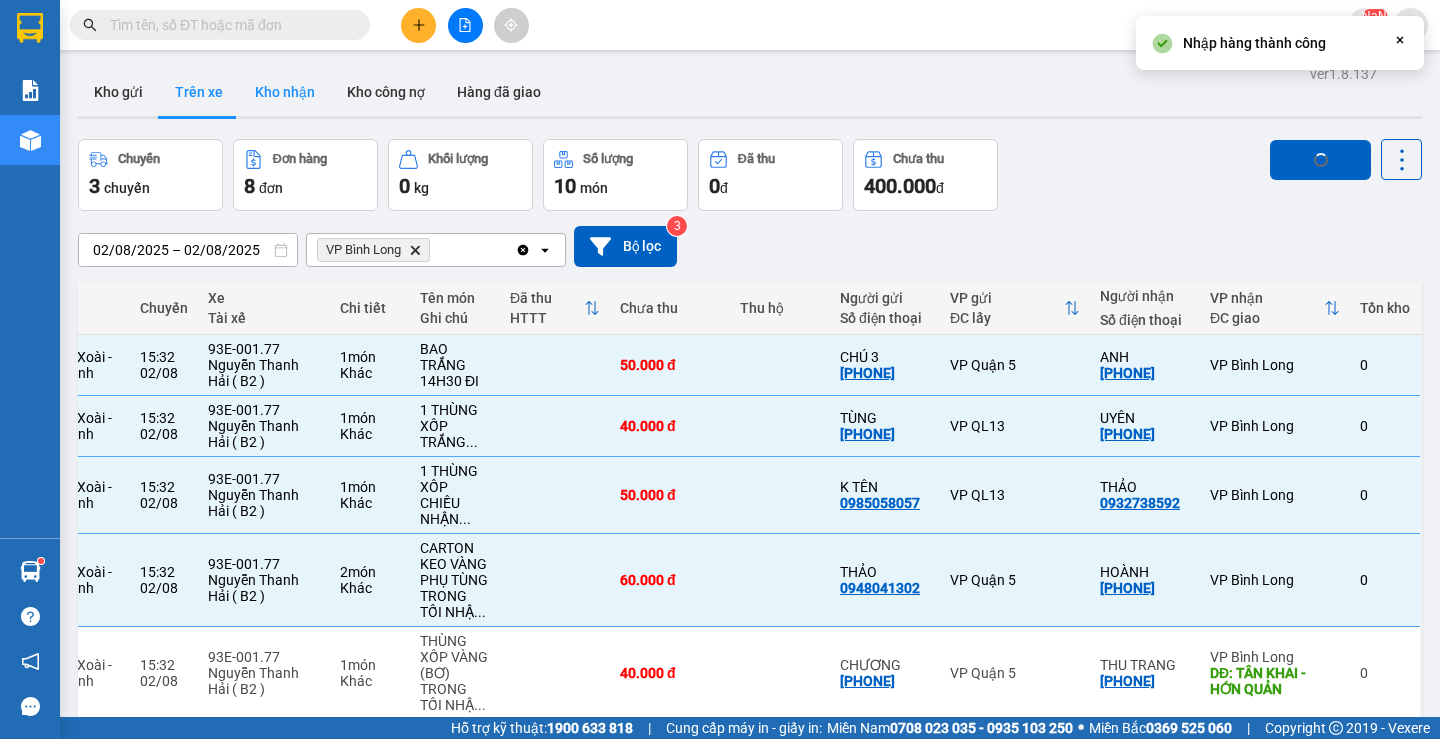 checkbox on "false" 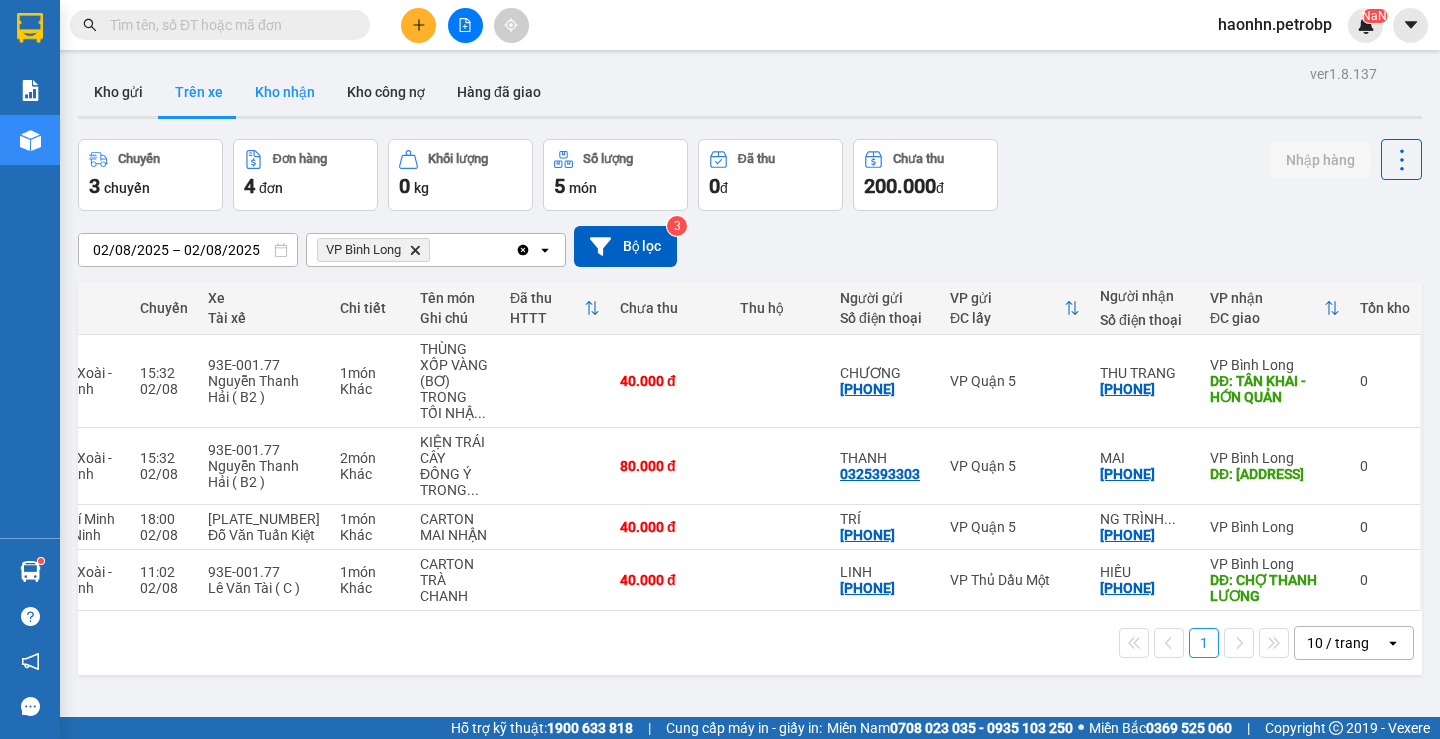 click on "Kho nhận" at bounding box center (285, 92) 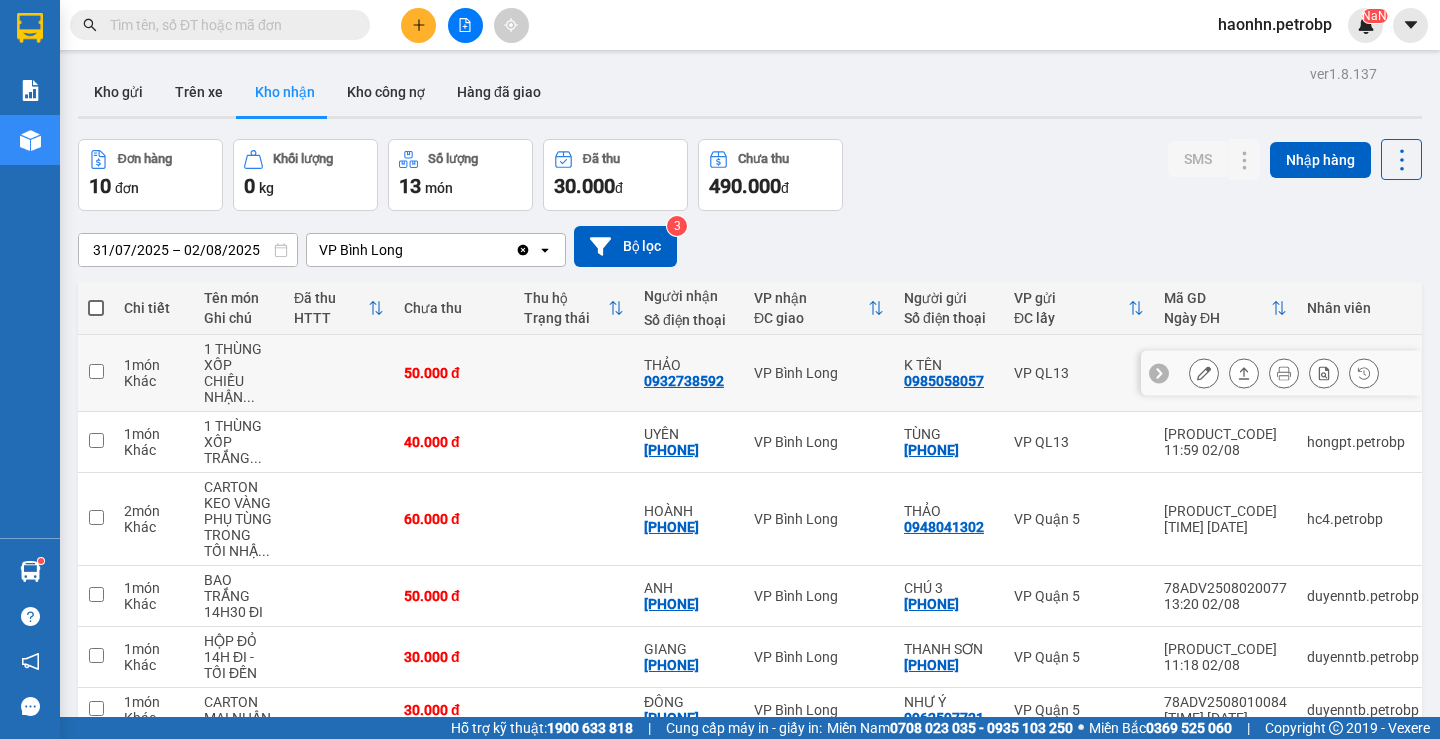 click on "0932738592" at bounding box center [684, 381] 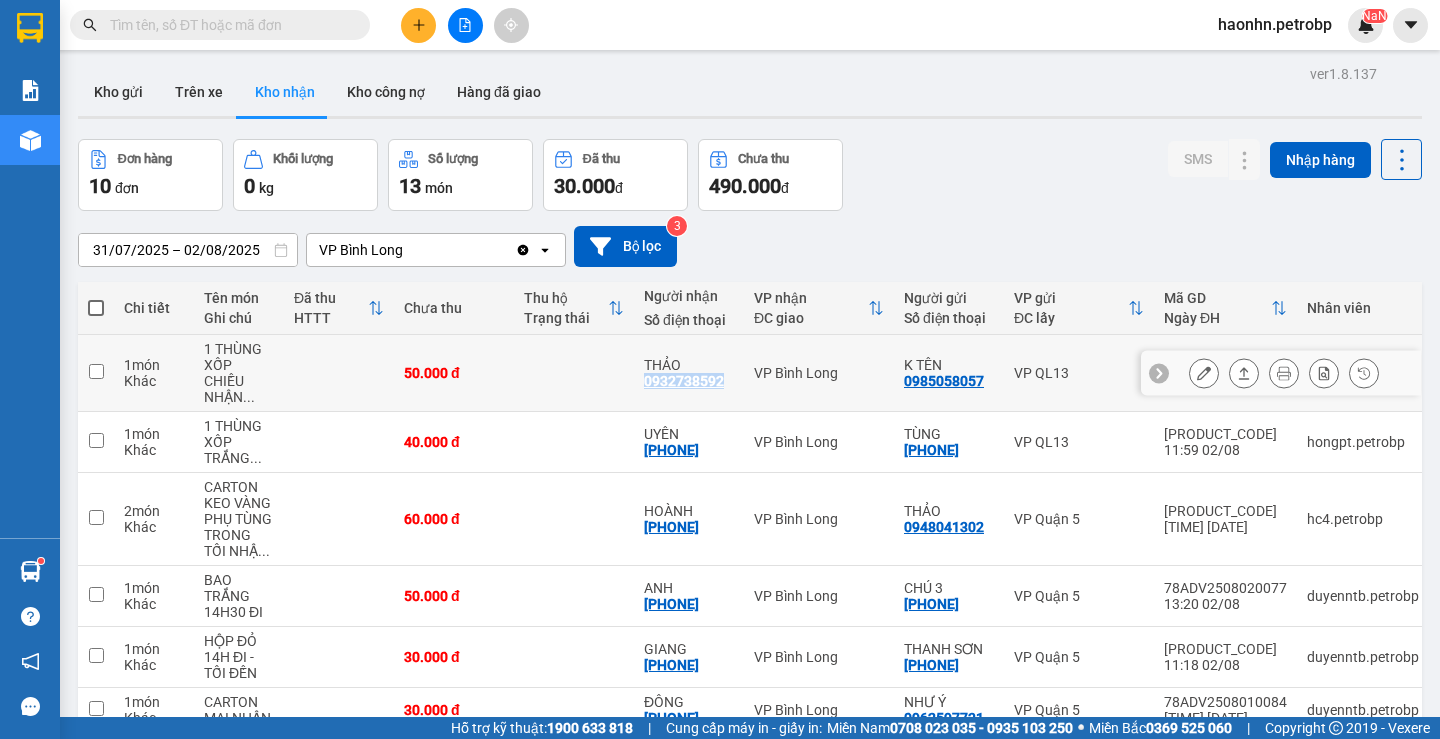click on "0932738592" at bounding box center [684, 381] 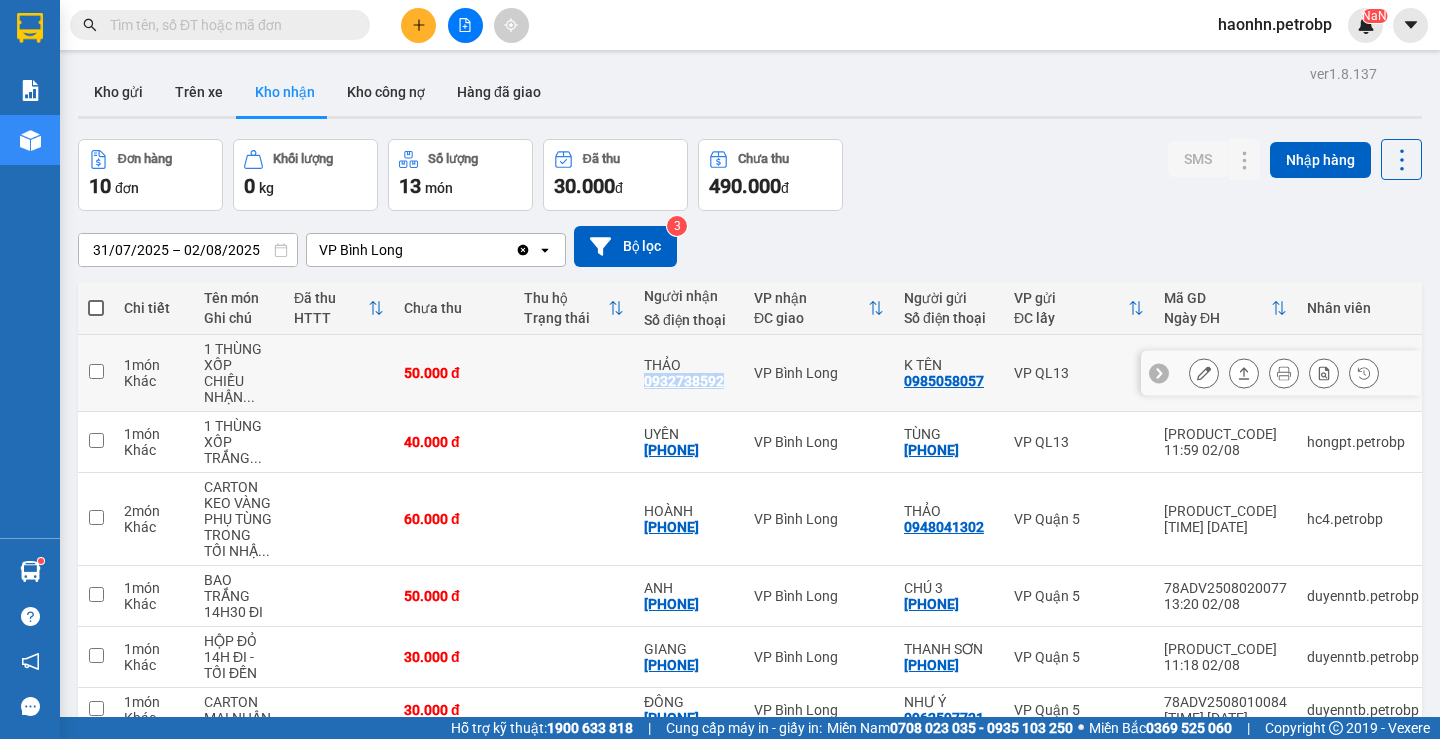 copy on "0932738592" 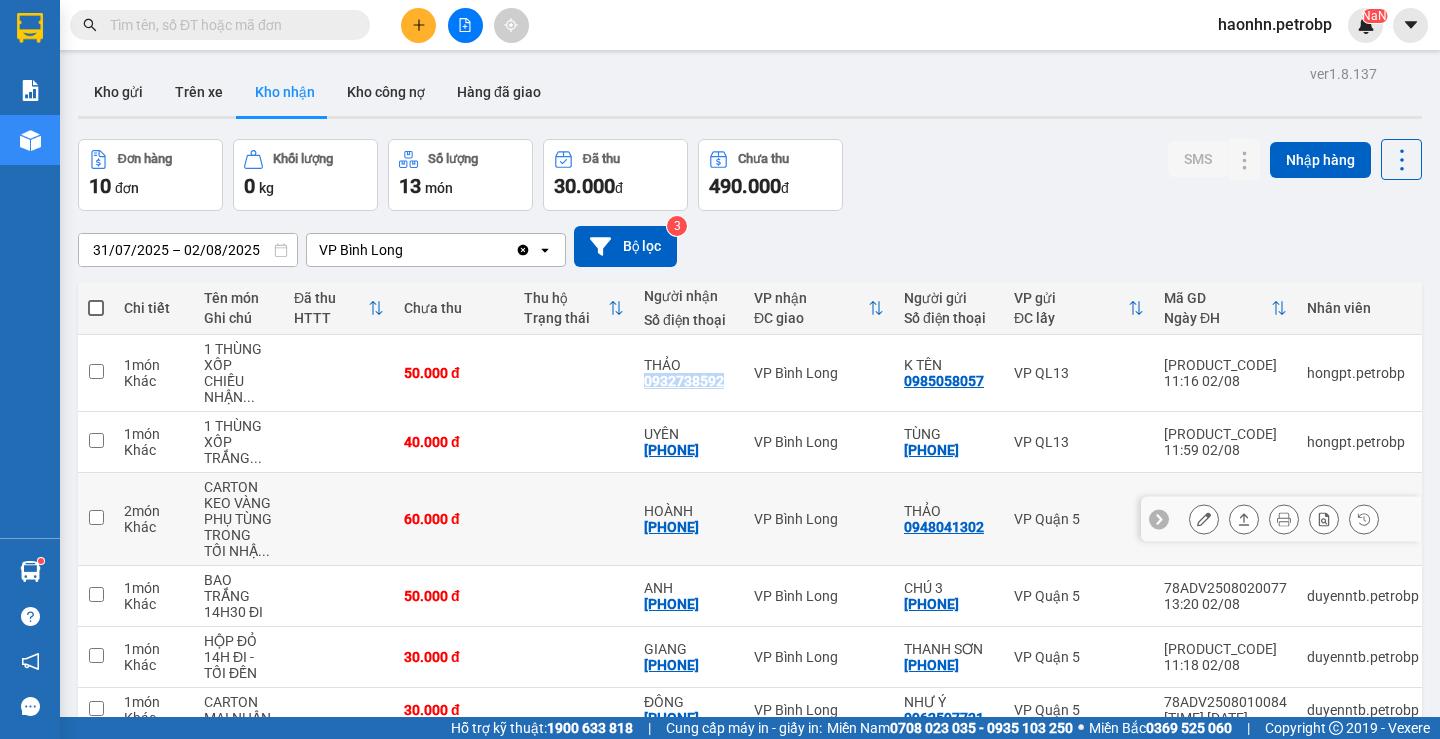 click on "[PHONE]" at bounding box center (671, 527) 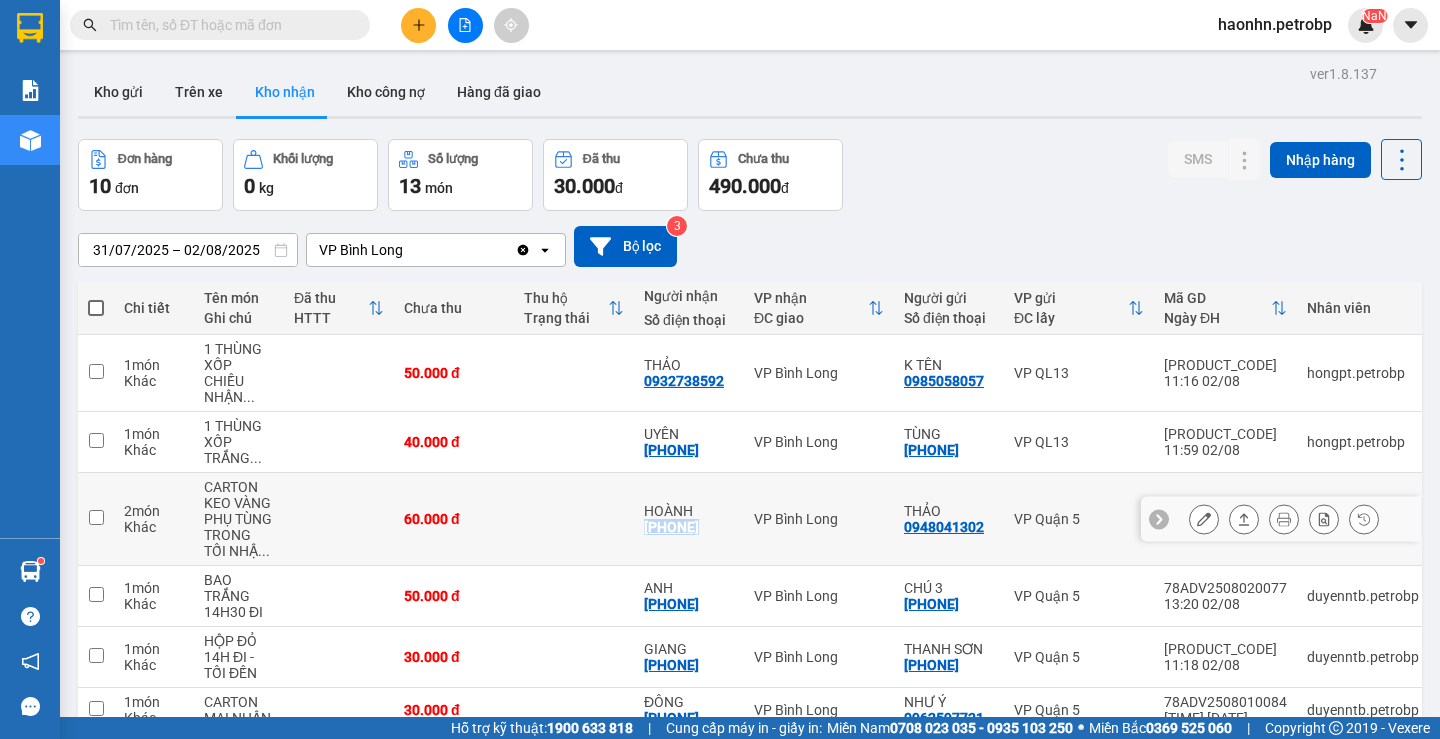 click on "[PHONE]" at bounding box center [671, 527] 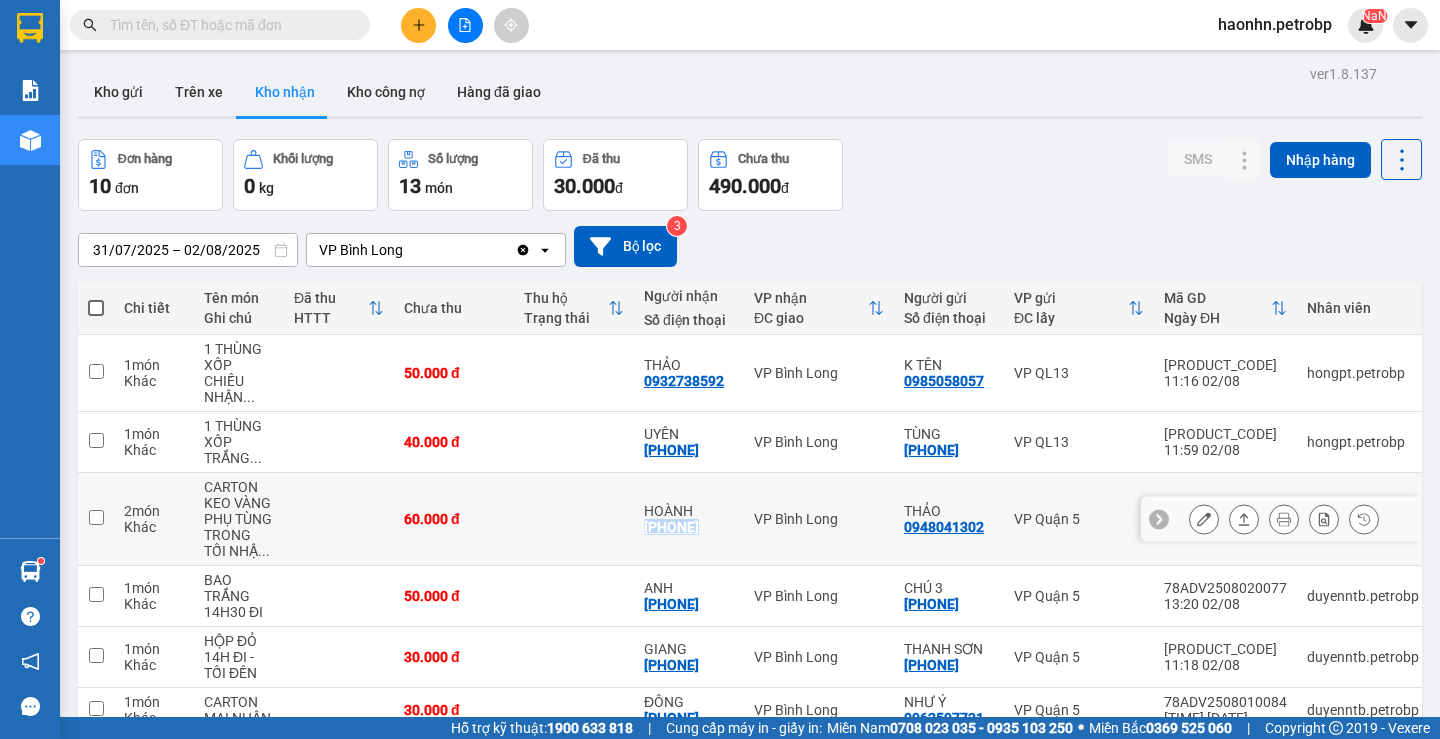 copy on "[PHONE]" 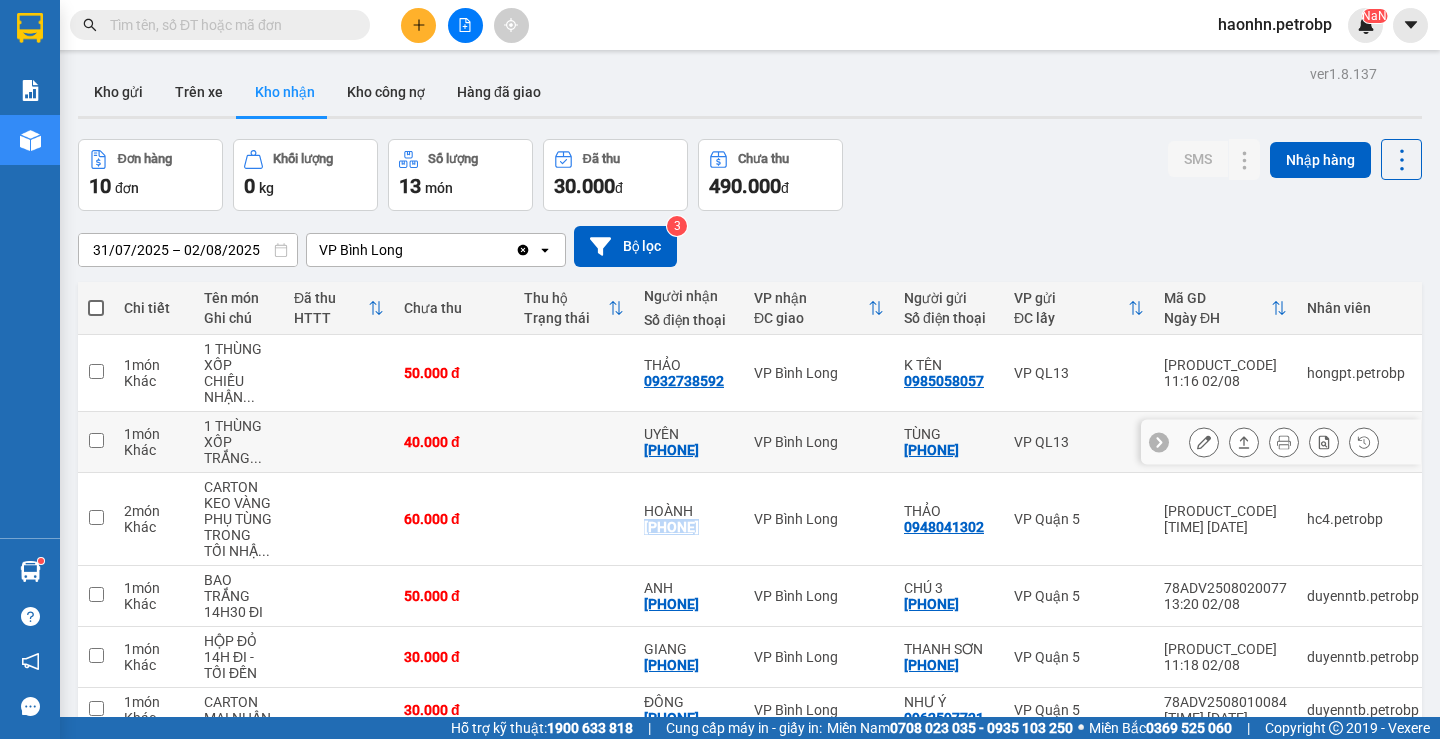 click on "UYÊN  [PHONE]" at bounding box center [689, 442] 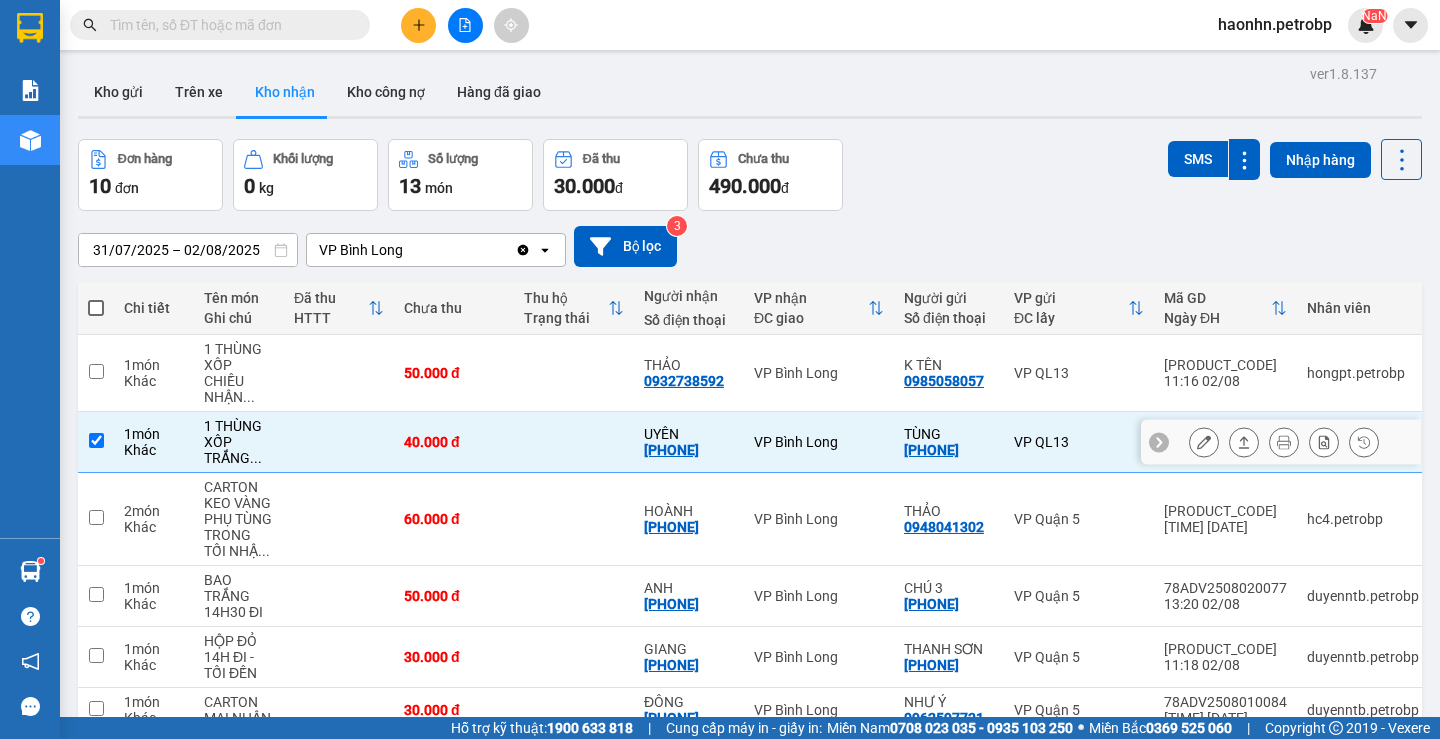 click on "[PHONE]" at bounding box center [671, 450] 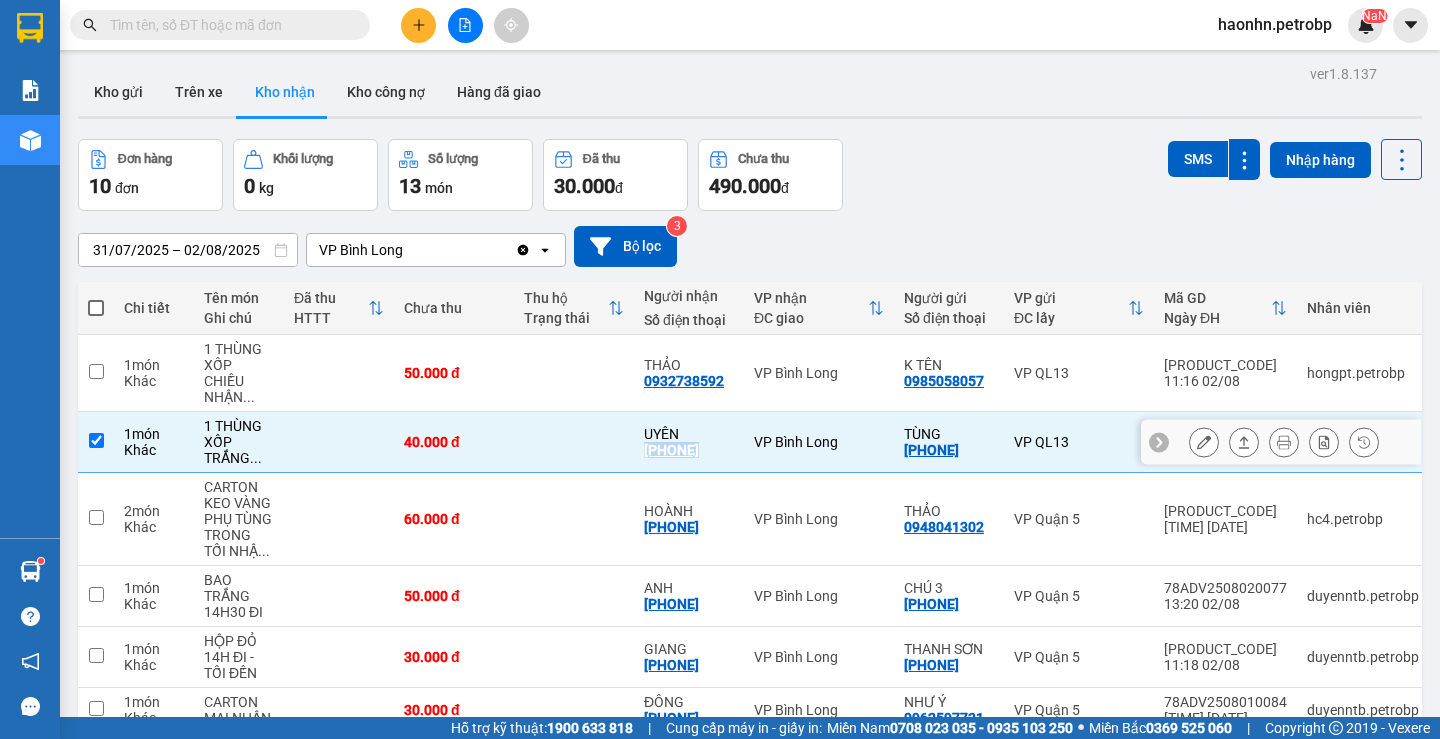 click on "[PHONE]" at bounding box center [671, 450] 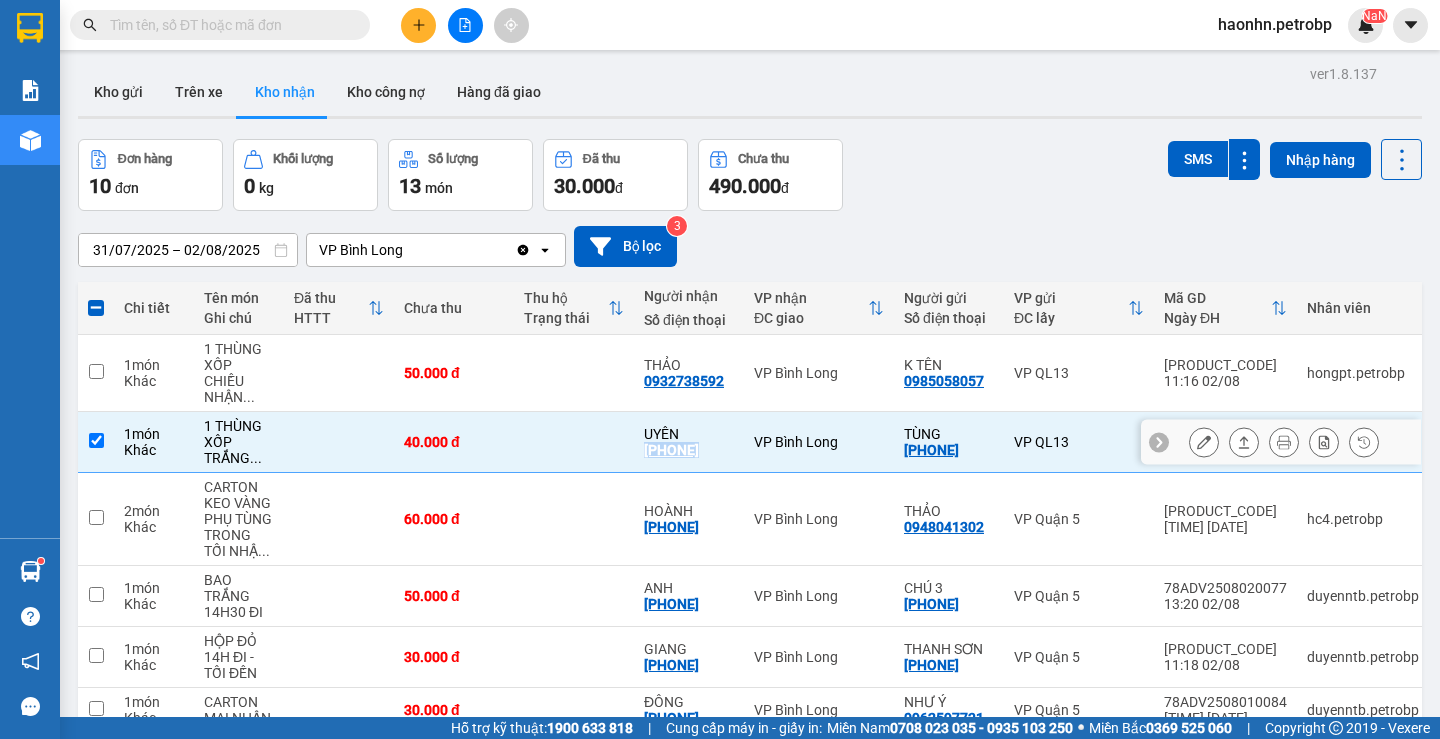copy on "[PHONE]" 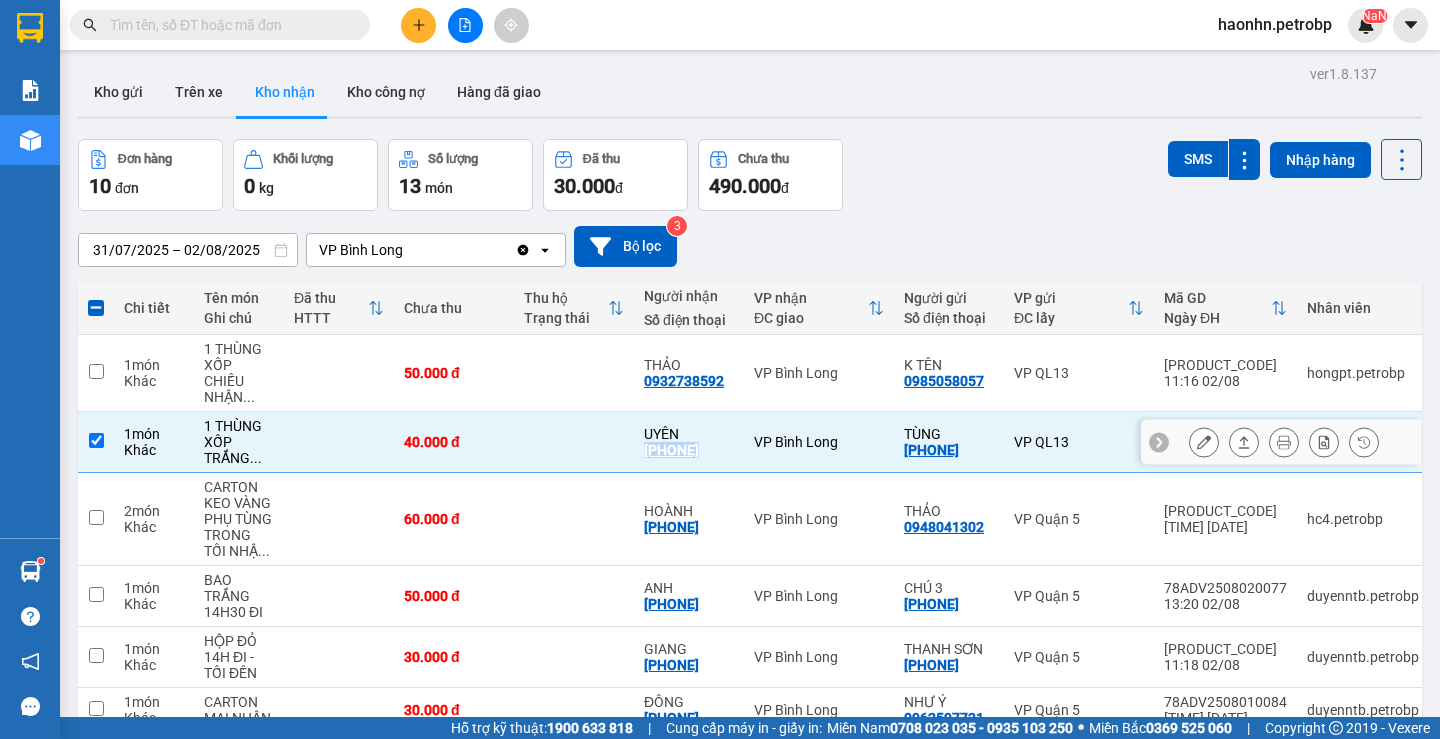 click on "VP Bình Long" at bounding box center [819, 442] 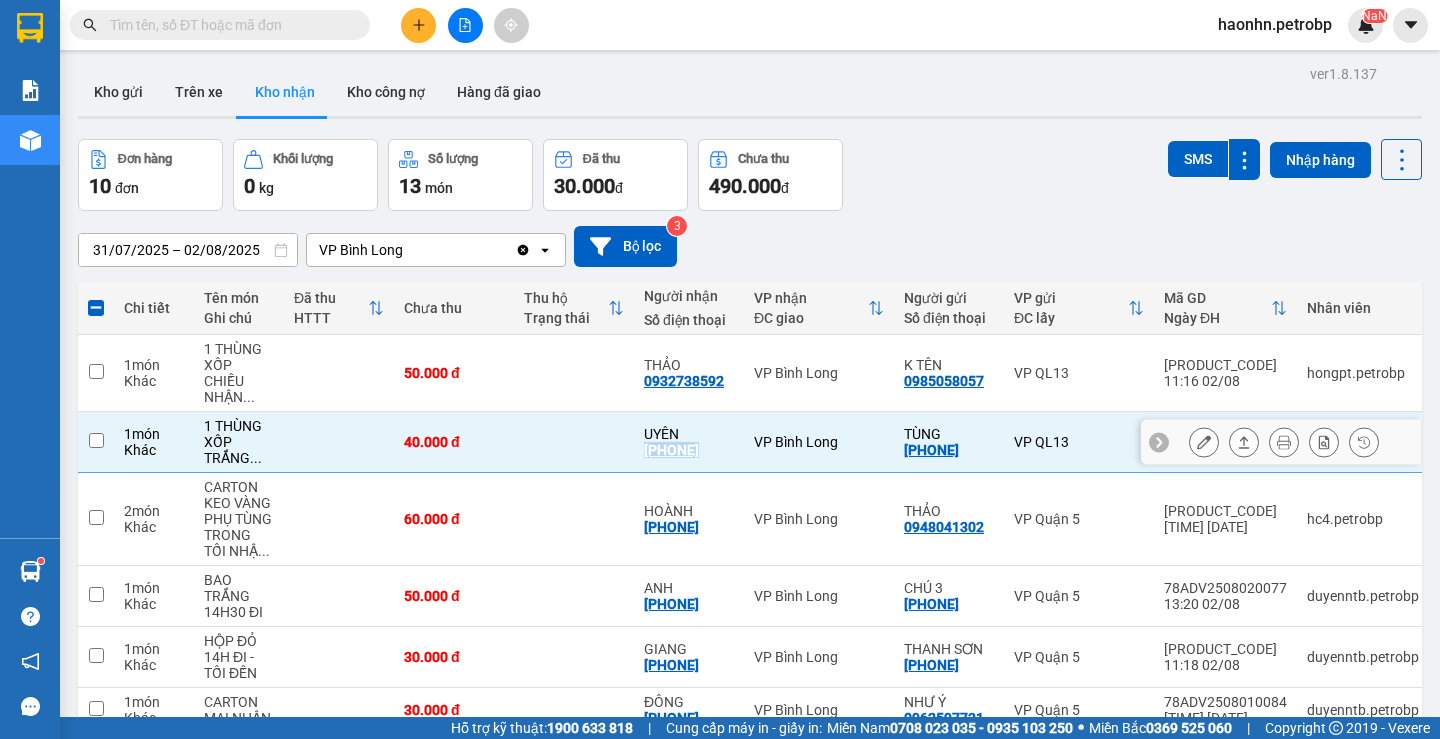 checkbox on "false" 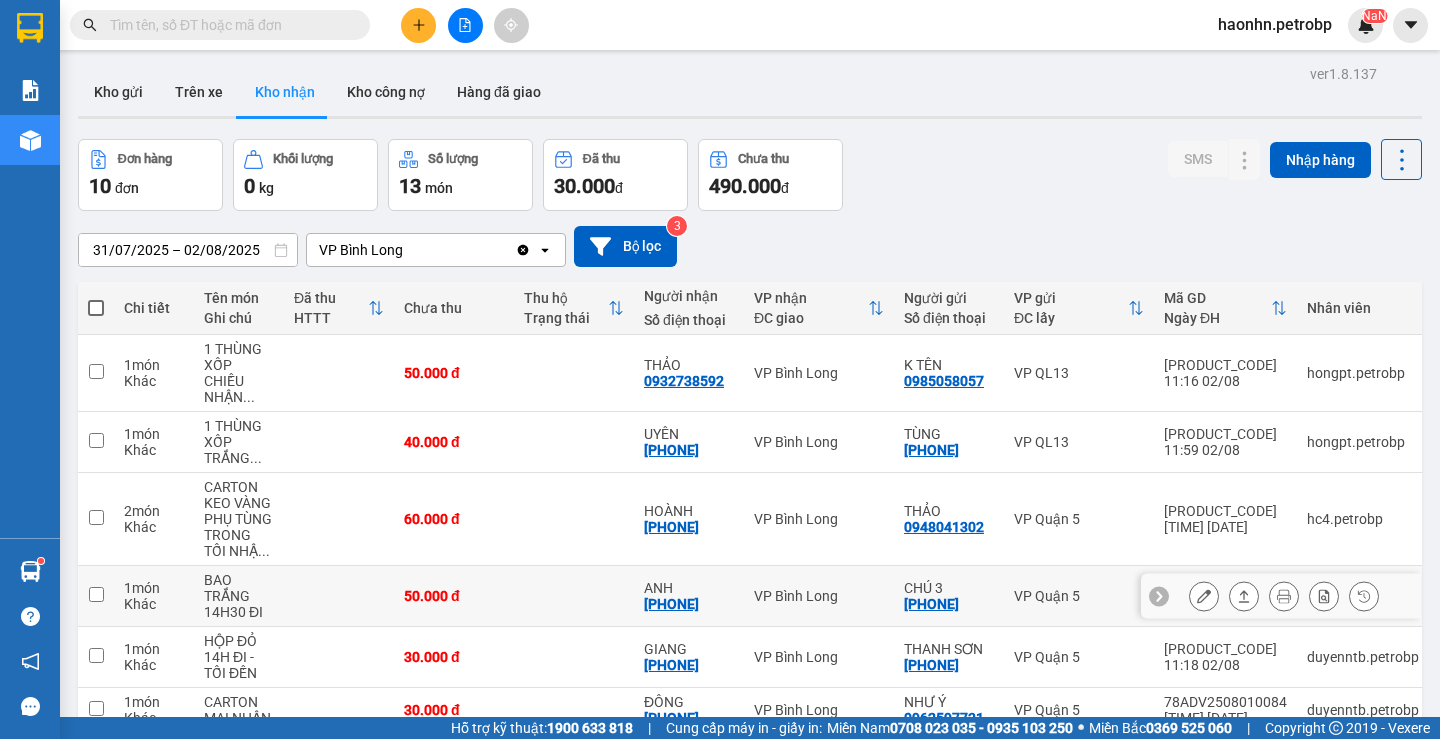 click on "ANH [PHONE]" at bounding box center [689, 596] 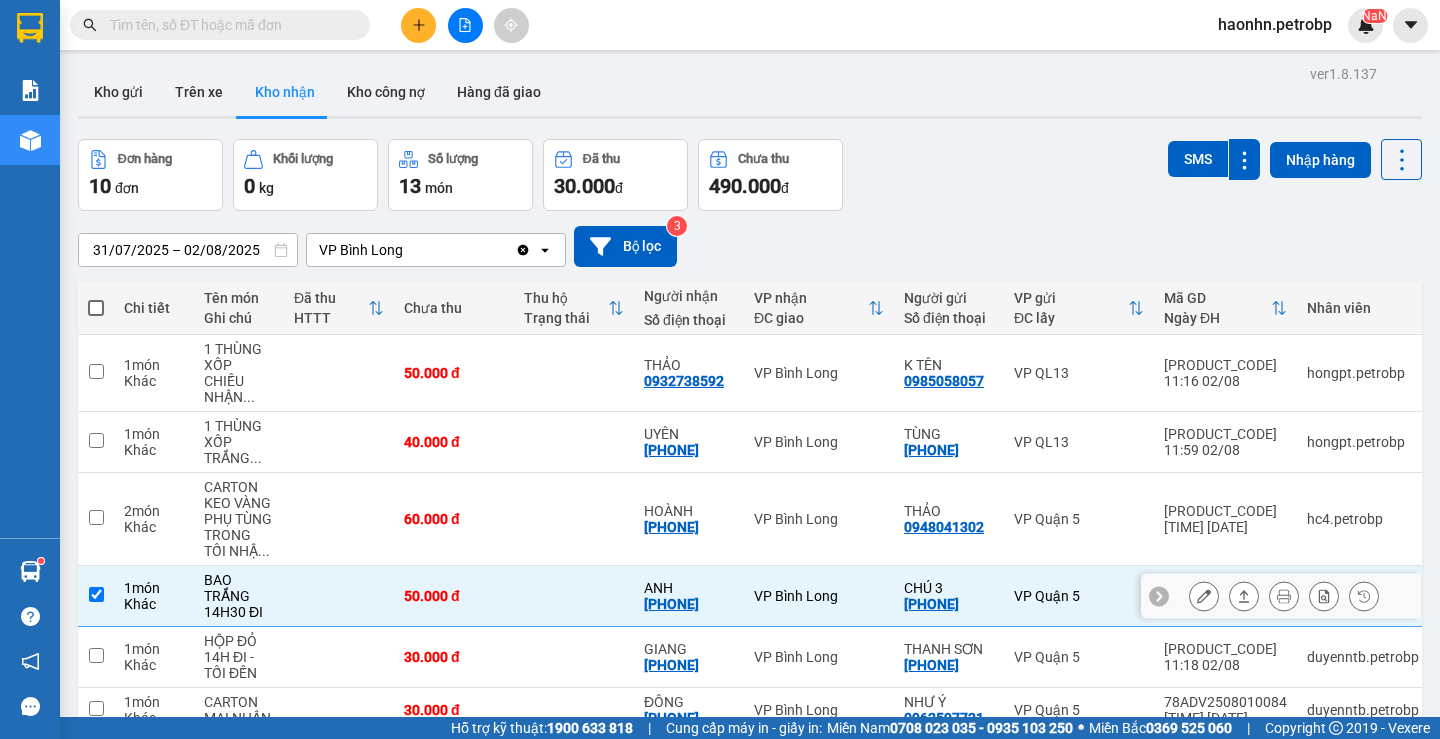 click on "ANH [PHONE]" at bounding box center (689, 596) 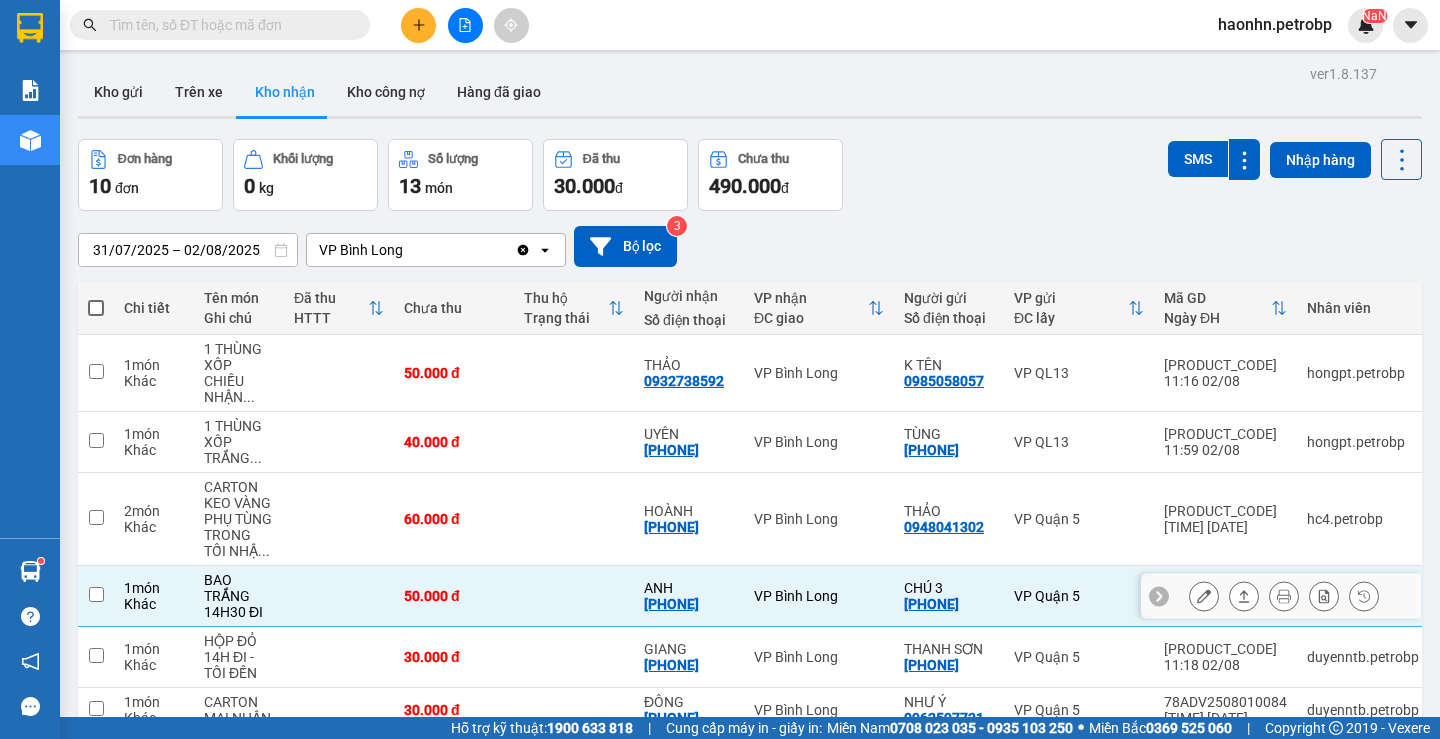 checkbox on "false" 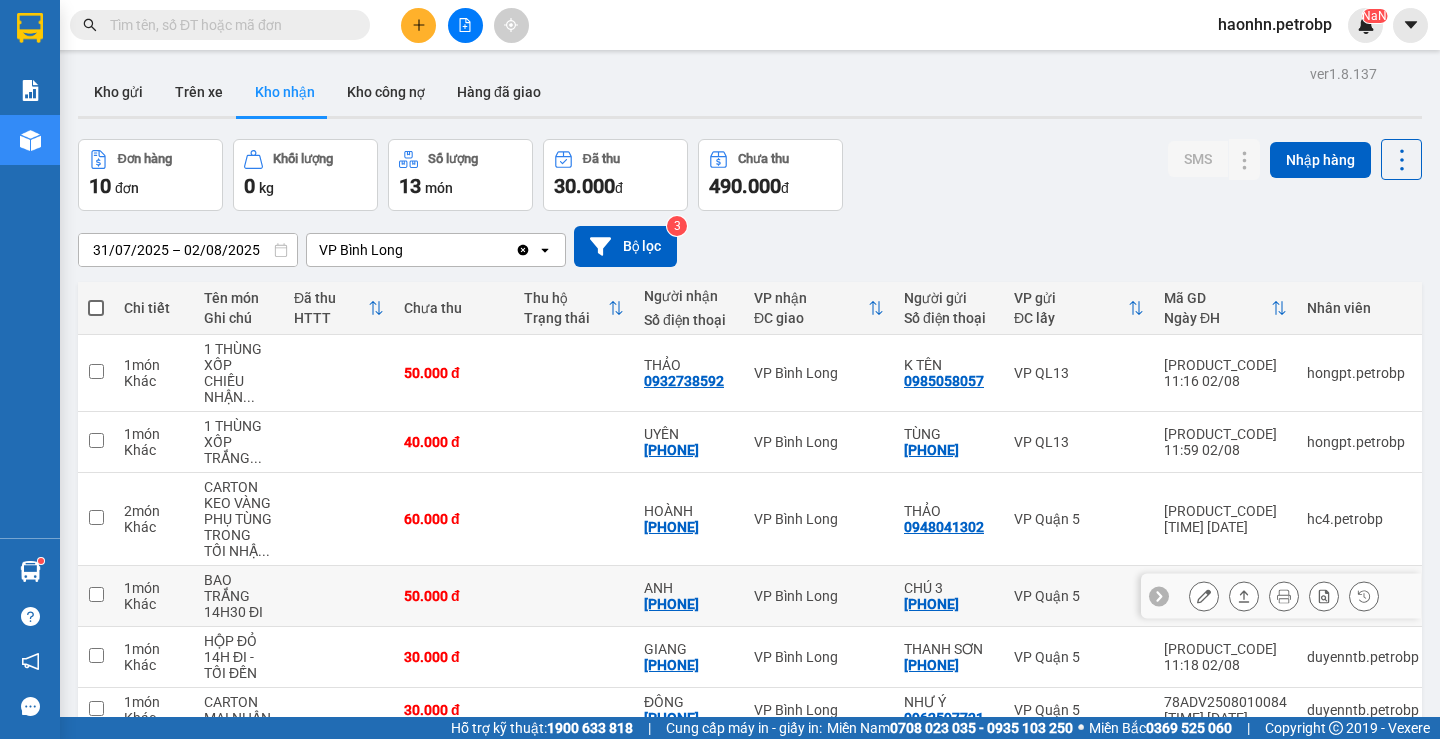 click on "[PHONE]" at bounding box center (671, 604) 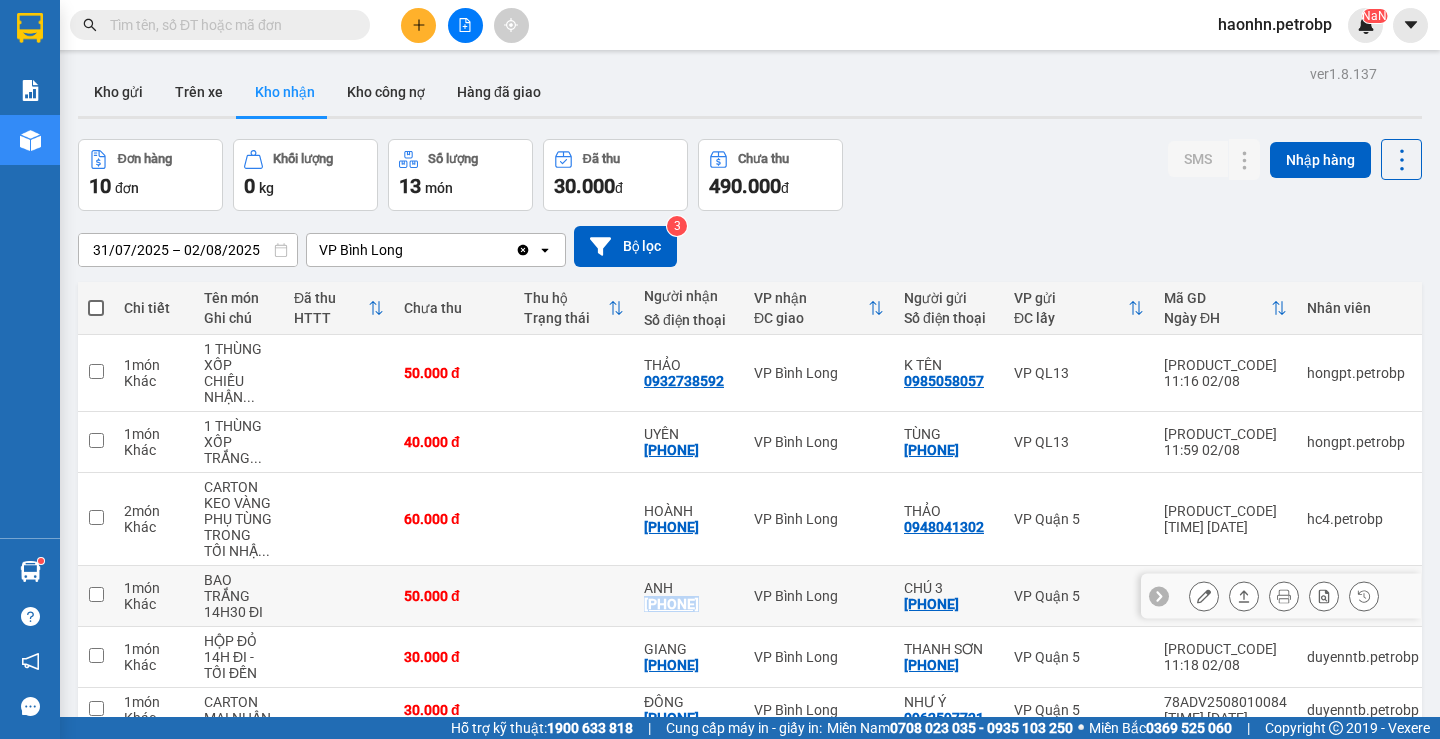 click on "[PHONE]" at bounding box center [671, 604] 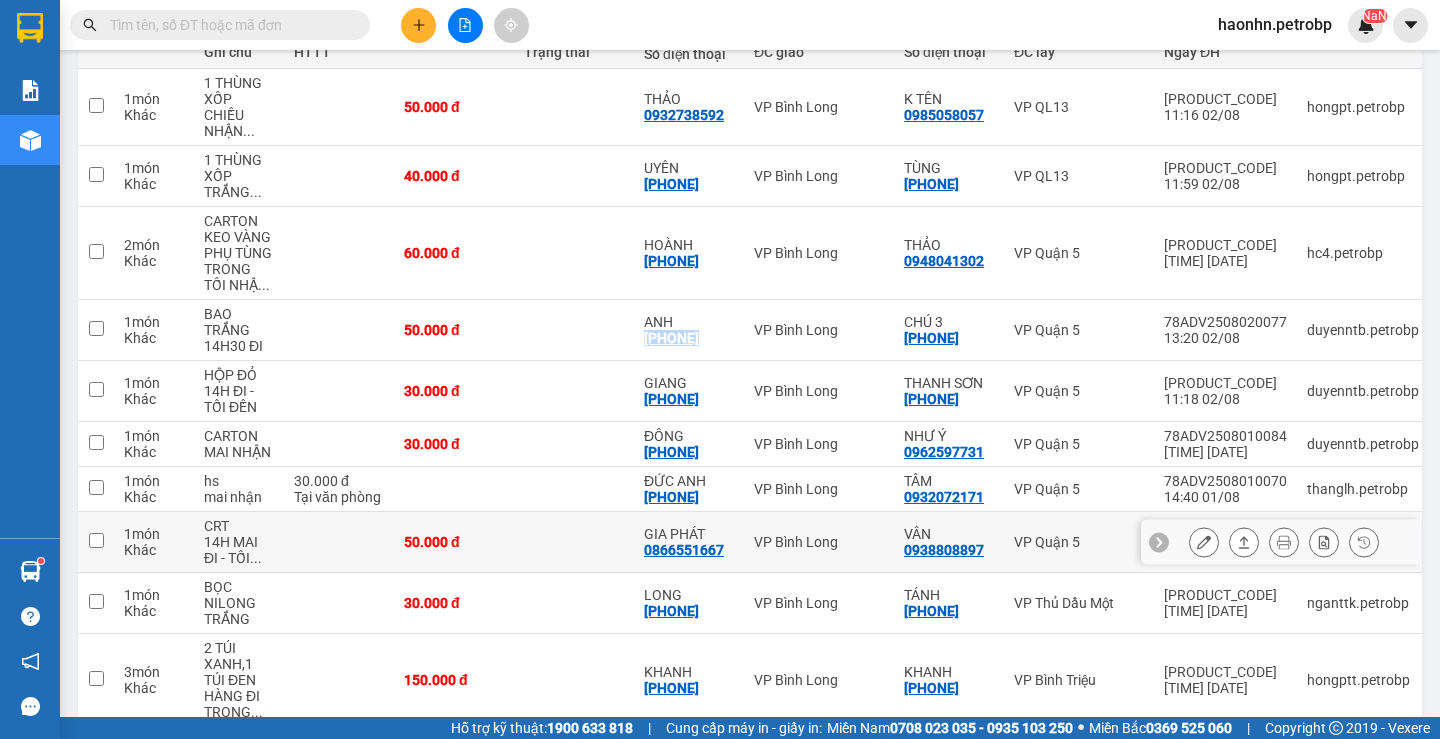 scroll, scrollTop: 166, scrollLeft: 0, axis: vertical 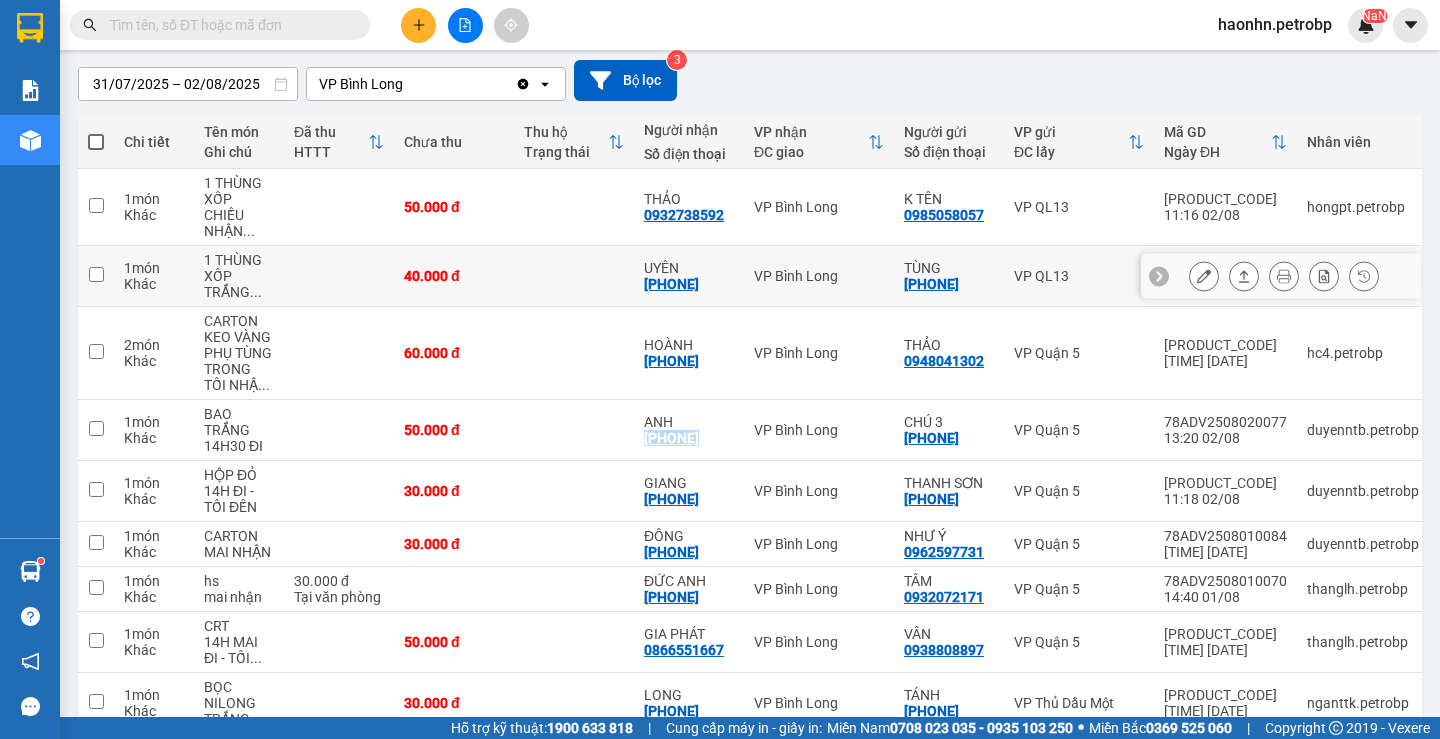click at bounding box center [1204, 276] 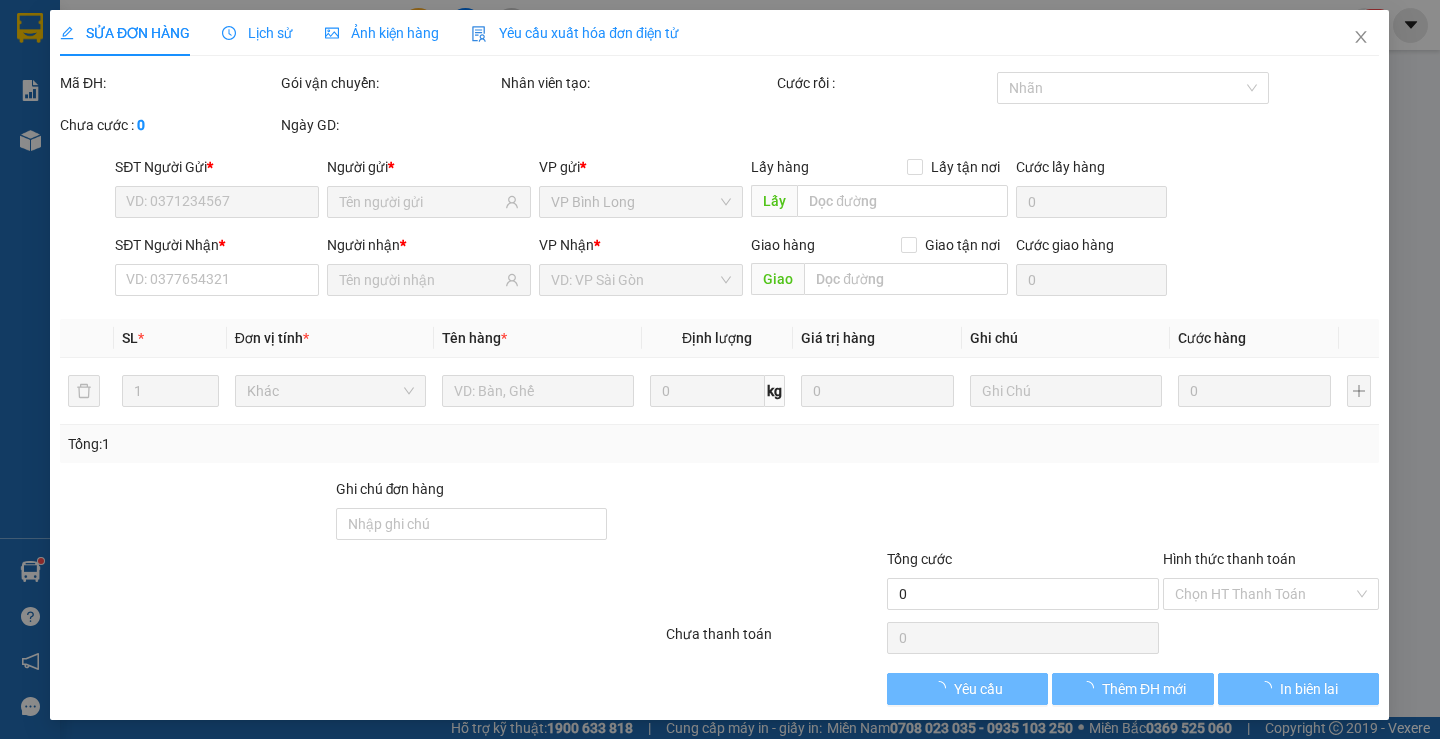 scroll, scrollTop: 0, scrollLeft: 0, axis: both 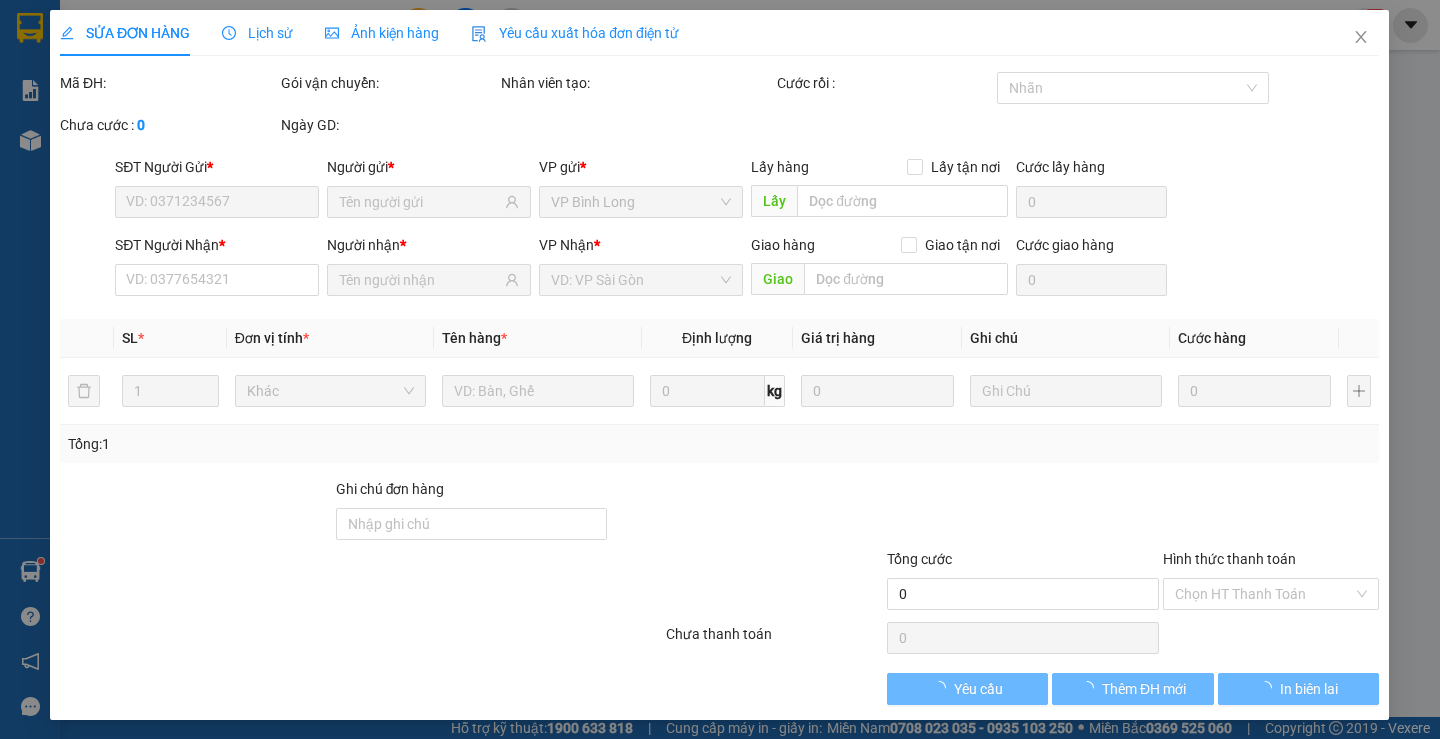 type on "[PHONE]" 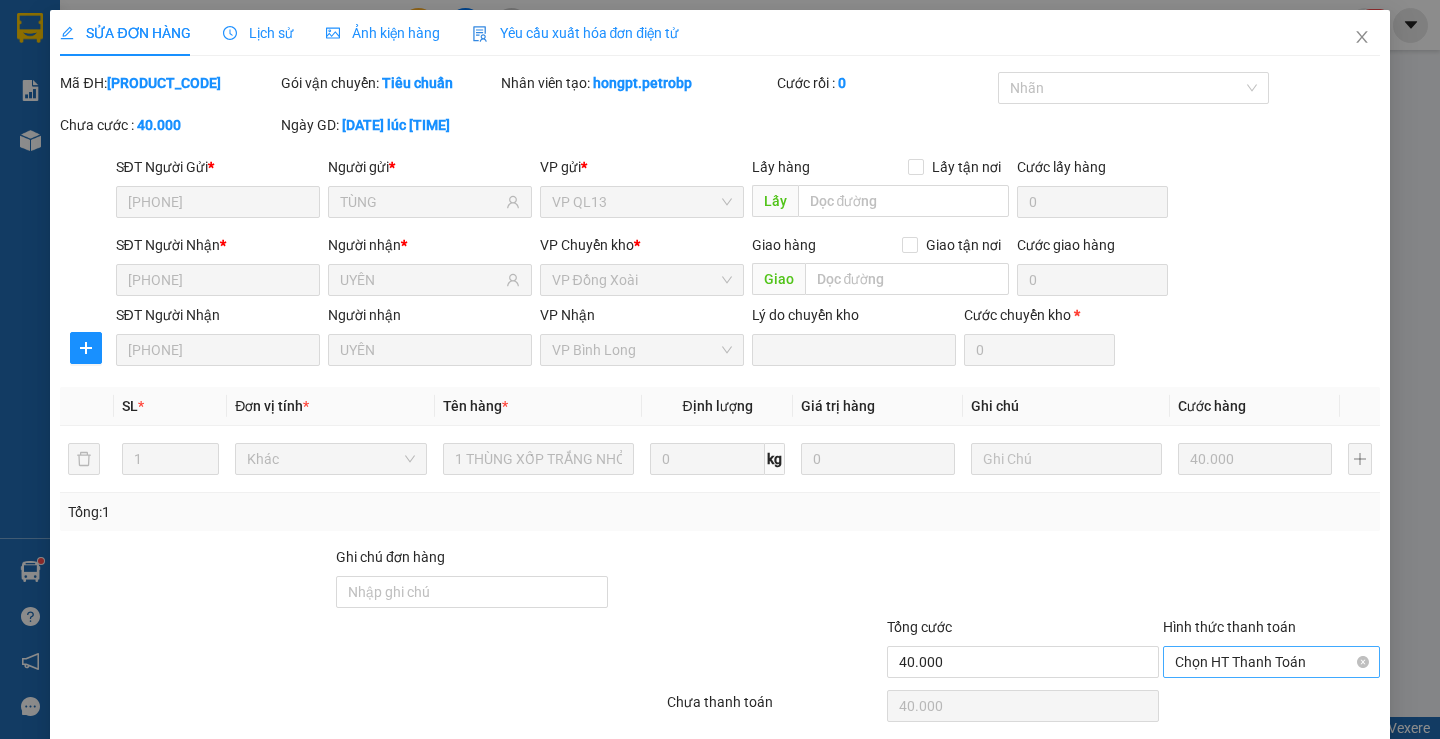 click on "Chọn HT Thanh Toán" at bounding box center [1271, 662] 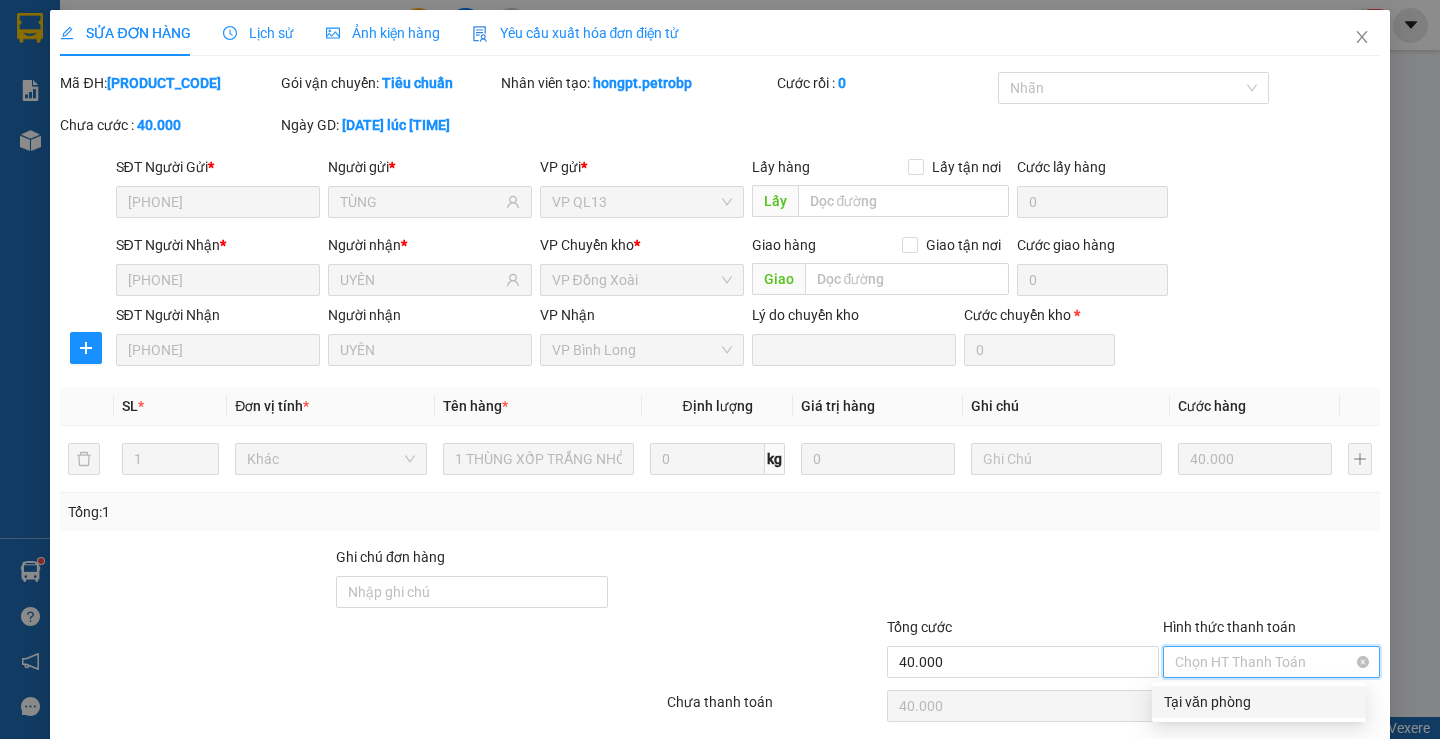 scroll, scrollTop: 73, scrollLeft: 0, axis: vertical 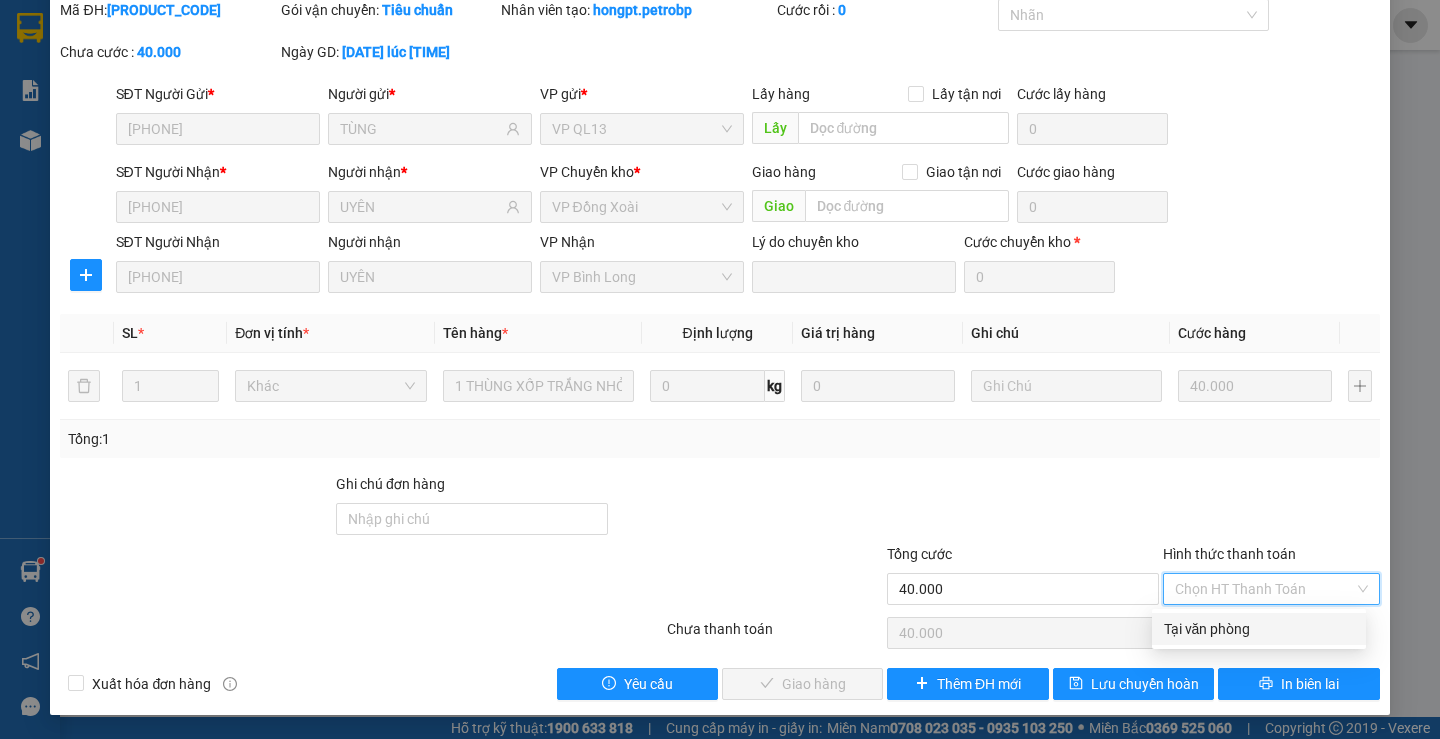 click on "Tại văn phòng" at bounding box center (1259, 629) 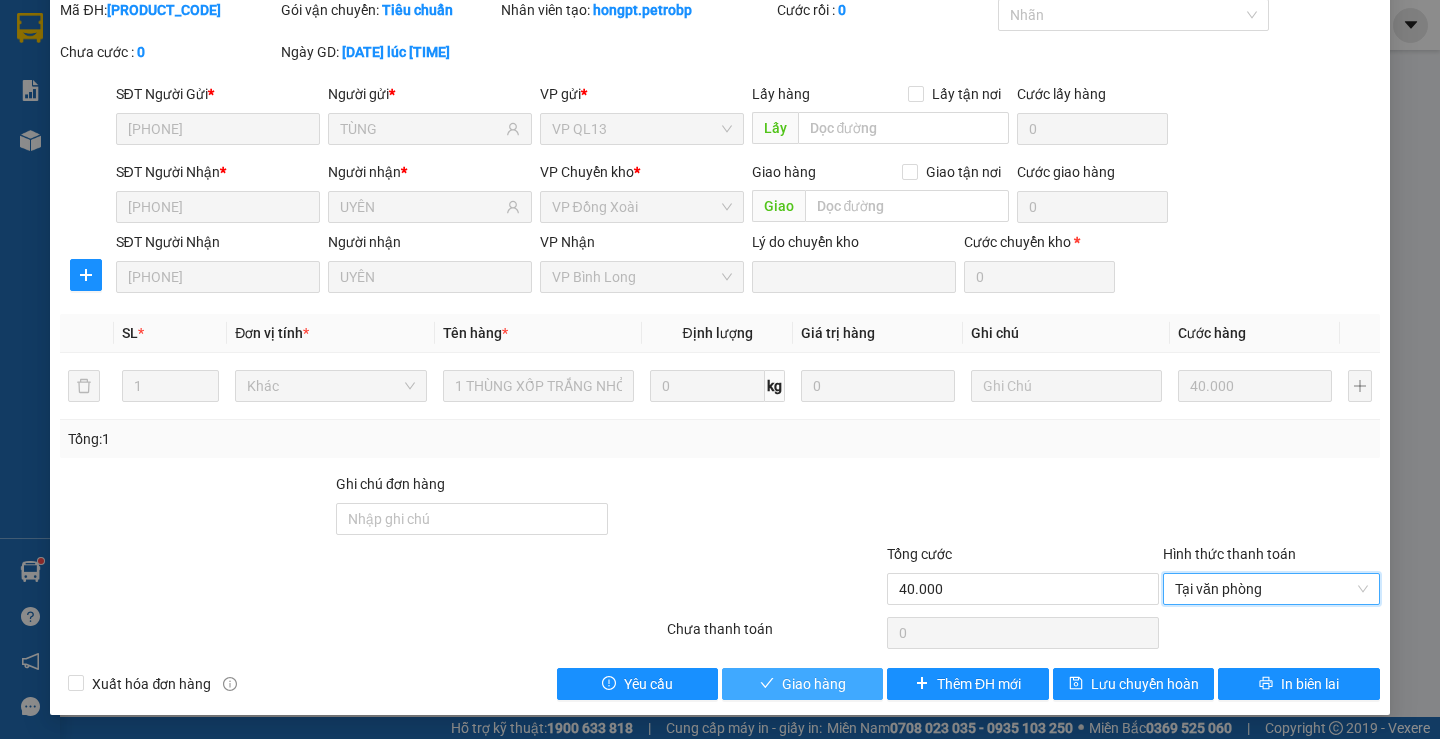 click on "Giao hàng" at bounding box center (802, 684) 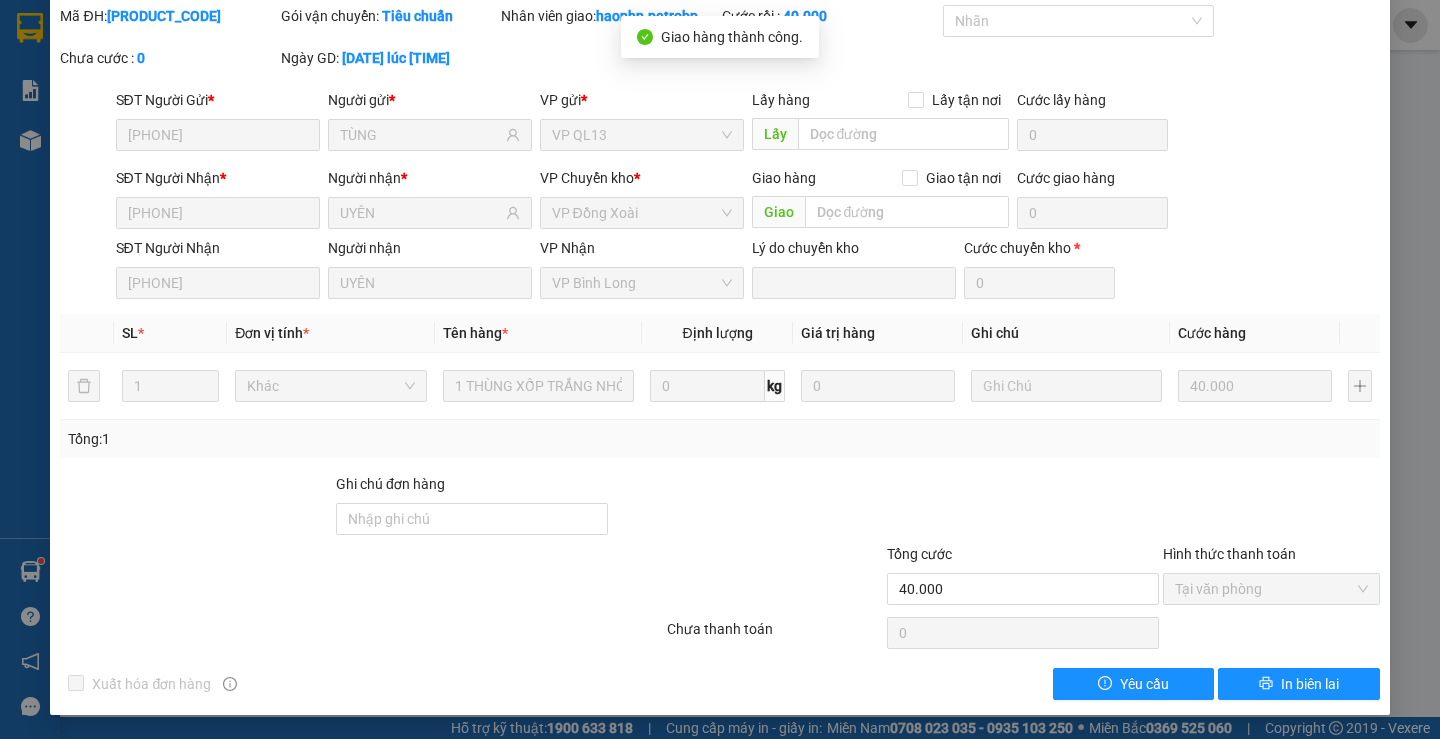 scroll, scrollTop: 0, scrollLeft: 0, axis: both 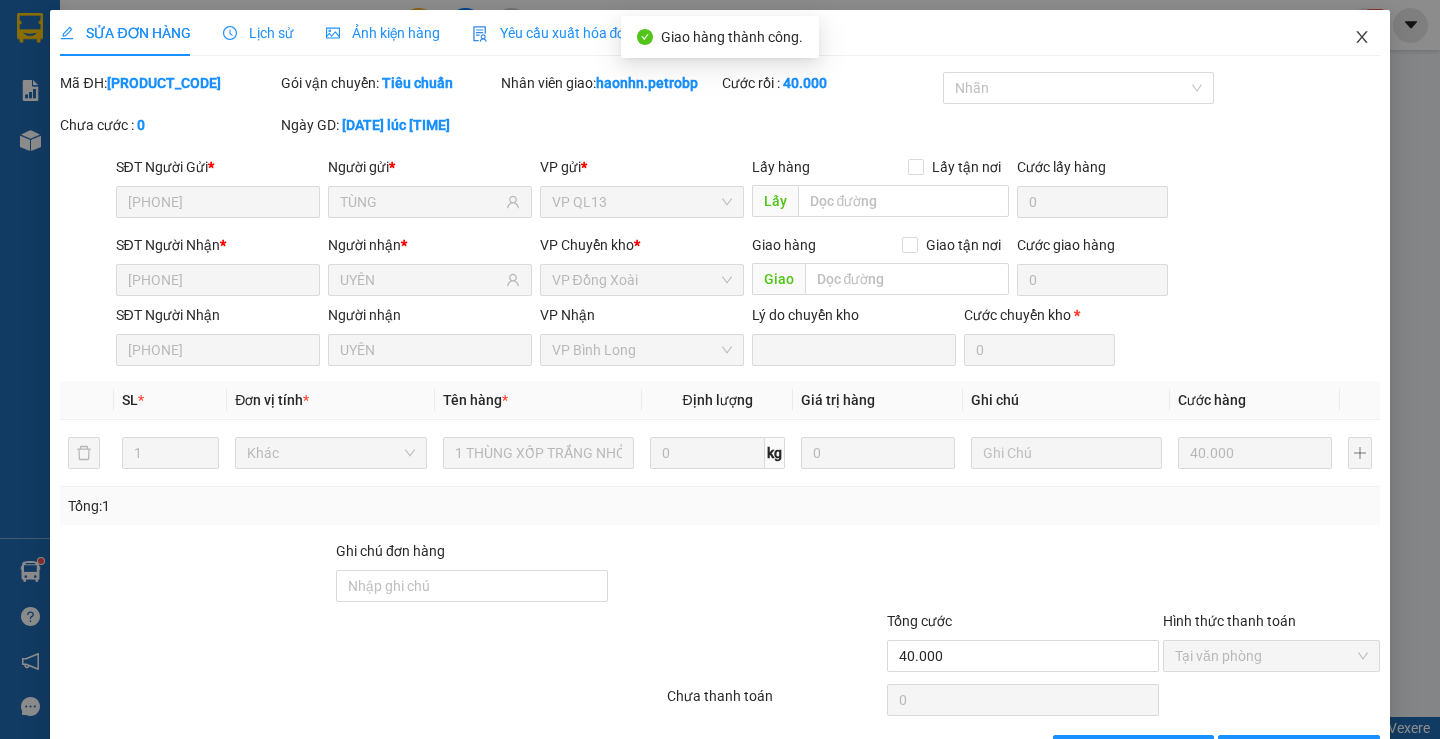 click at bounding box center (1362, 38) 